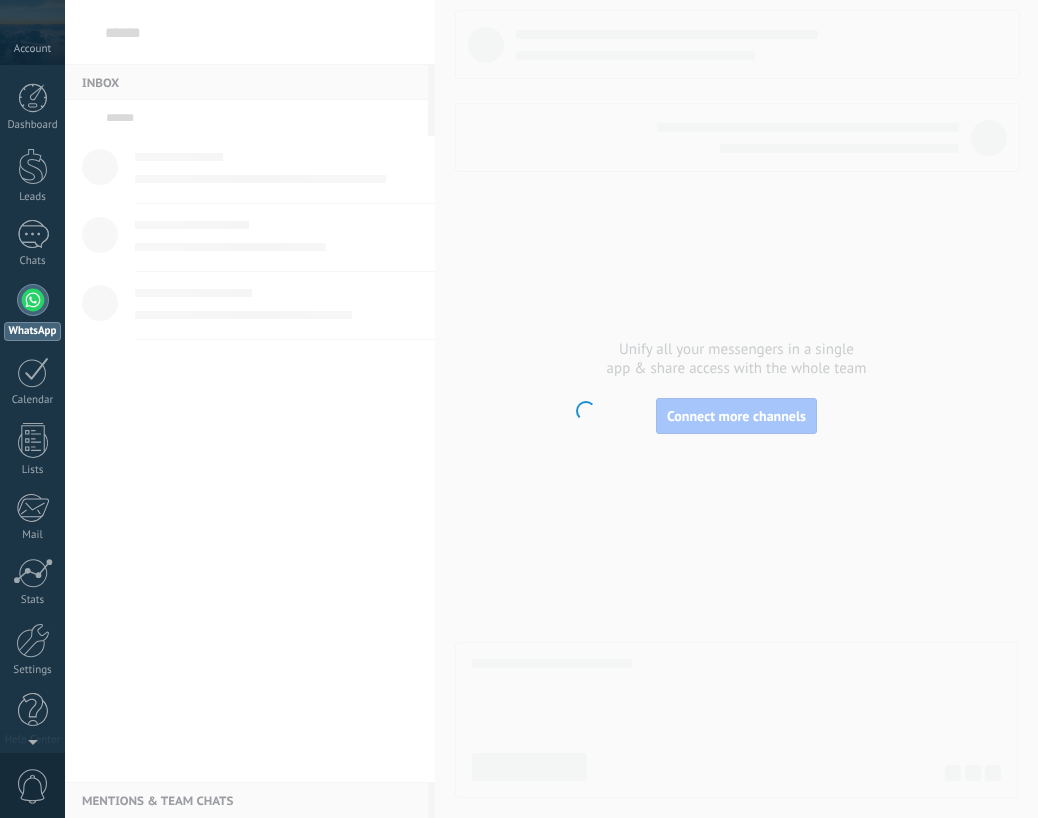 scroll, scrollTop: 0, scrollLeft: 0, axis: both 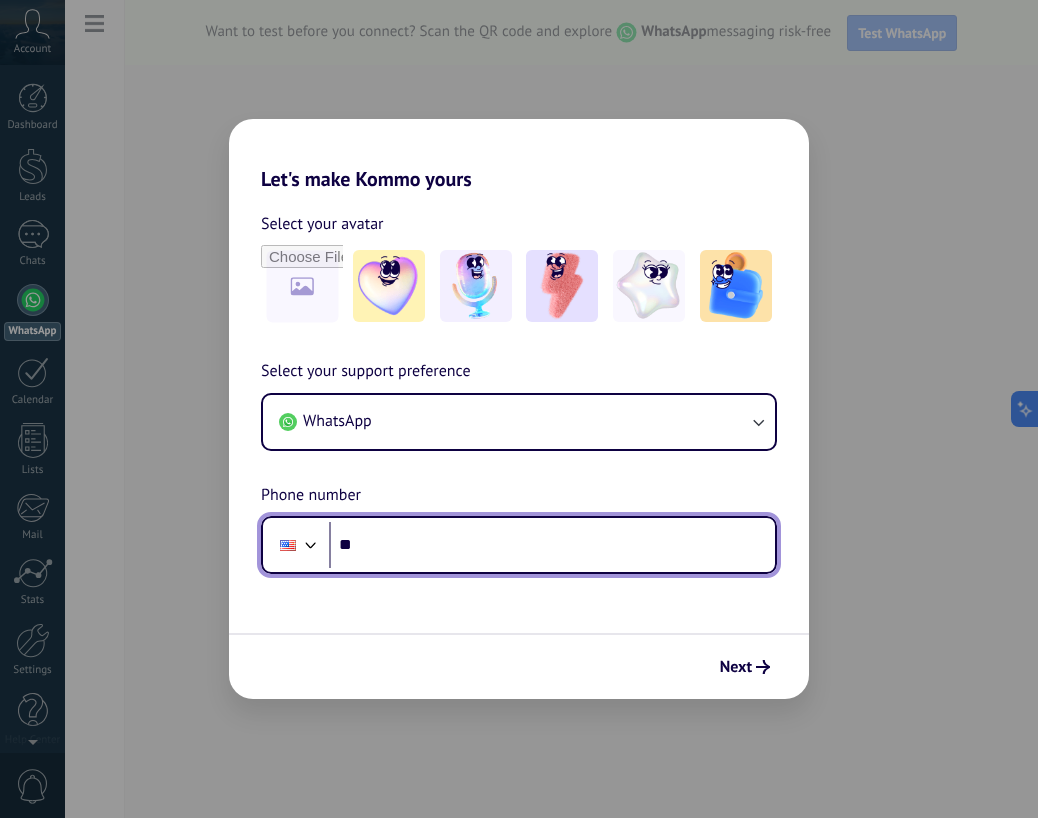 click at bounding box center (288, 545) 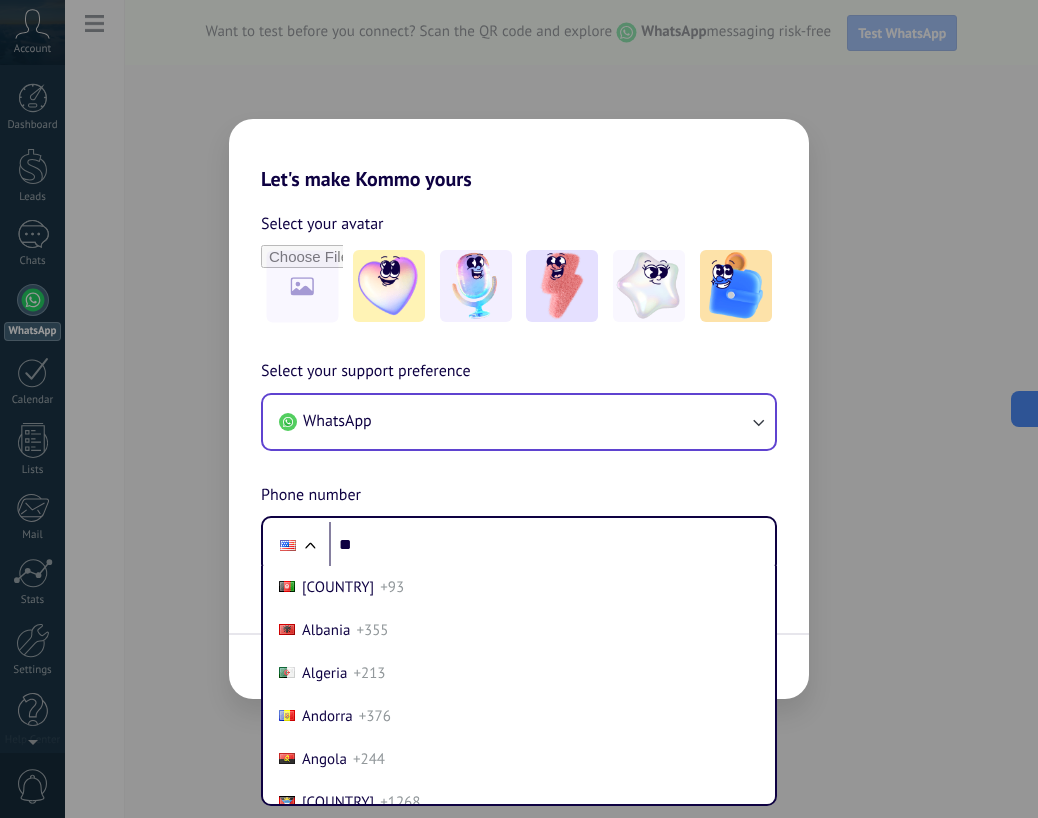 scroll, scrollTop: 8446, scrollLeft: 0, axis: vertical 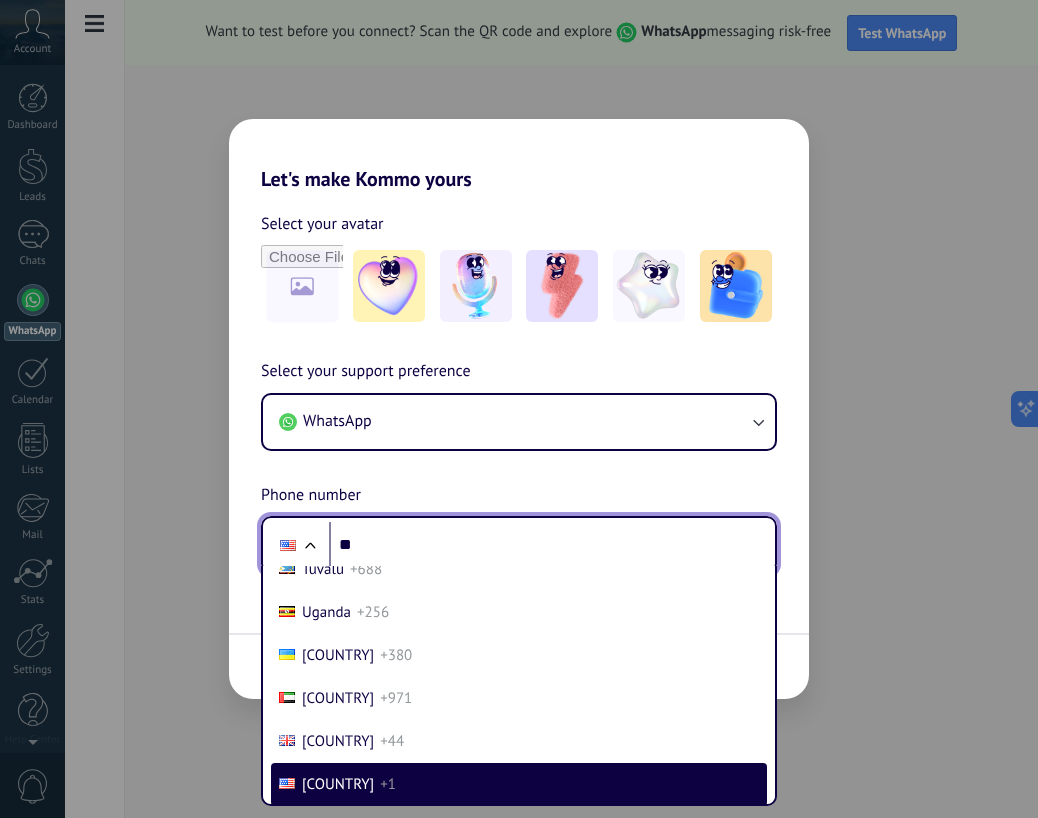 click at bounding box center (288, 545) 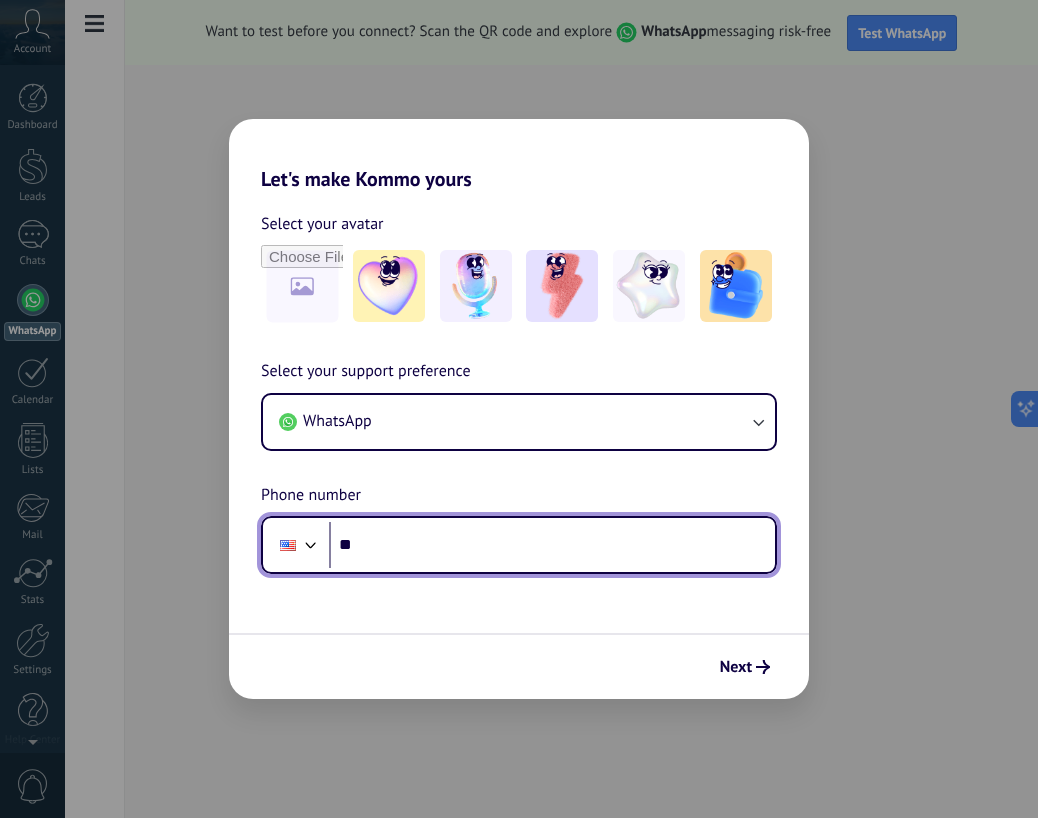 click at bounding box center (288, 545) 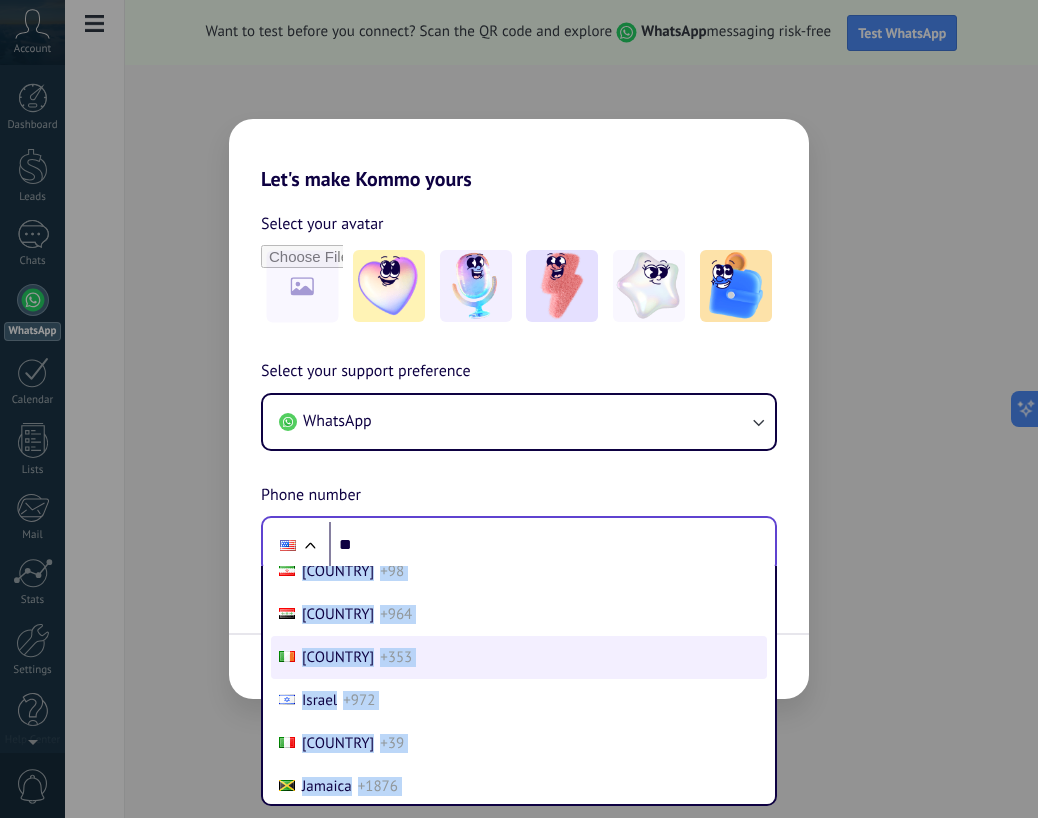 scroll, scrollTop: 3651, scrollLeft: 0, axis: vertical 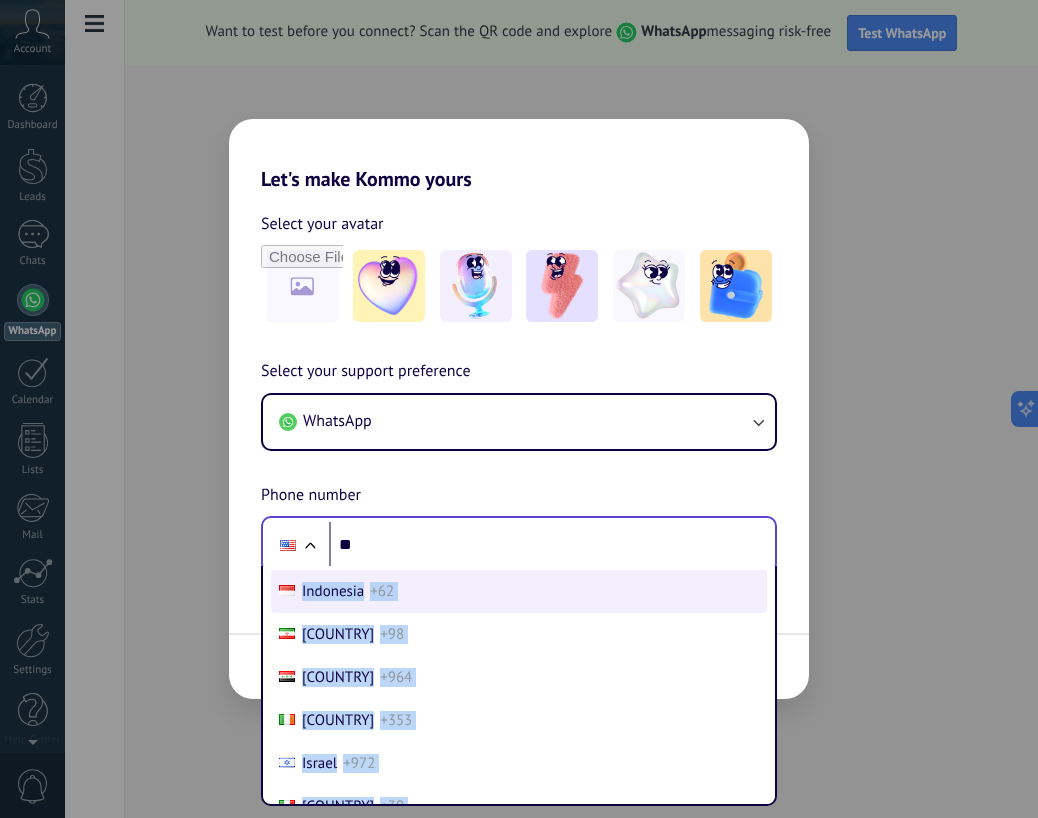 click on "Indonesia" at bounding box center (333, 591) 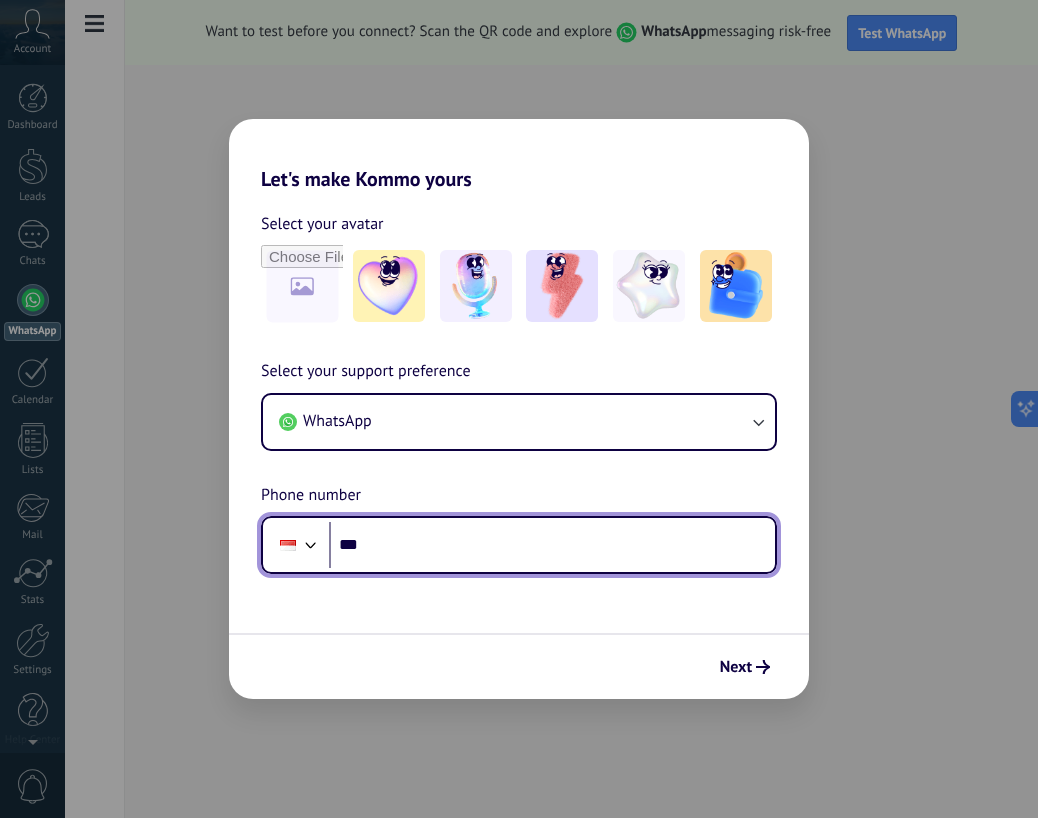 click on "***" at bounding box center (552, 545) 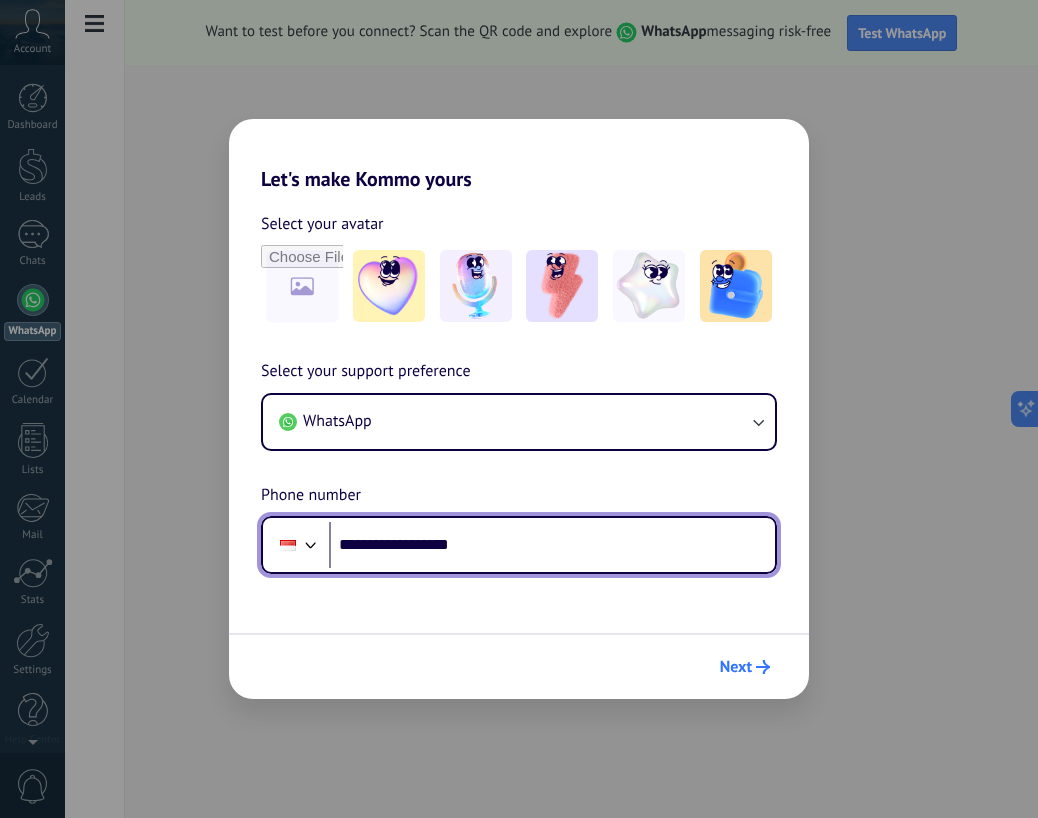 type on "**********" 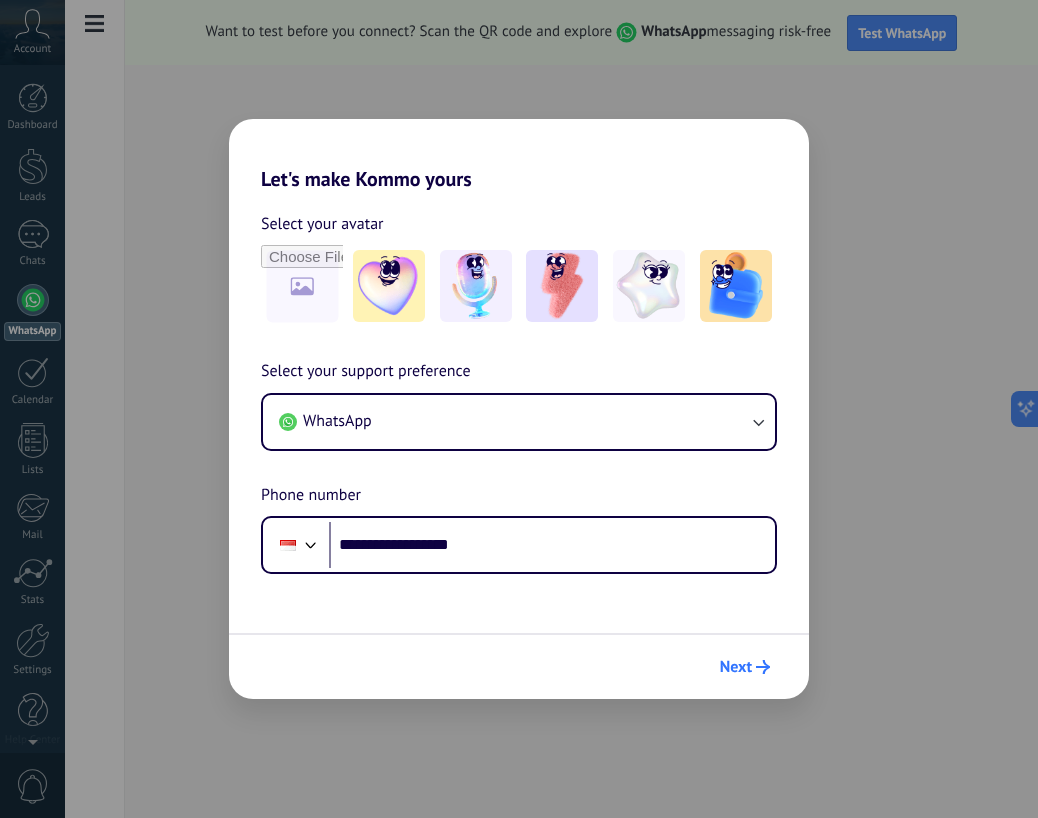 click on "Next" at bounding box center [736, 667] 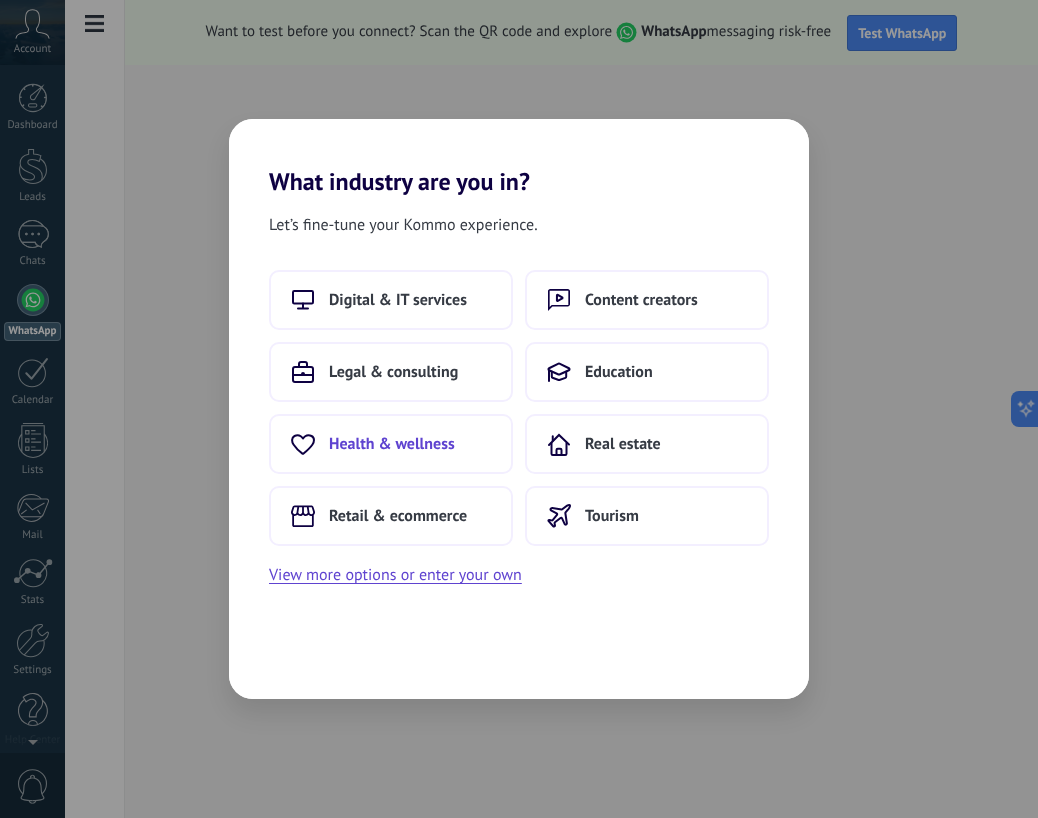 click on "Health & wellness" at bounding box center [392, 444] 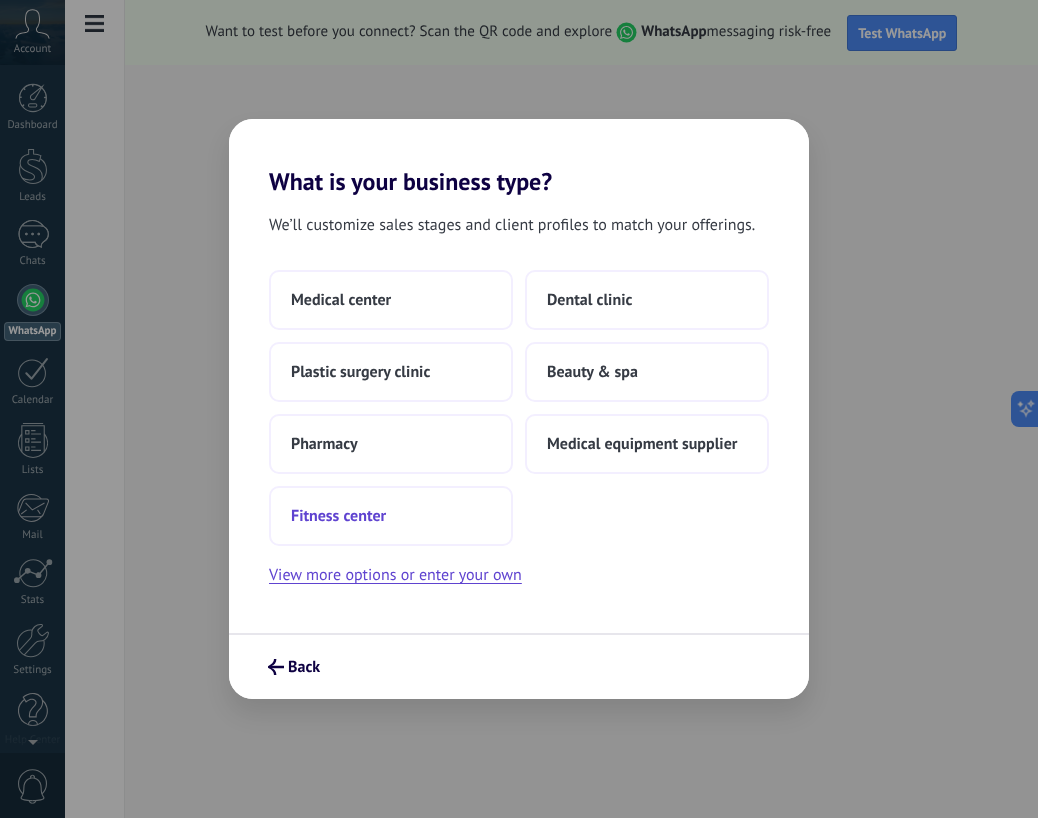 click on "Fitness center" at bounding box center (391, 516) 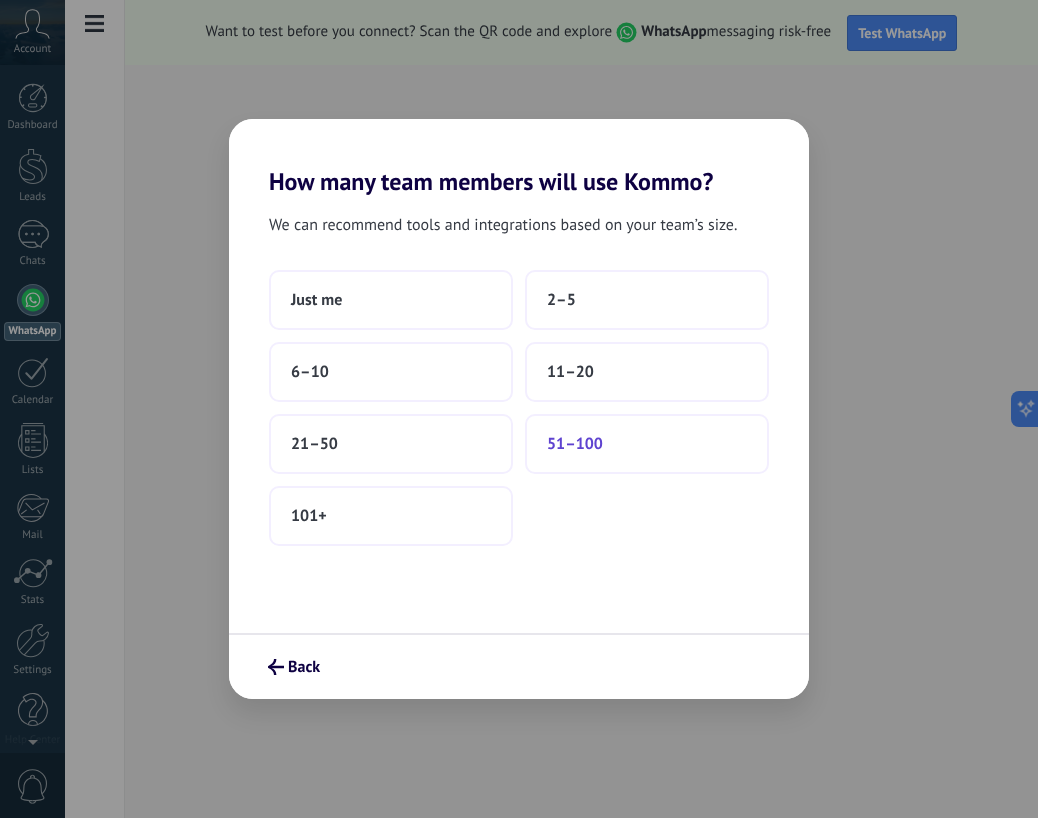 click on "51–100" at bounding box center (647, 444) 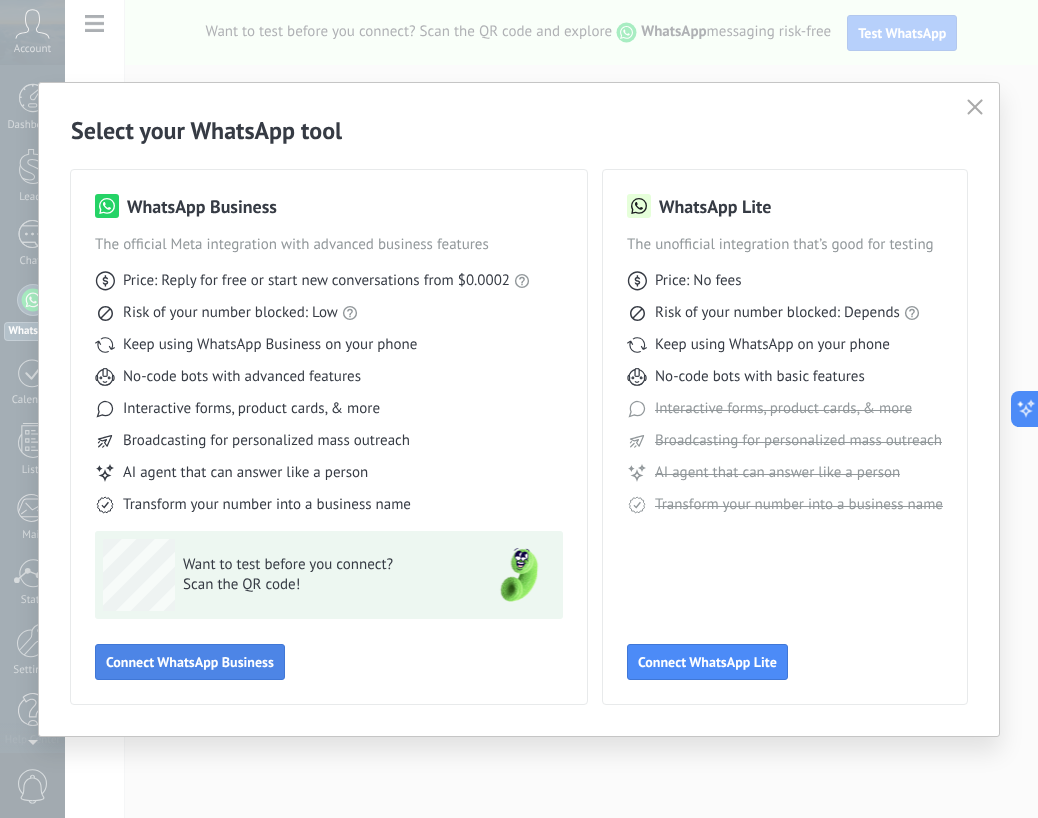 click on "Connect WhatsApp Business" at bounding box center (190, 662) 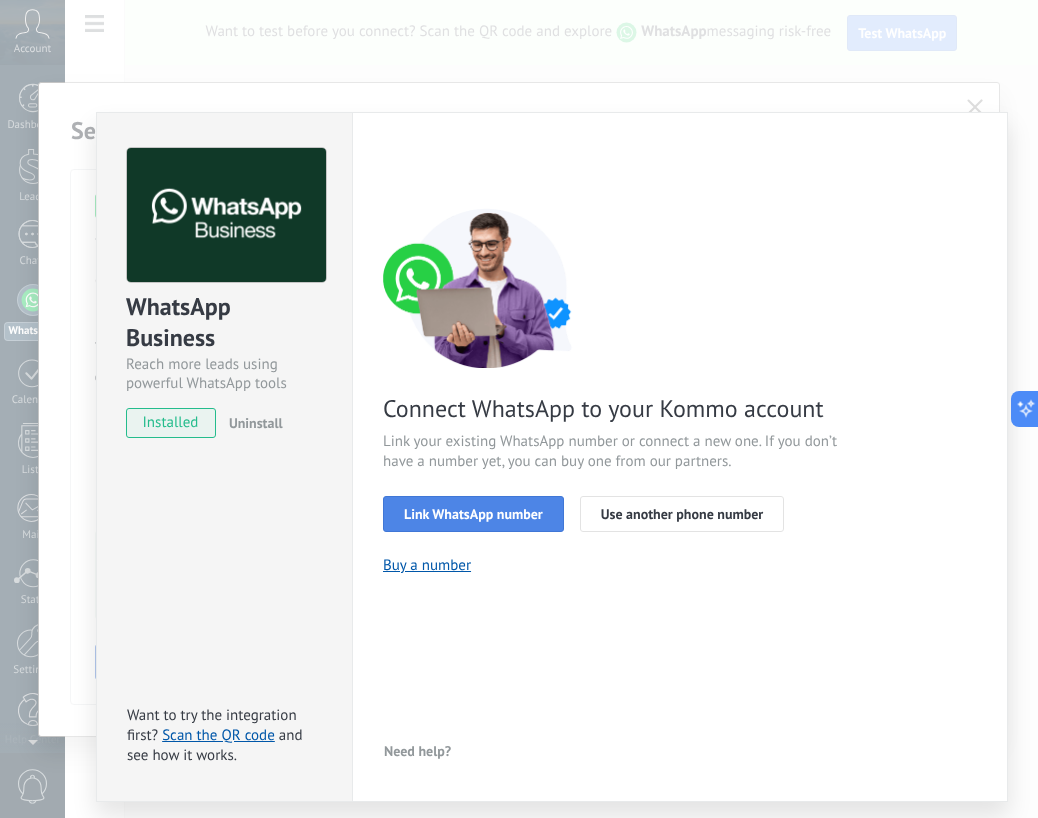 click on "Link WhatsApp number" at bounding box center [473, 514] 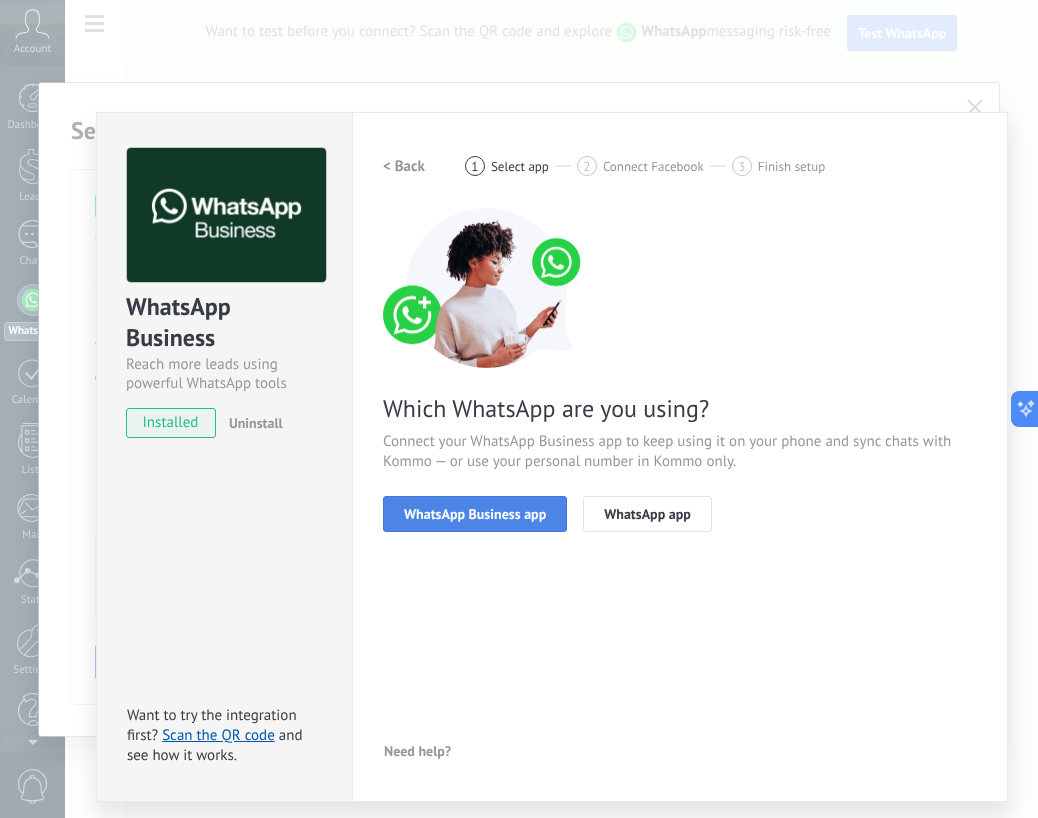click on "WhatsApp Business app" at bounding box center [475, 514] 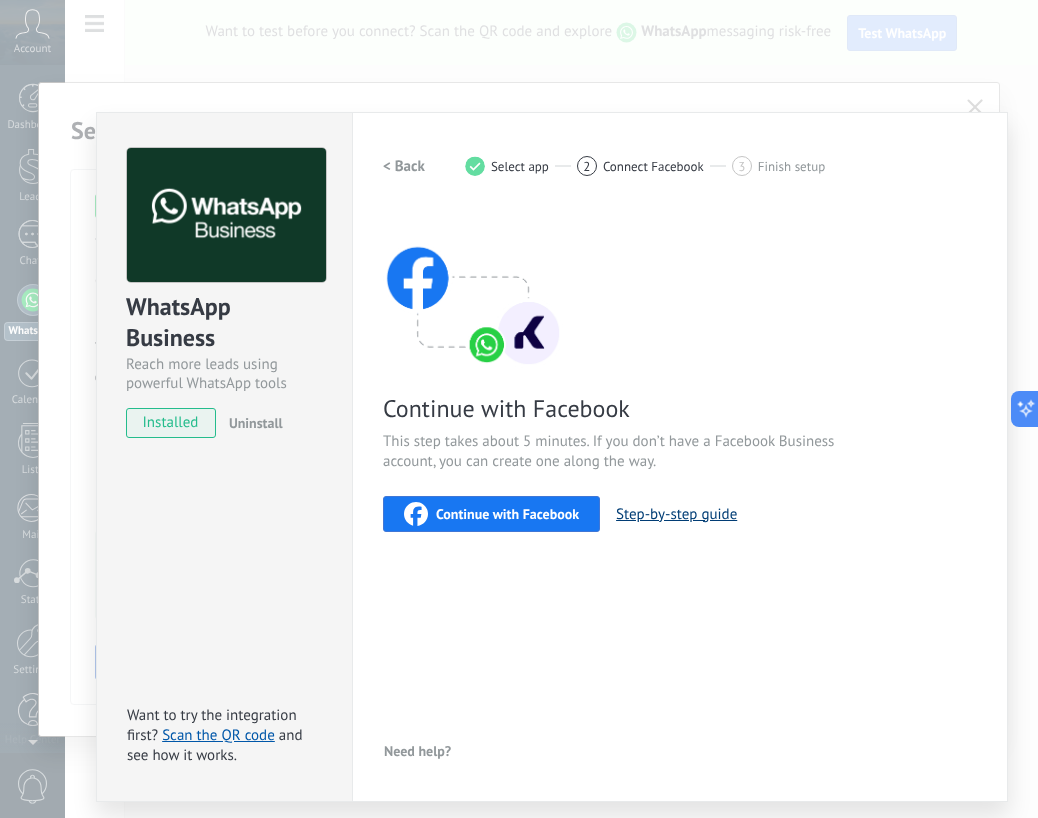 click on "Step-by-step guide" at bounding box center [676, 514] 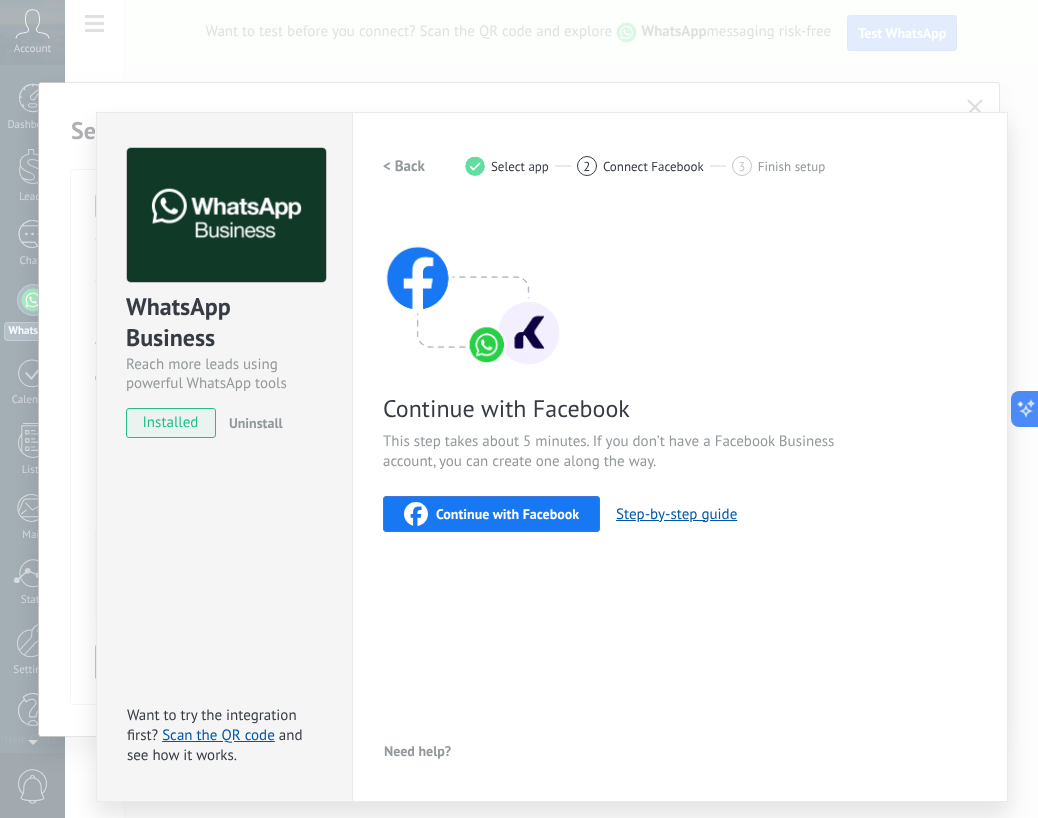 drag, startPoint x: 461, startPoint y: 520, endPoint x: 567, endPoint y: 679, distance: 191.09422 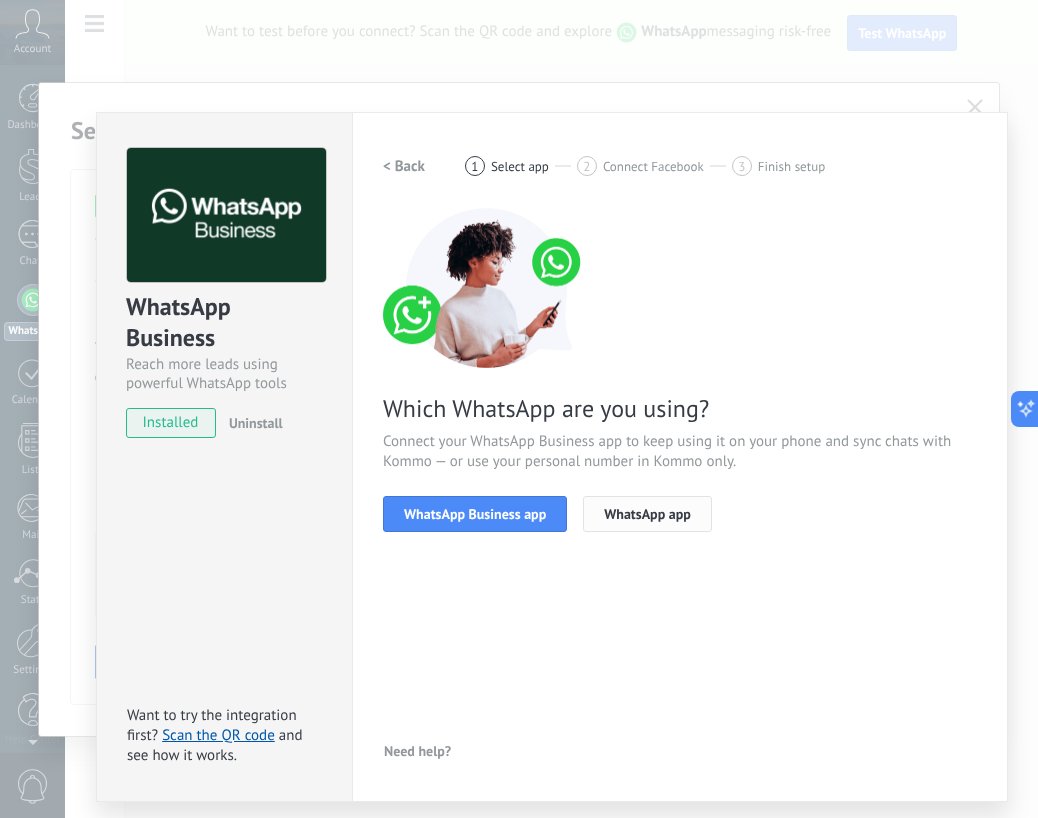 click on "WhatsApp app" at bounding box center (647, 514) 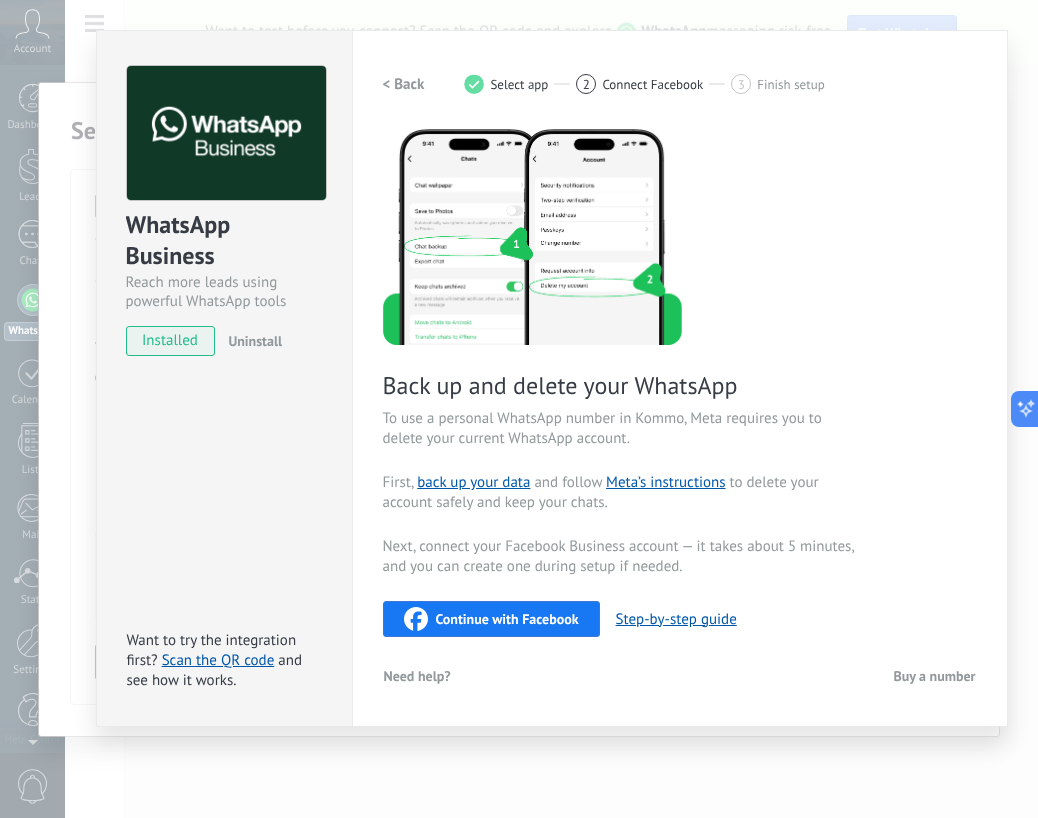 click on "< Back" at bounding box center (404, 84) 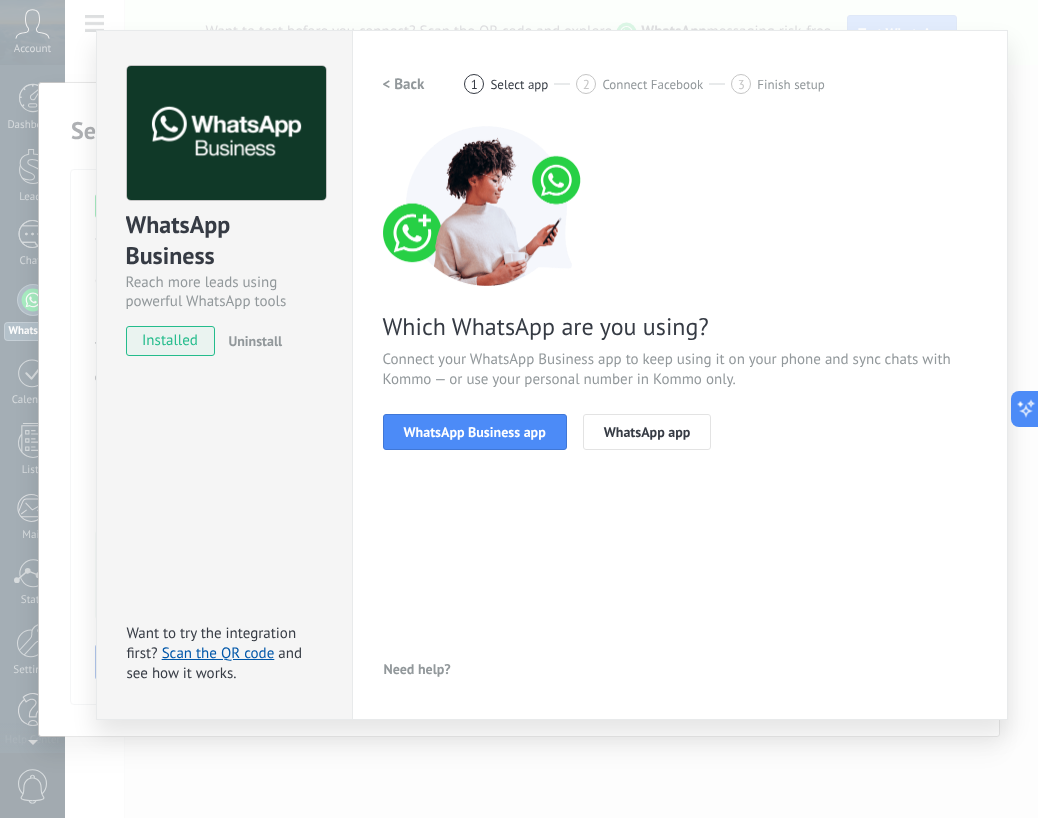 click on "< Back" at bounding box center [404, 84] 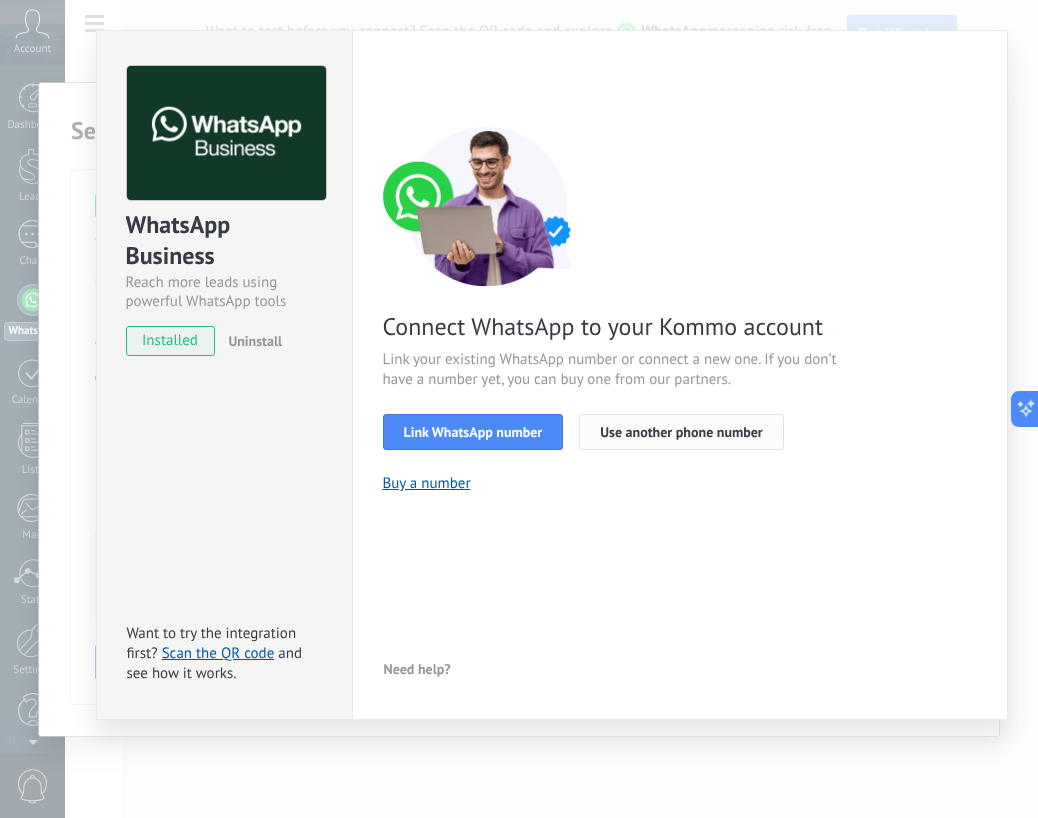 click on "Use another phone number" at bounding box center (681, 432) 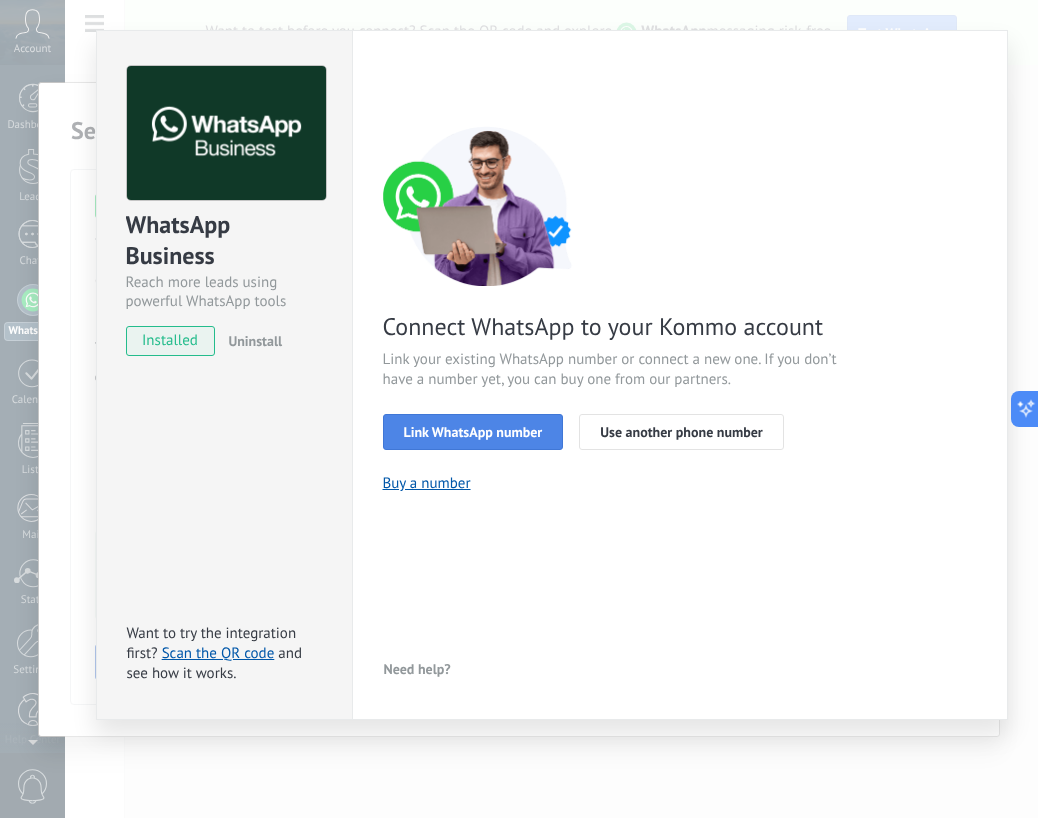 click on "Link WhatsApp number" at bounding box center [473, 432] 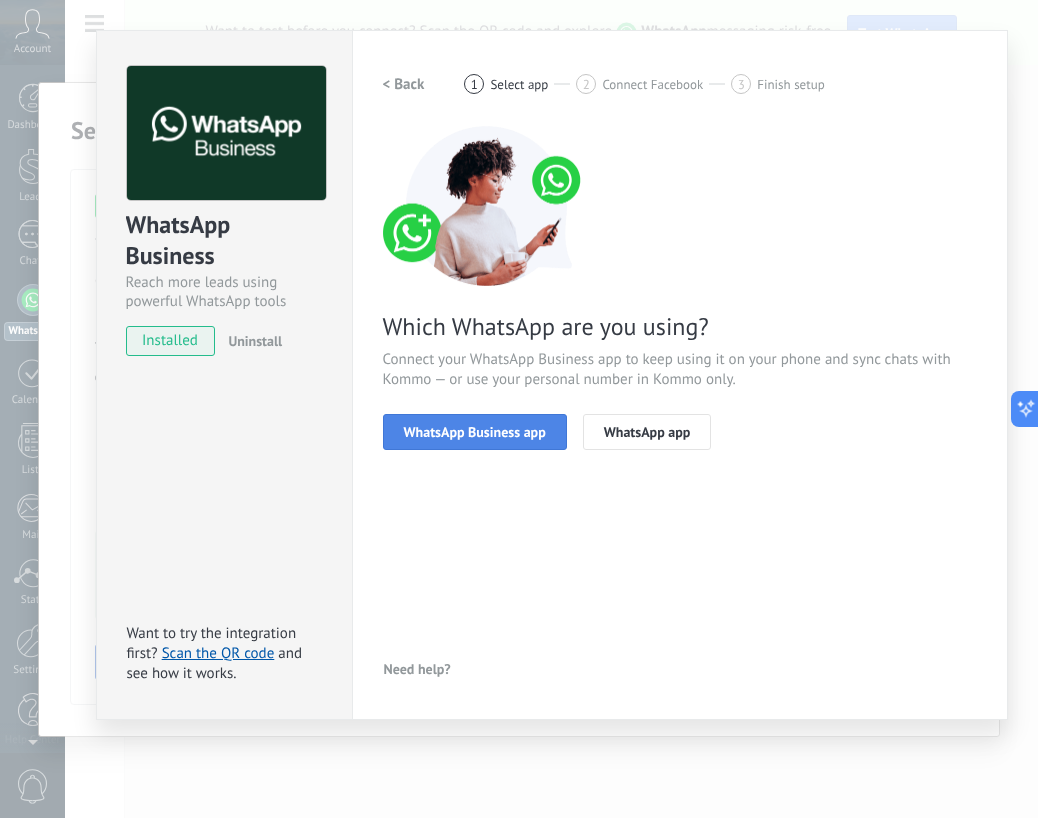 click on "WhatsApp Business app" at bounding box center [475, 432] 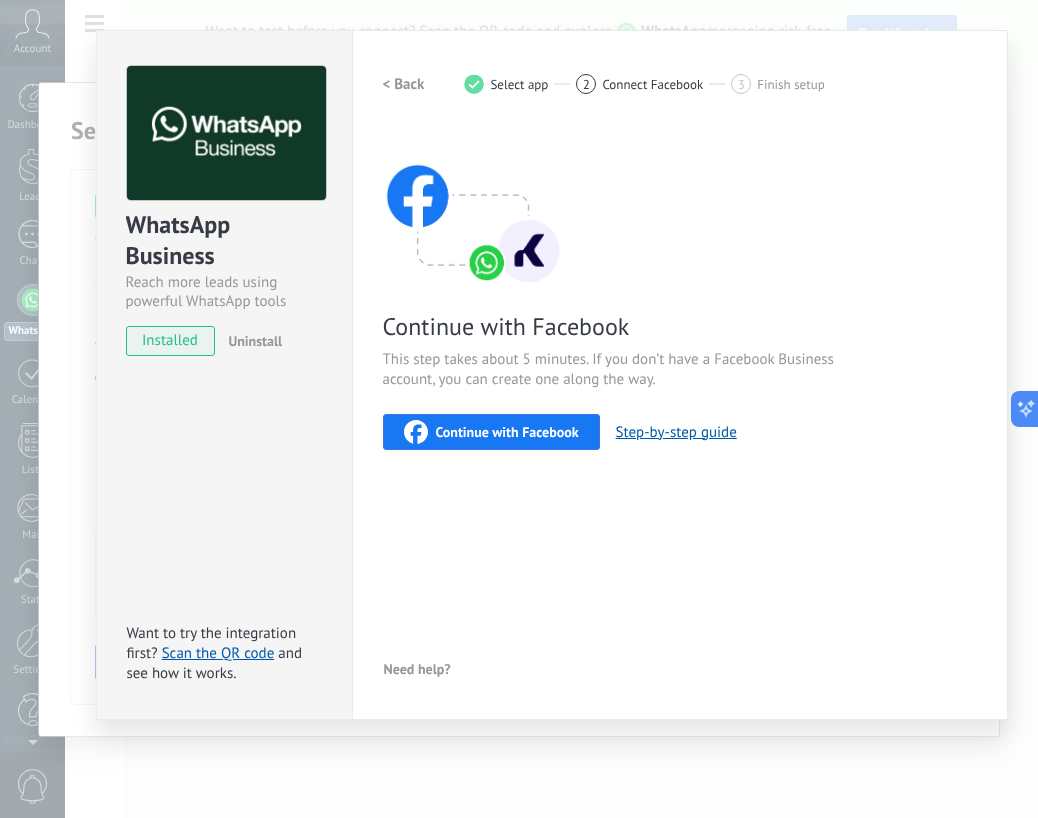 click on "Continue with Facebook" at bounding box center [491, 432] 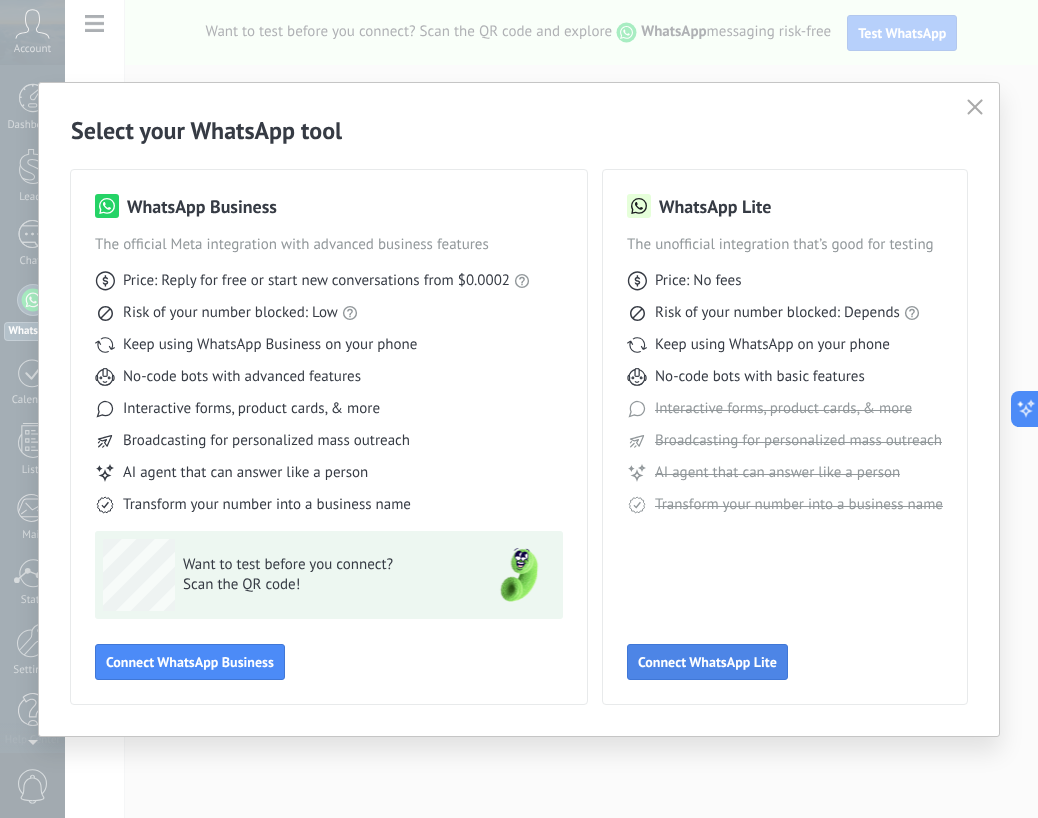 click on "Connect WhatsApp Lite" at bounding box center [707, 662] 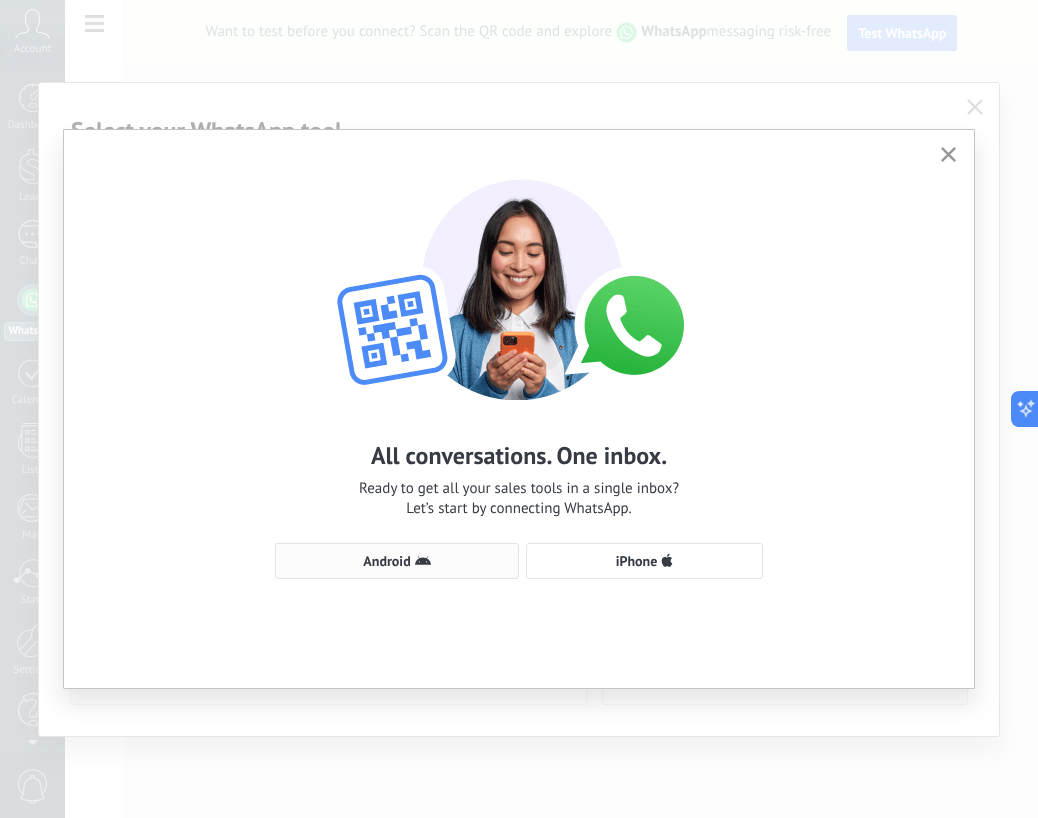 click on "Android" at bounding box center (397, 561) 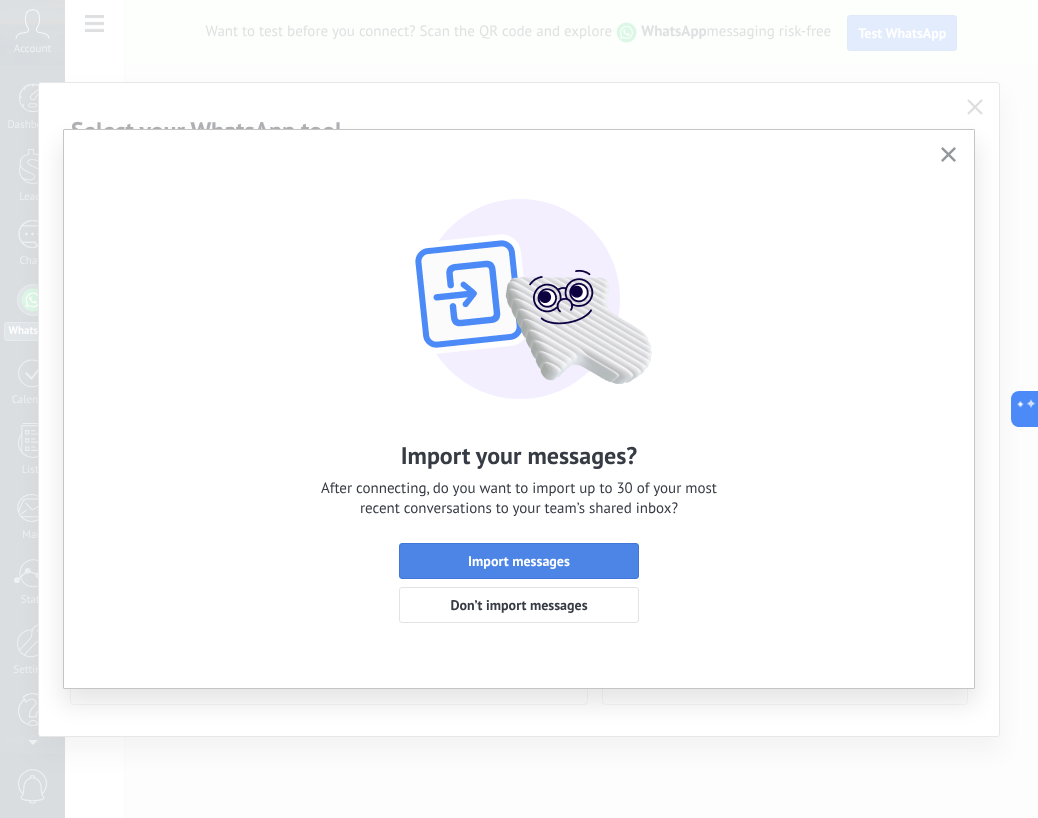 click on "Import messages" at bounding box center (519, 561) 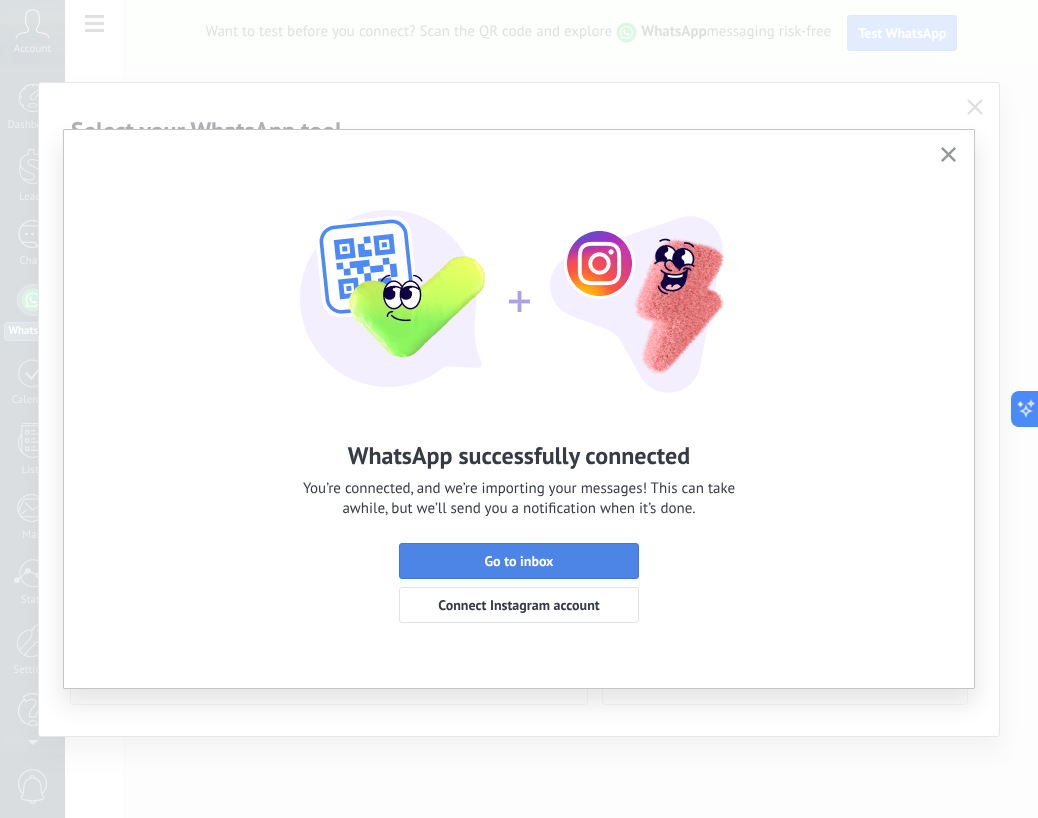 click on "Go to inbox" at bounding box center (519, 561) 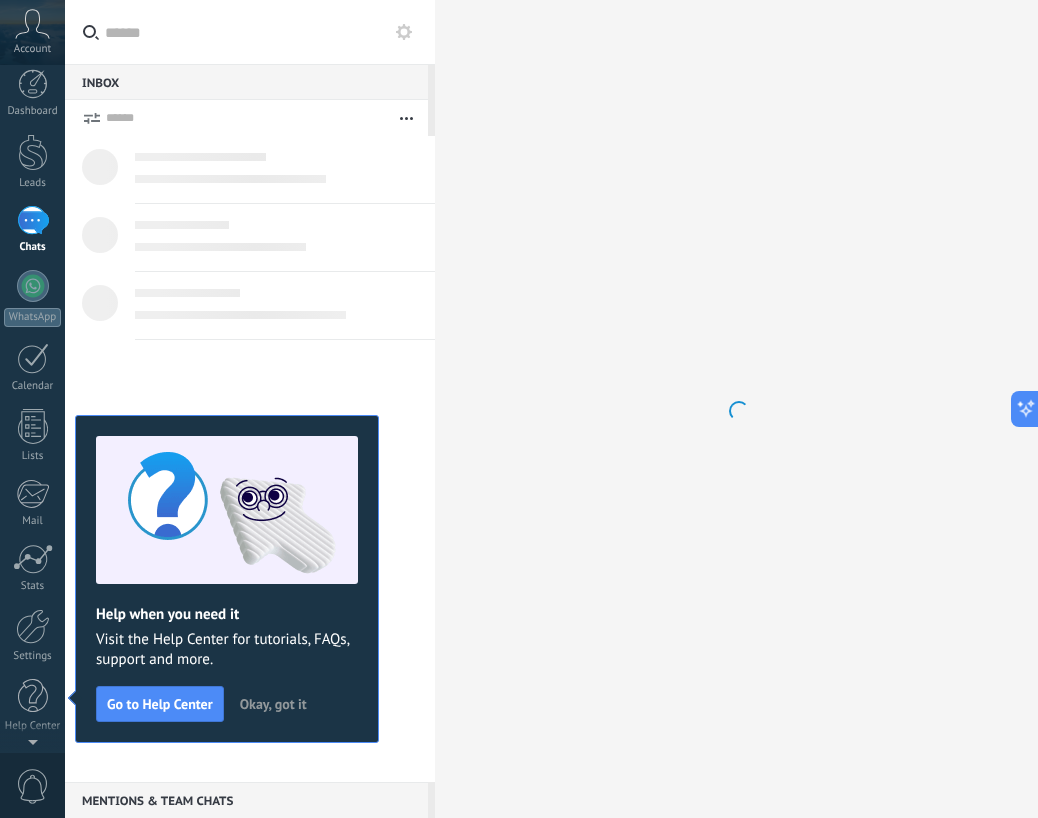 scroll, scrollTop: 0, scrollLeft: 0, axis: both 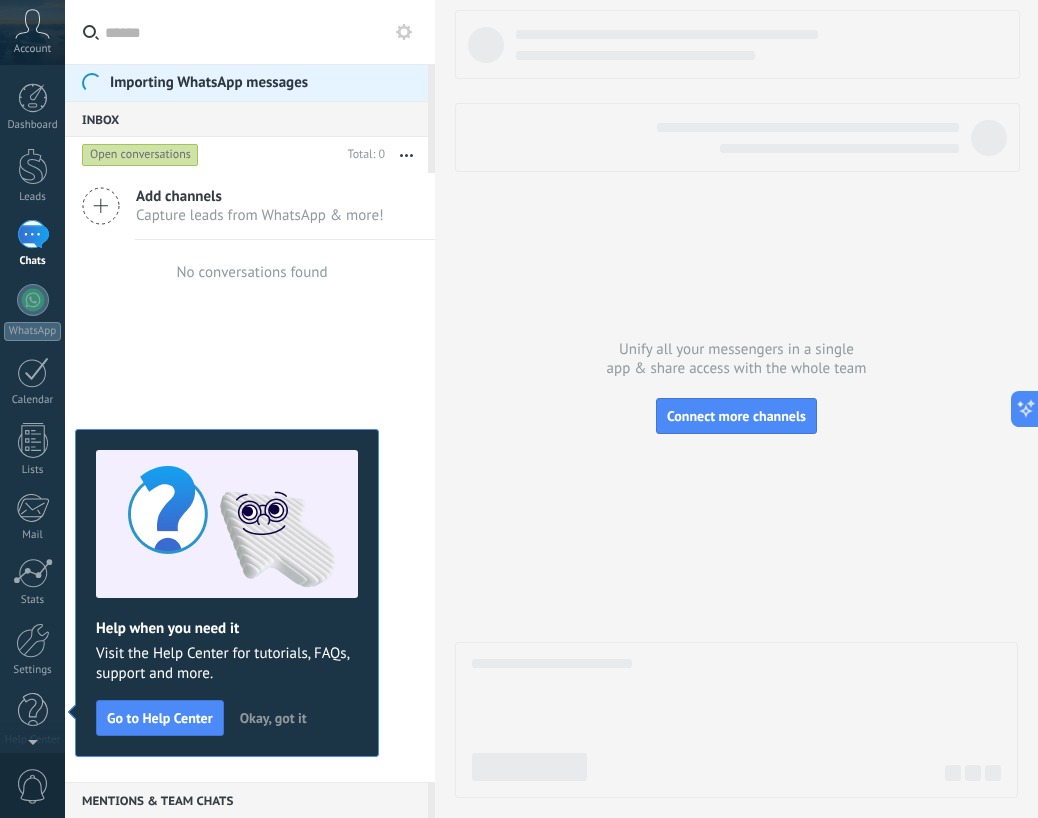 click on "Okay, got it" at bounding box center [273, 718] 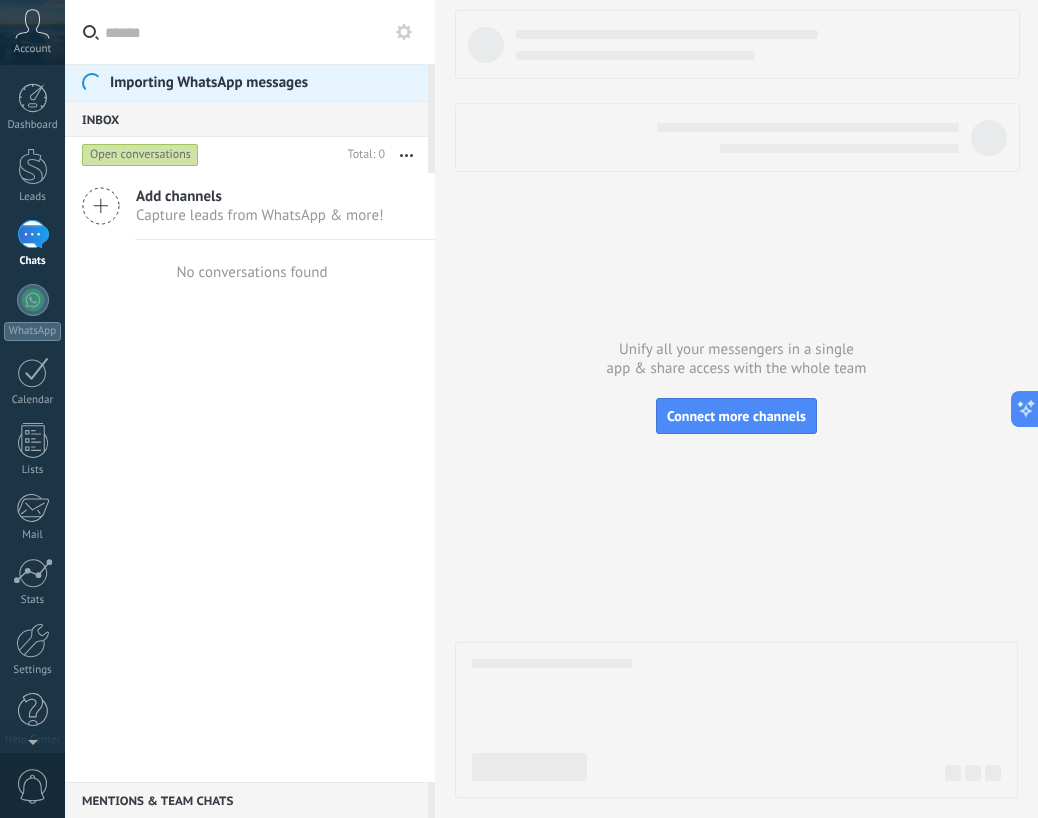 click on "Account" at bounding box center (32, 49) 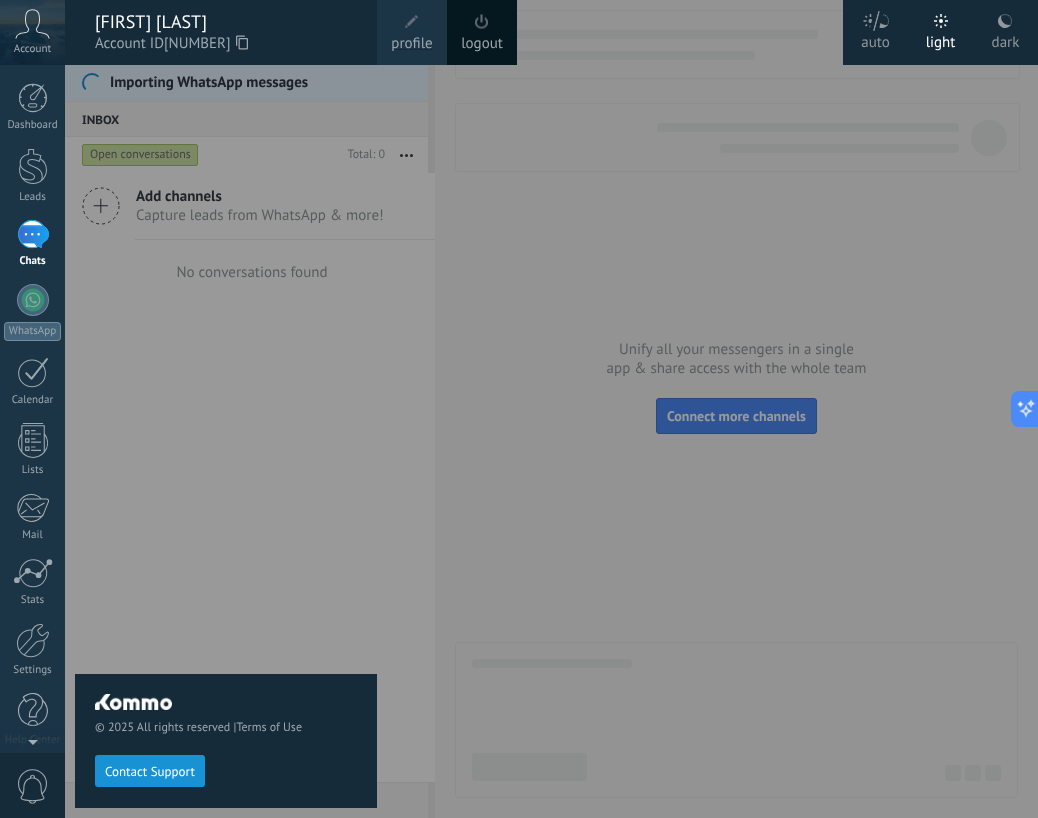 drag, startPoint x: 389, startPoint y: 156, endPoint x: 586, endPoint y: 92, distance: 207.13522 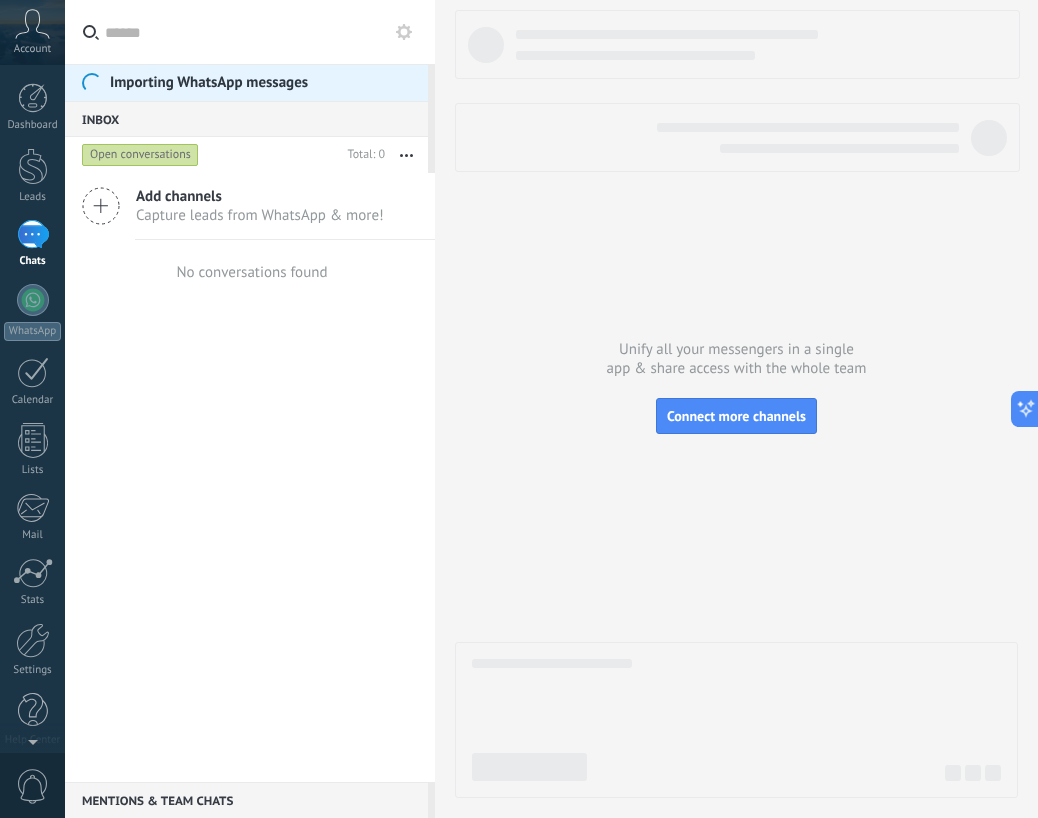 click on "Account" at bounding box center [32, 32] 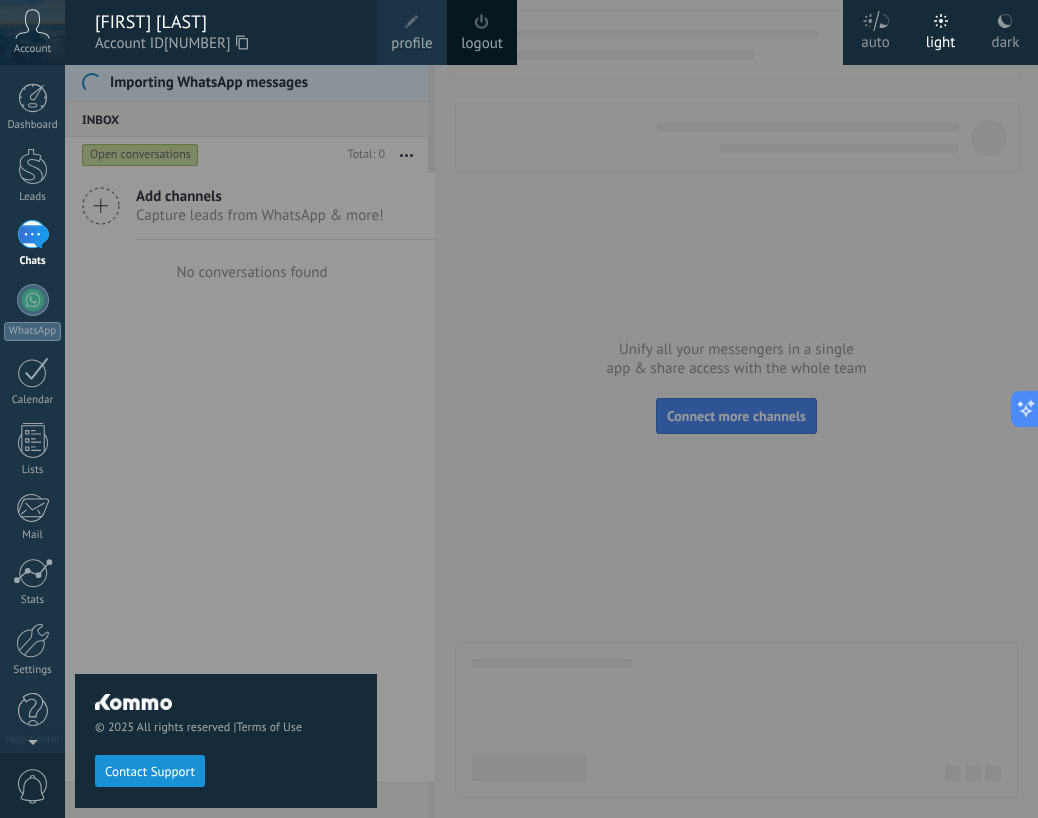 click at bounding box center (33, 234) 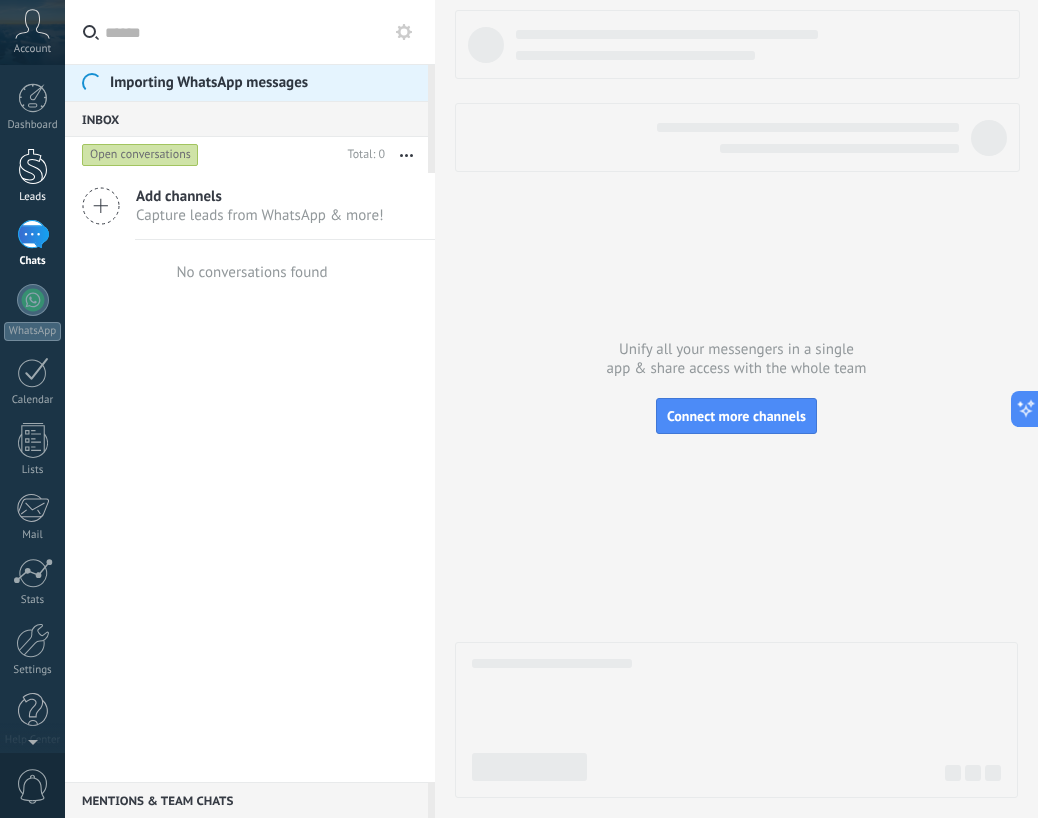 click at bounding box center (33, 166) 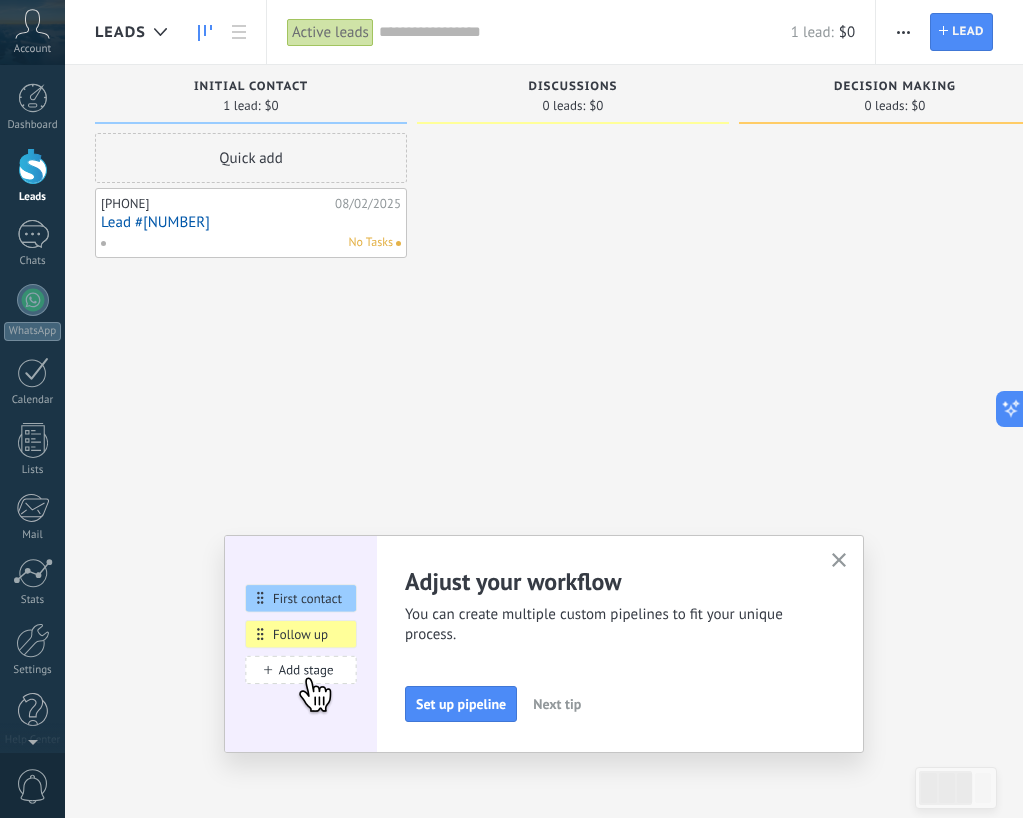 click 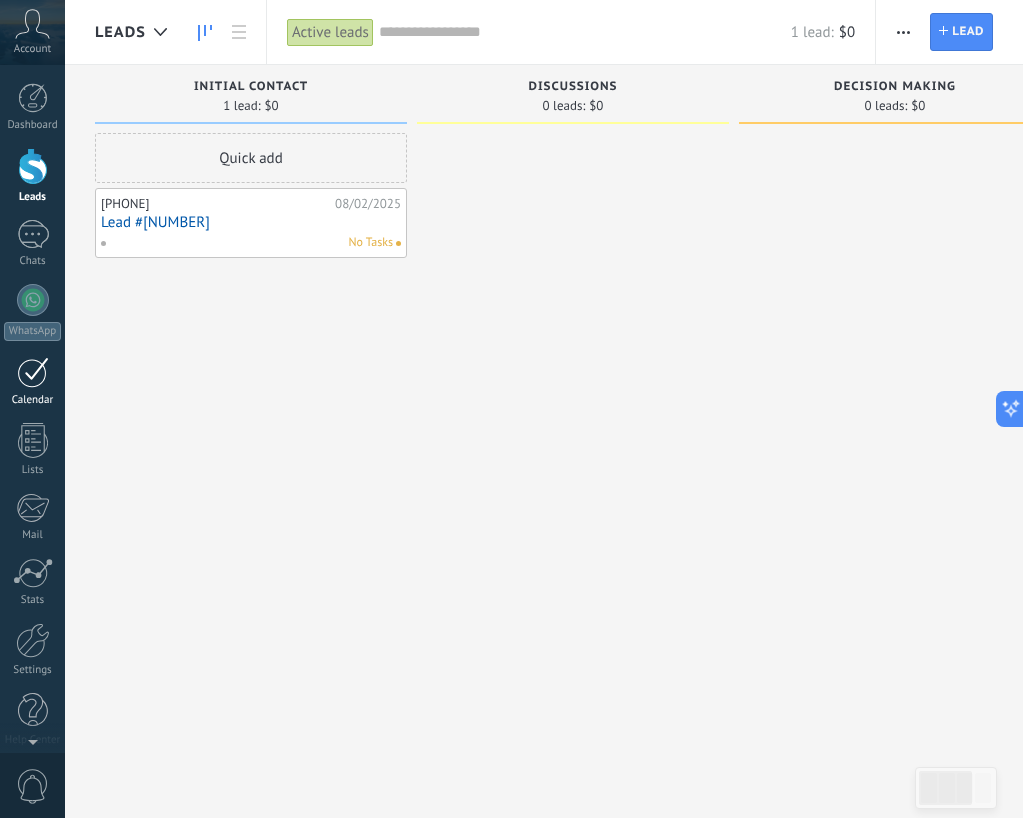 click at bounding box center (33, 372) 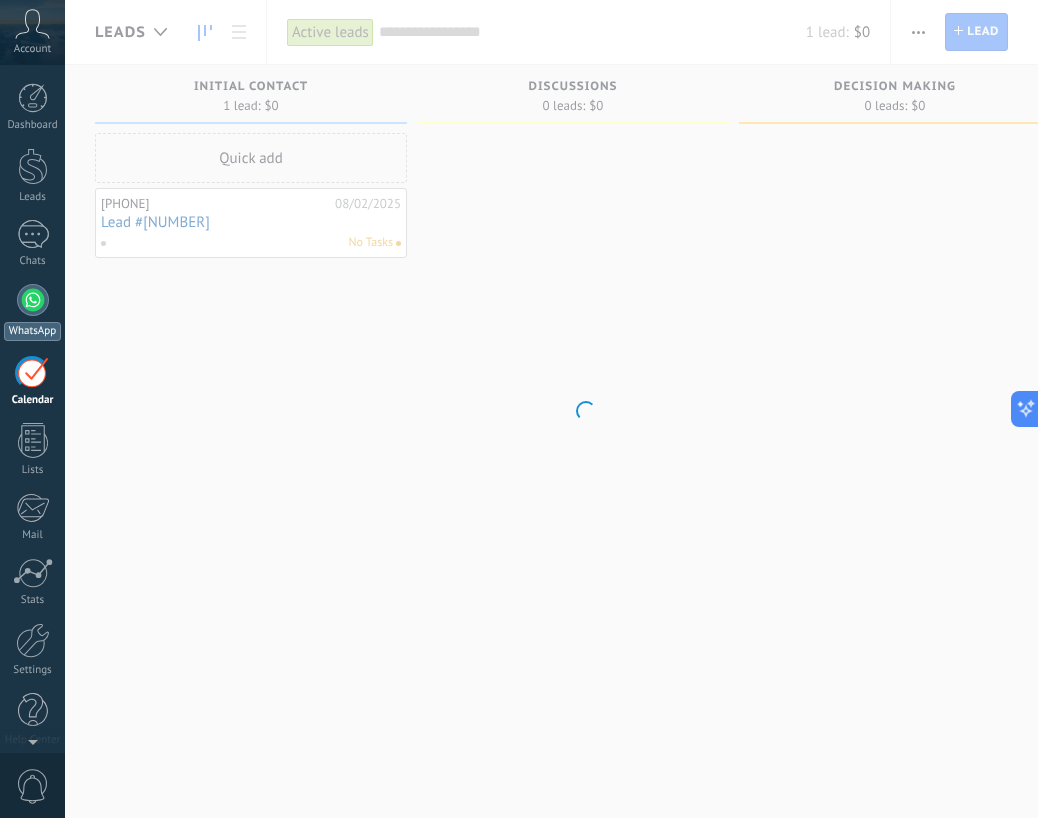 click at bounding box center [33, 300] 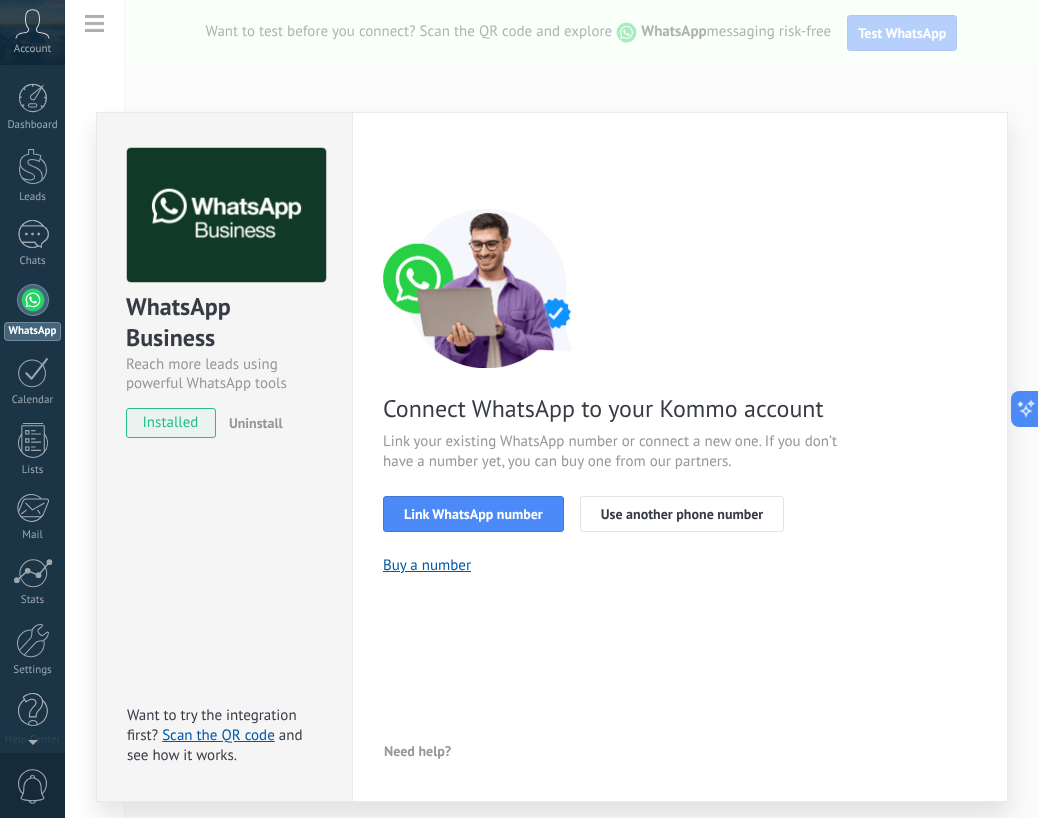 click on "WhatsApp Business Reach more leads using powerful WhatsApp tools installed Uninstall Want to try the integration first? Scan the QR code and see how it works. Settings Authorization This tab logs the users who have granted integration access to this account. If you want to to remove a user's ability to send requests to the account on behalf of this integration, you can revoke access. If access is revoked from all users, the integration will stop working. This app is installed, but no one has given it access yet. WhatsApp Cloud API more _: Save < Back 1 Select app 2 Connect Facebook 3 Finish setup Connect WhatsApp to your Kommo account Link your existing WhatsApp number or connect a new one. If you don’t have a number yet, you can buy one from our partners. Link WhatsApp number Use another phone number Buy a number Need help?" at bounding box center (551, 409) 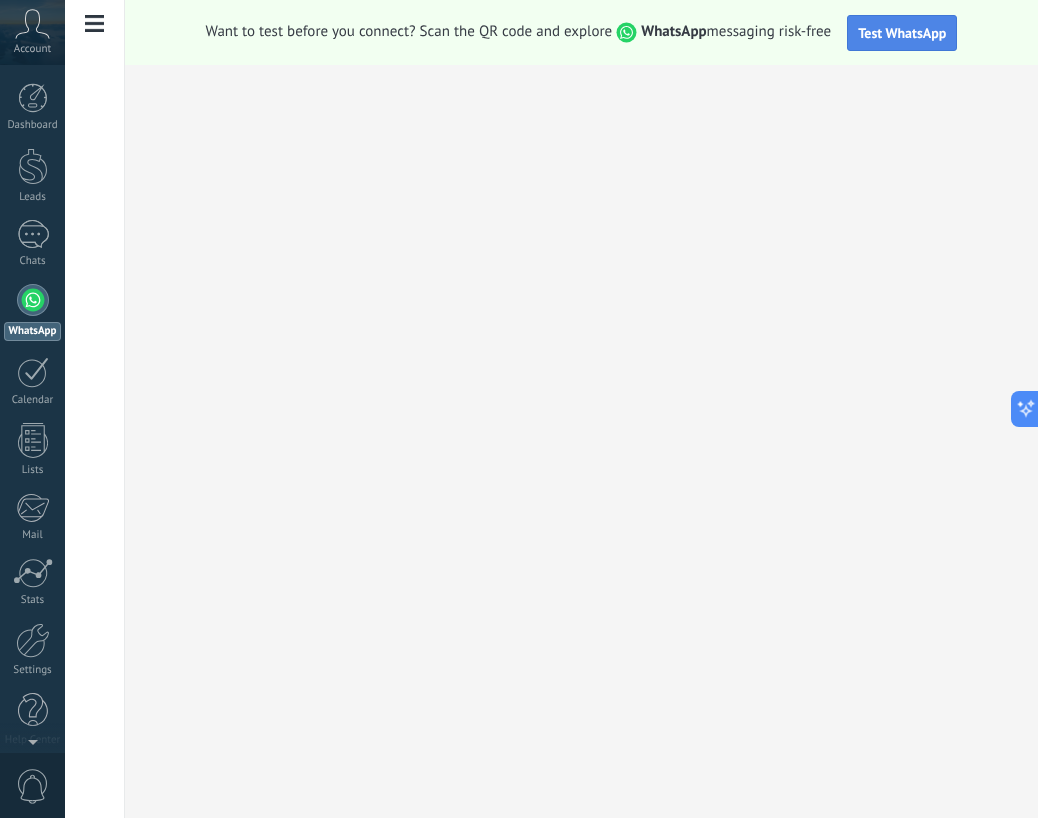 click on "Test WhatsApp" at bounding box center (902, 33) 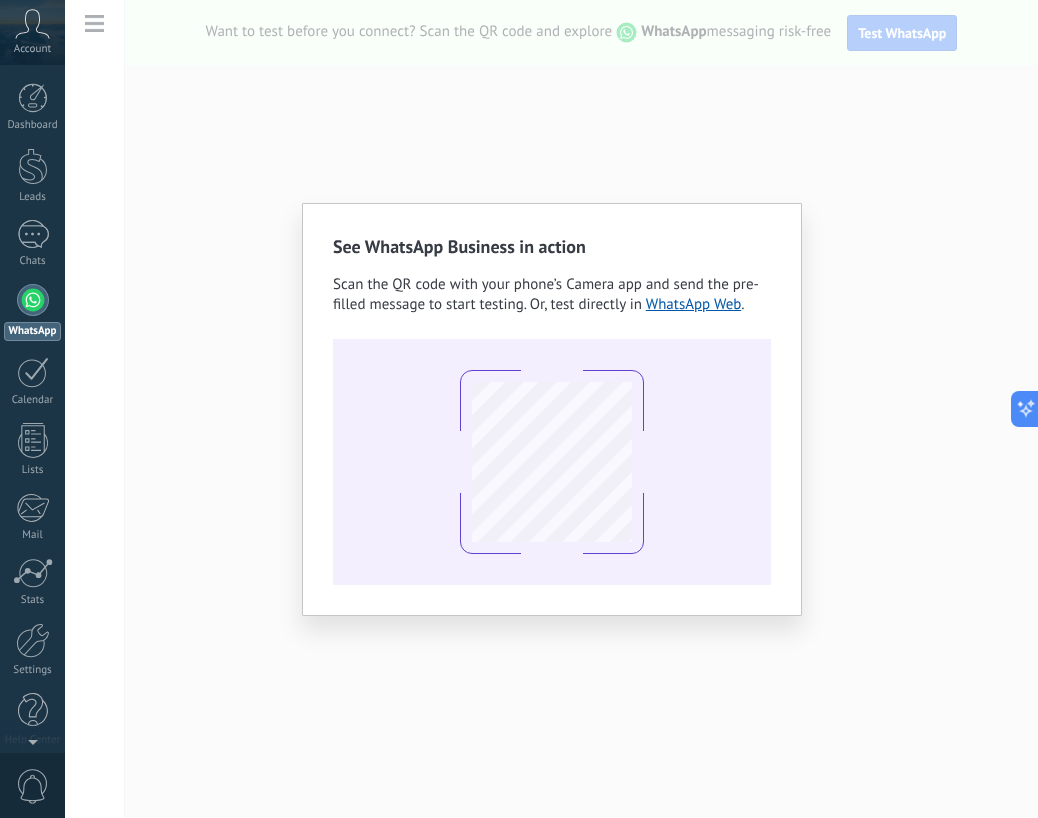 click on "See WhatsApp Business in action Scan the QR code with your phone’s Camera app and send the pre-filled message to start testing. Or, test directly in   WhatsApp Web ." at bounding box center [551, 409] 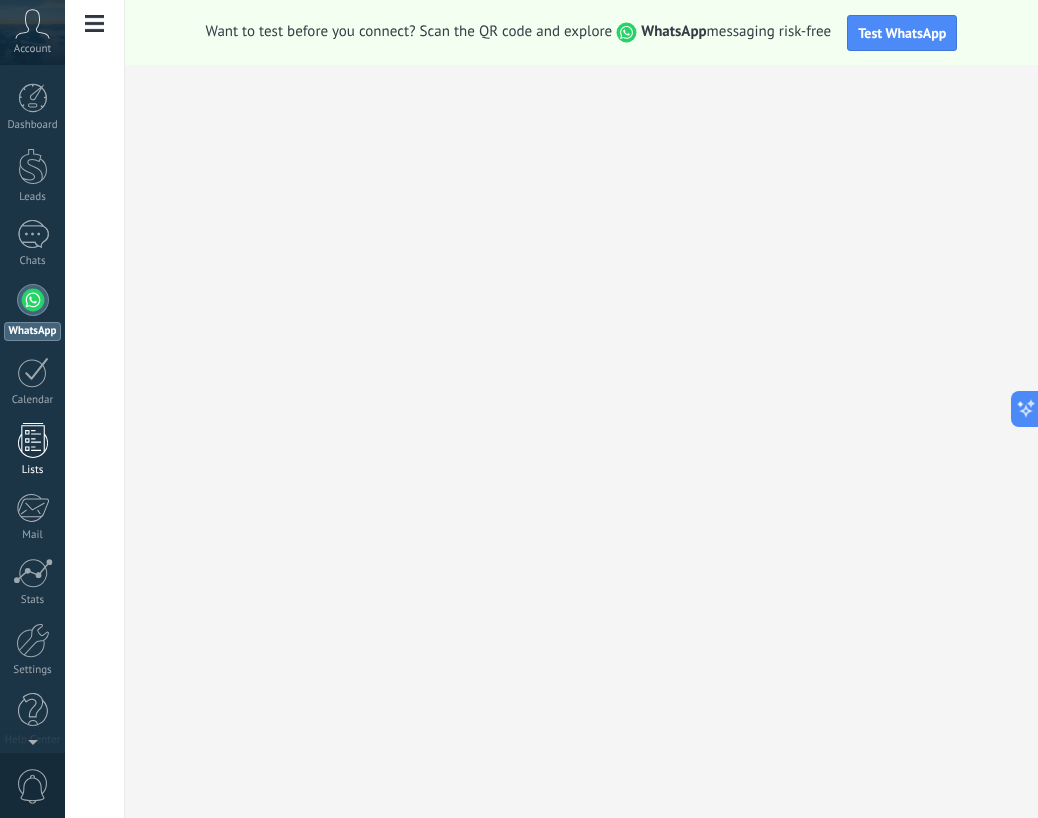 click at bounding box center [33, 440] 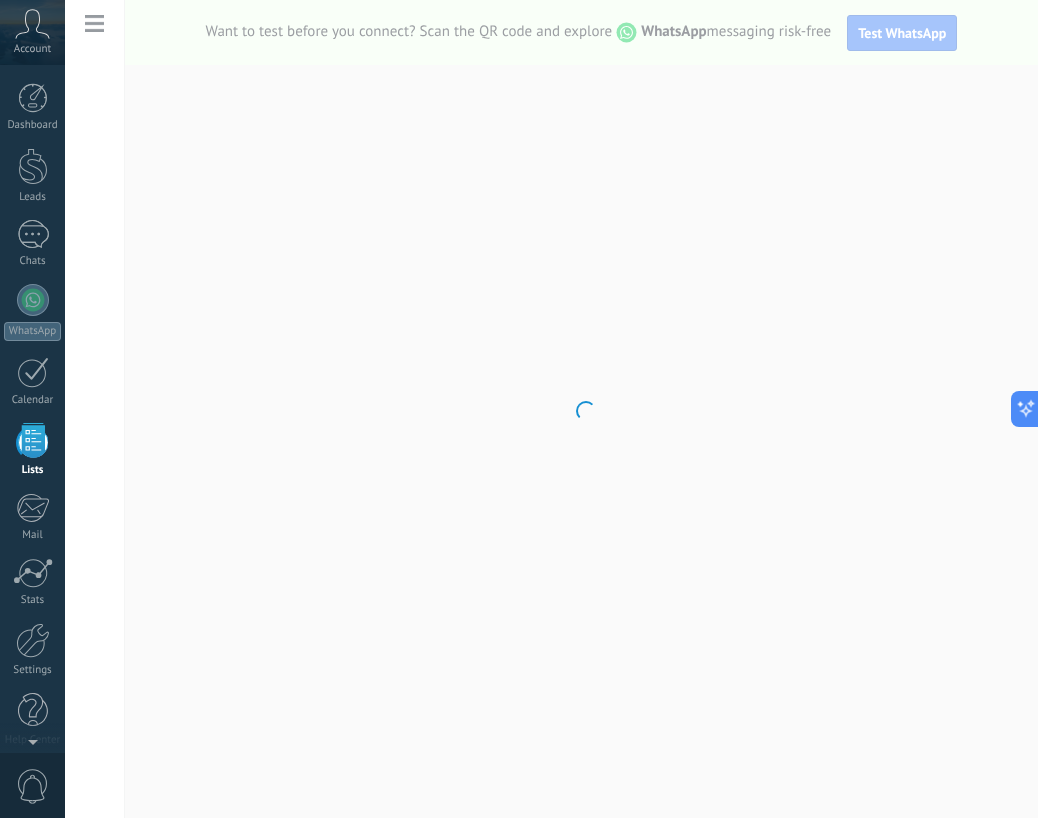 scroll, scrollTop: 14, scrollLeft: 0, axis: vertical 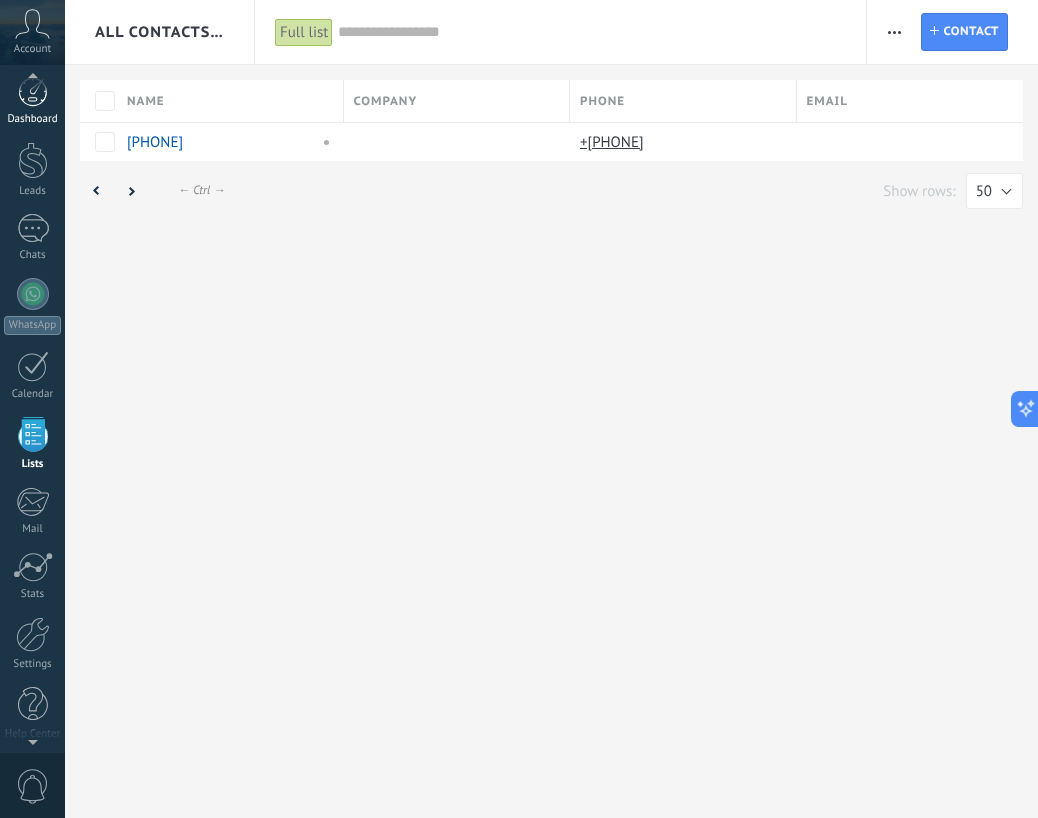 click on "Dashboard" at bounding box center (32, 101) 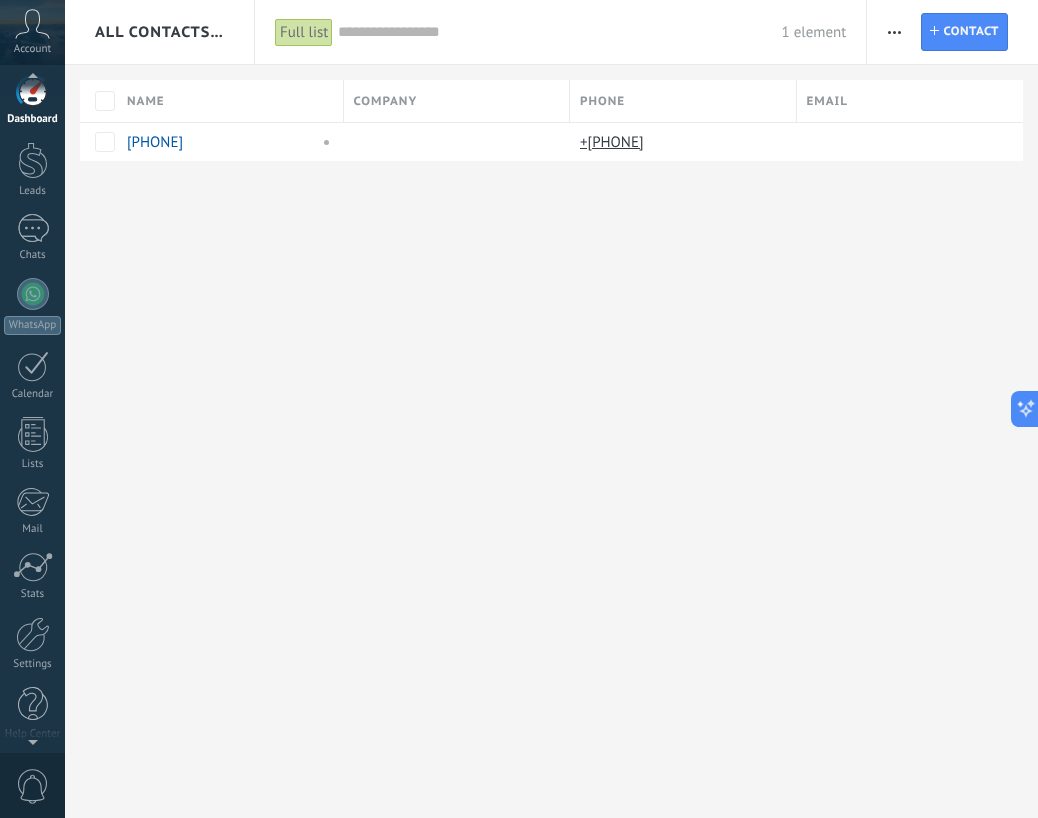 scroll, scrollTop: 0, scrollLeft: 0, axis: both 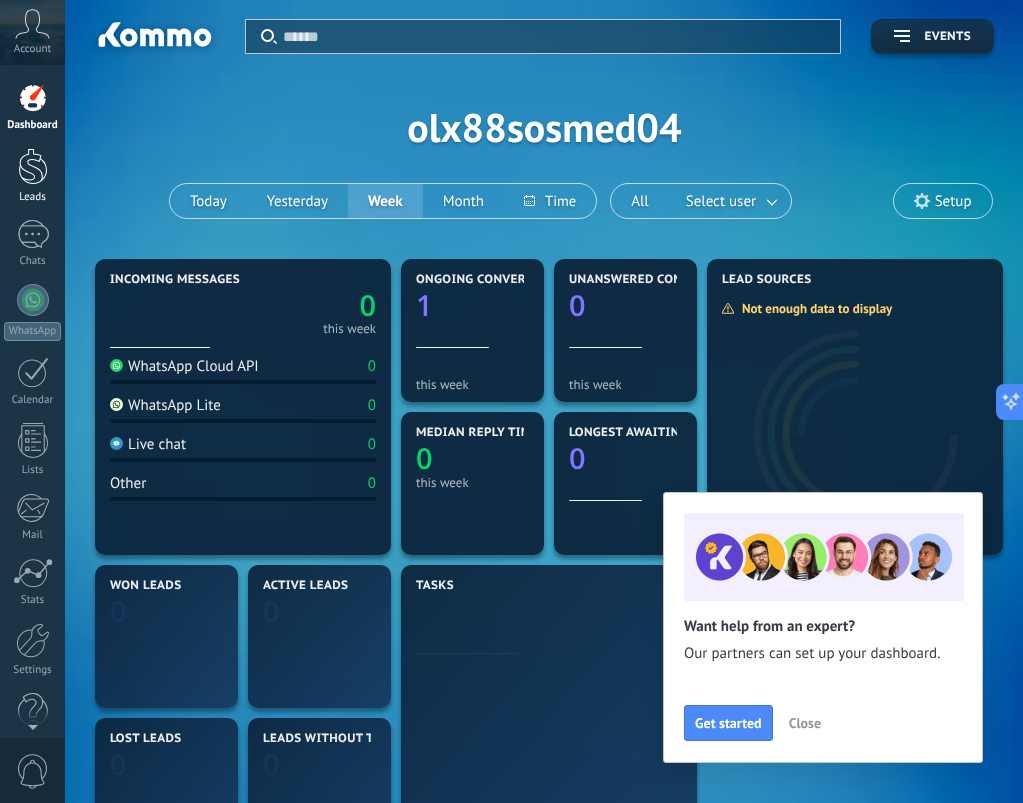 click at bounding box center (33, 166) 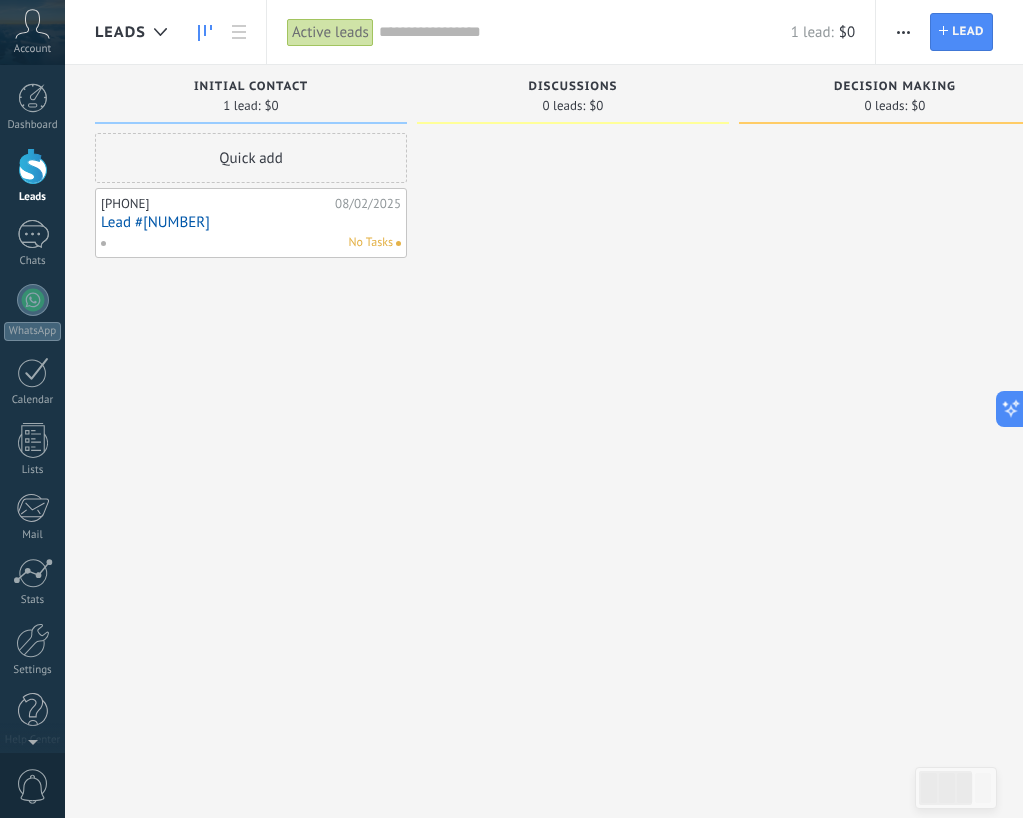 click on "[PHONE]" at bounding box center (215, 204) 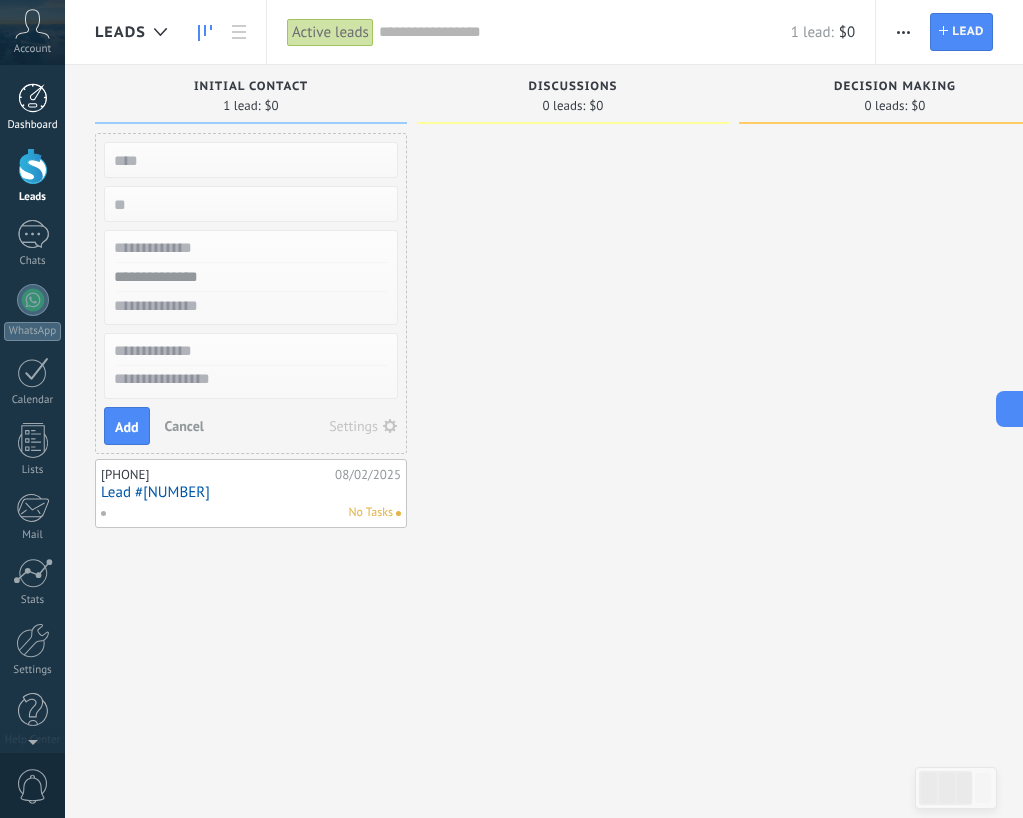 click at bounding box center (33, 98) 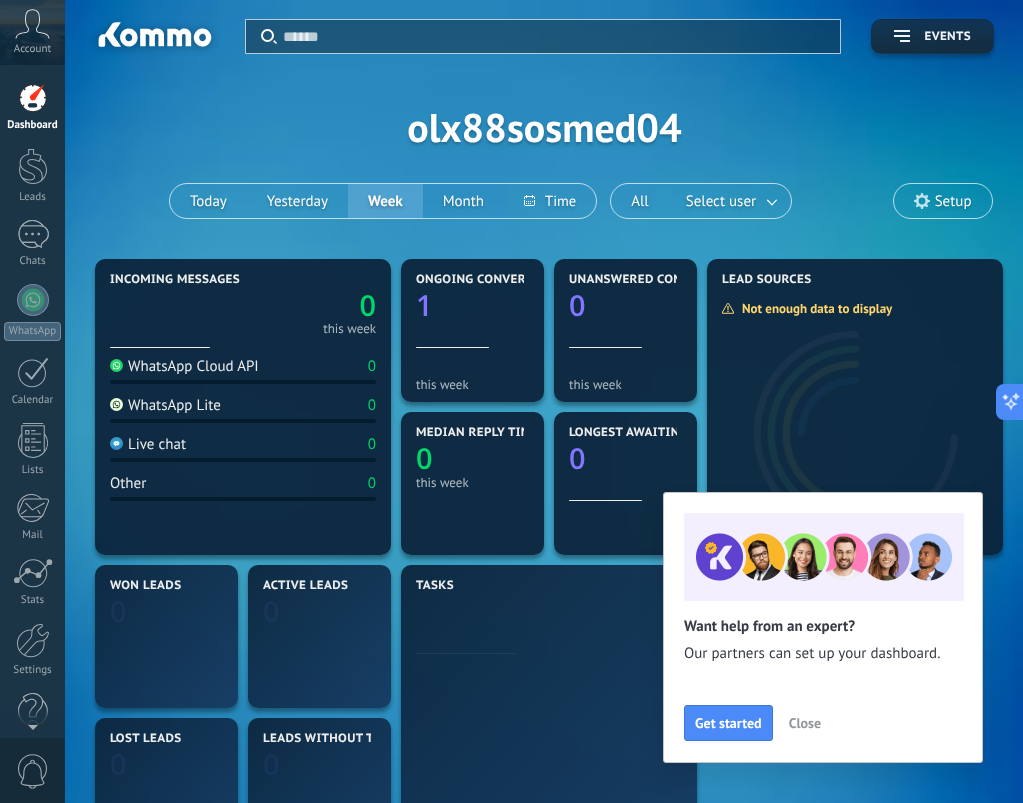 click on "Account" at bounding box center [32, 49] 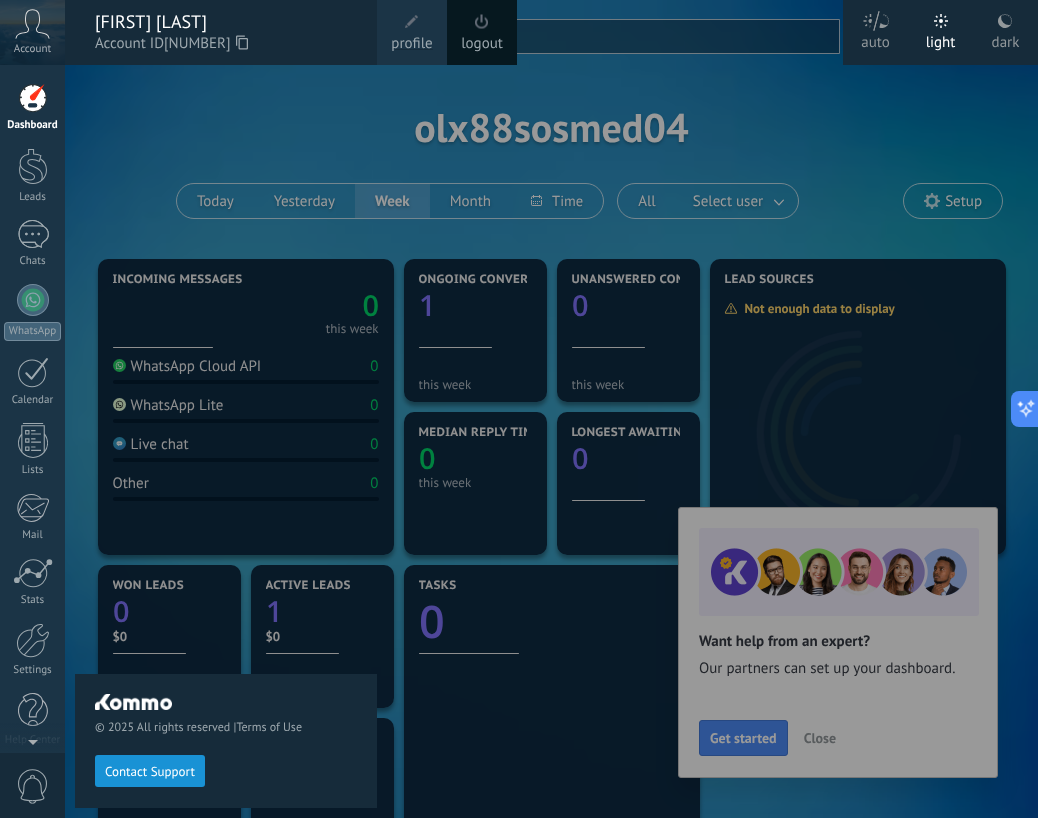 click on "©  2025  All rights reserved |  Terms of Use
Contact Support" at bounding box center [226, 441] 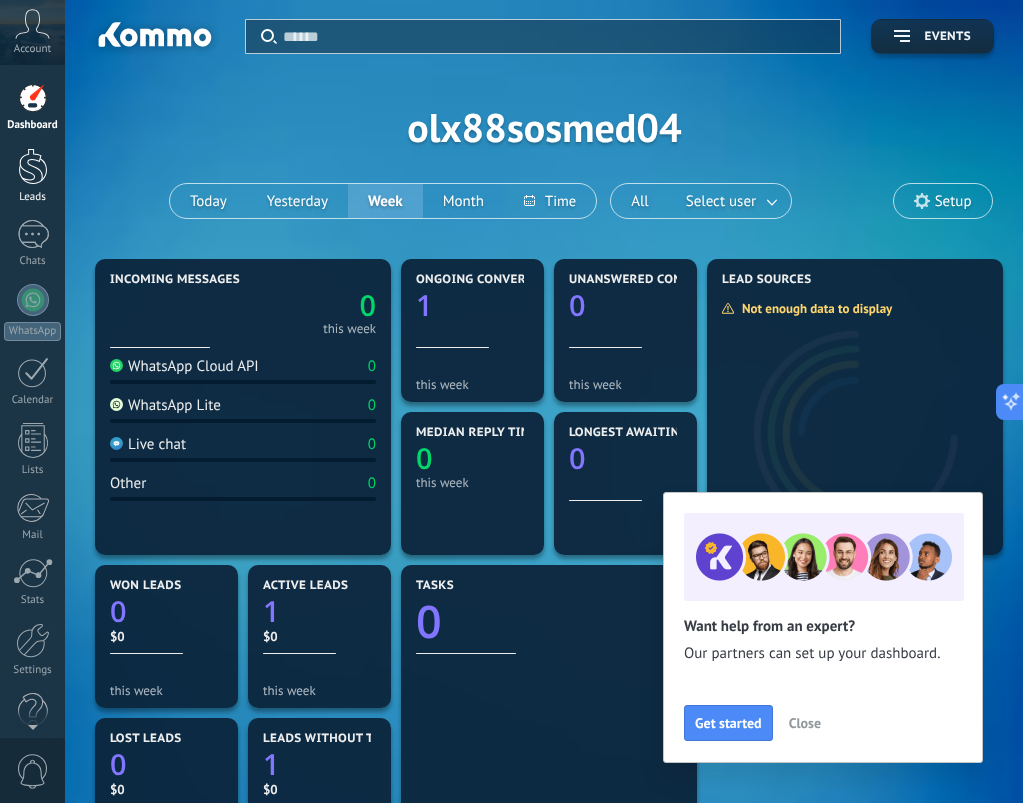 click at bounding box center [33, 166] 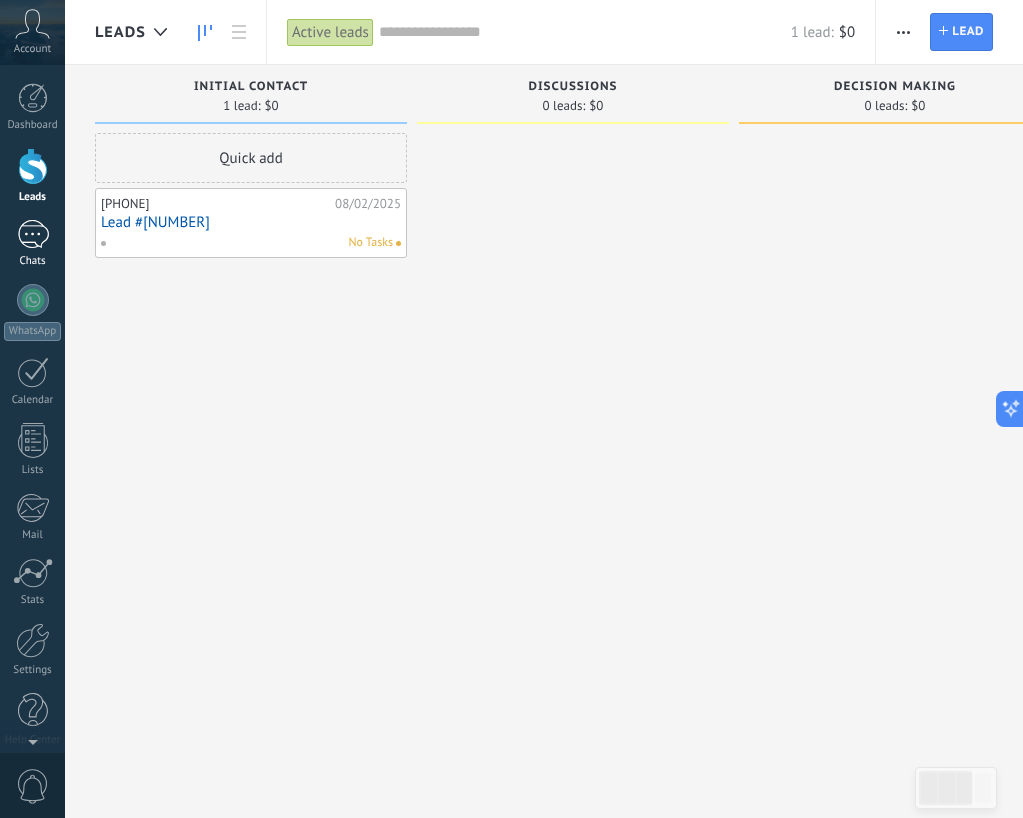 click at bounding box center (33, 234) 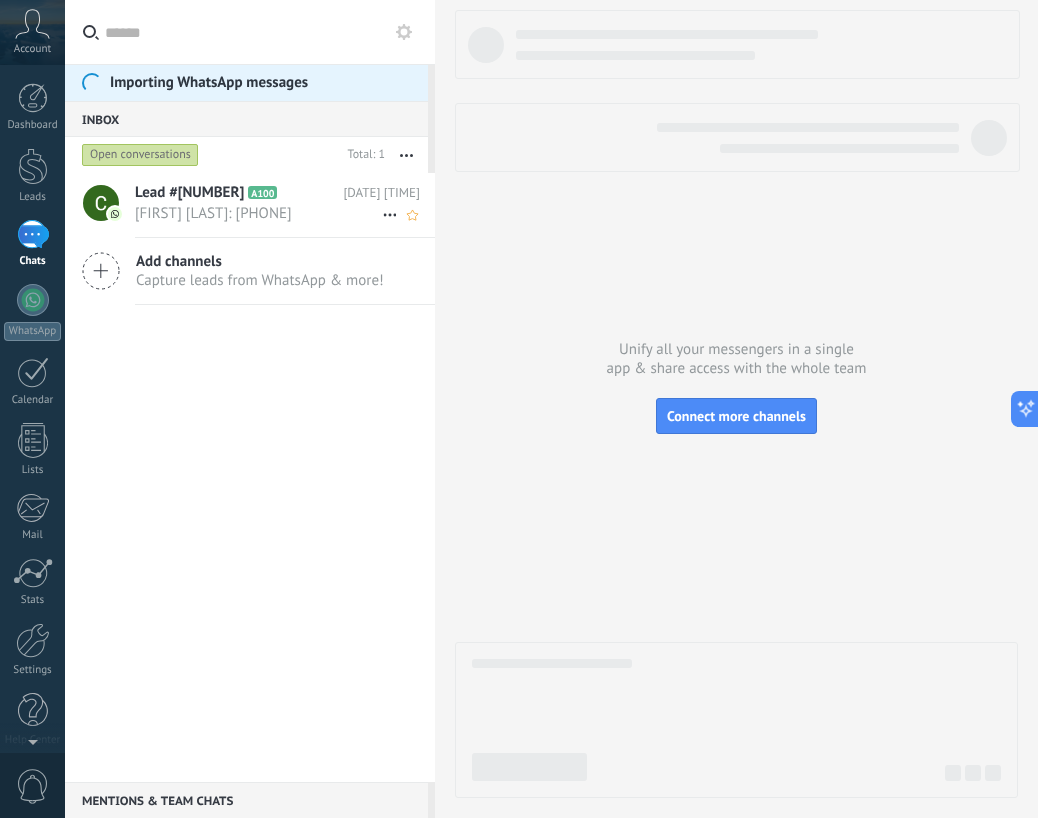 click on "[FIRST] [LAST]: [PHONE]" at bounding box center [258, 213] 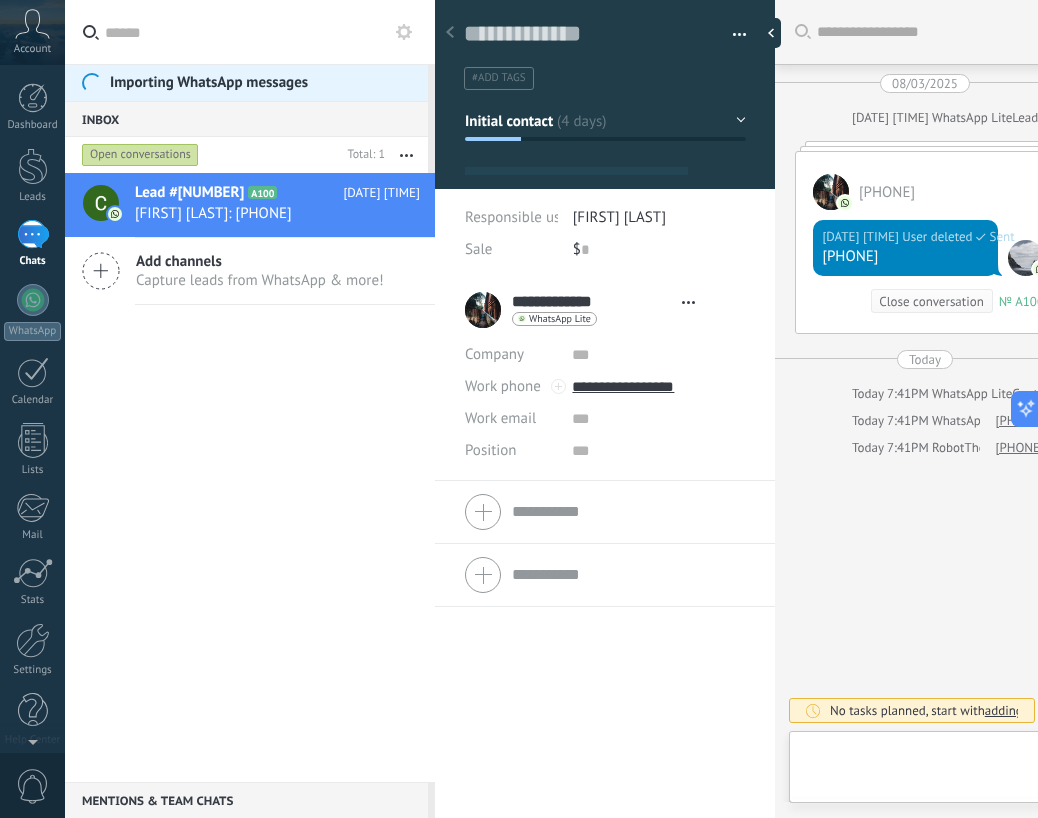 click on "**********" at bounding box center [605, 549] 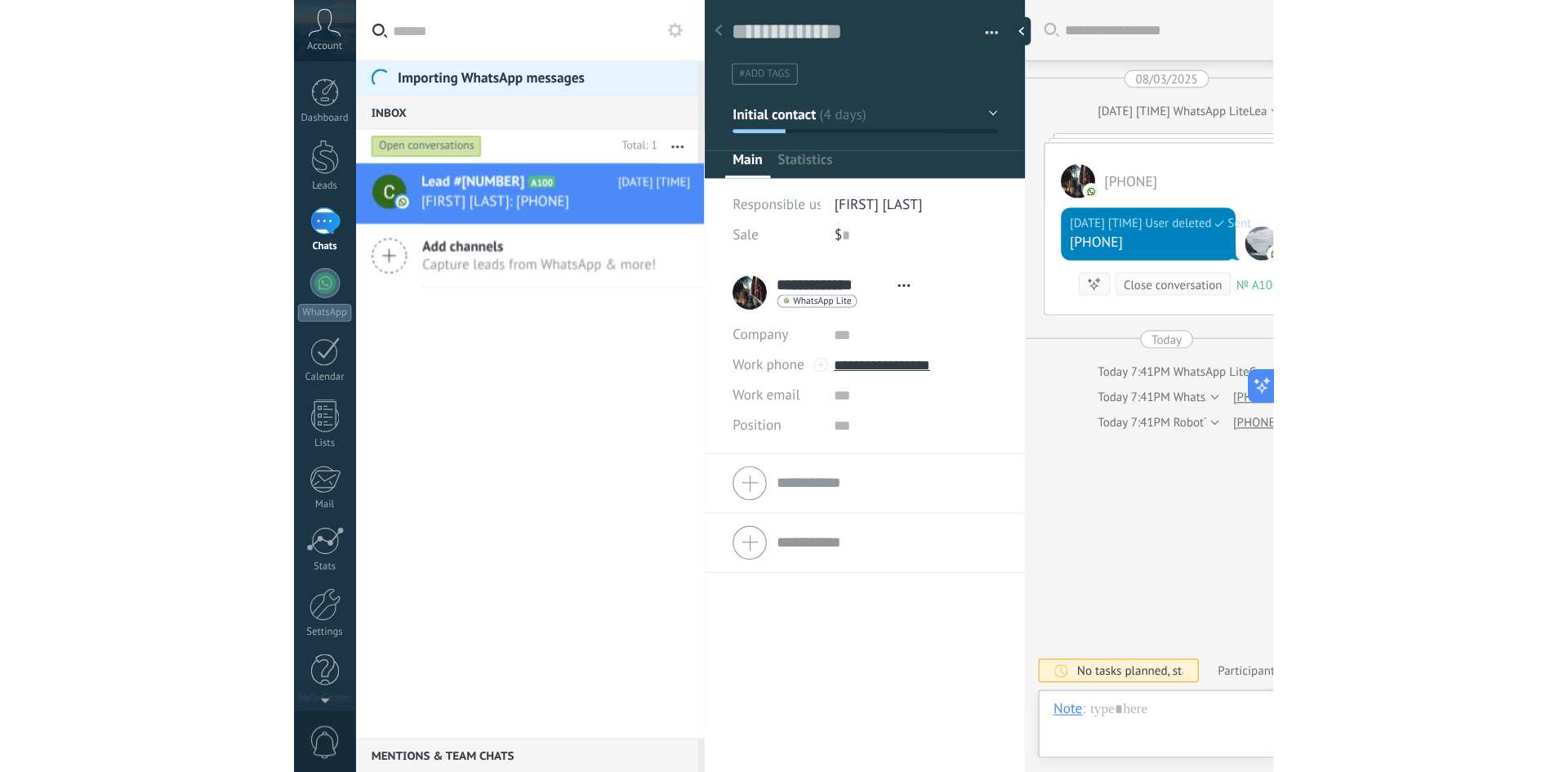 scroll, scrollTop: 25, scrollLeft: 0, axis: vertical 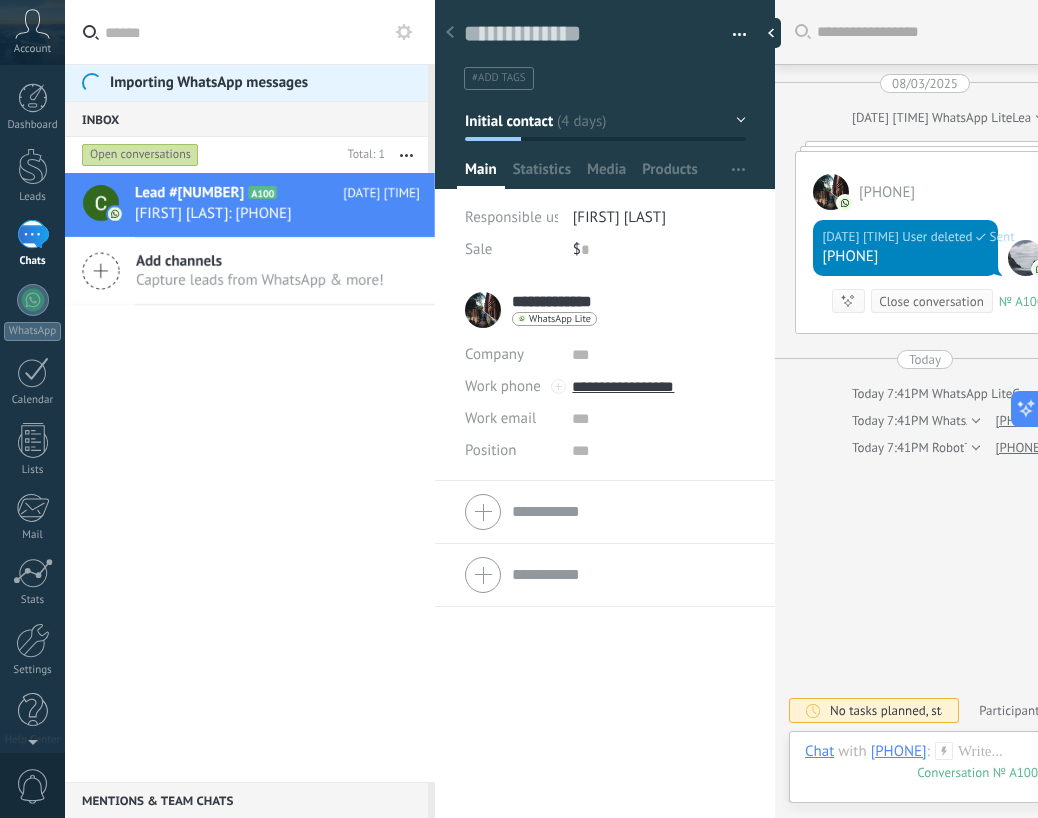 click on "**********" at bounding box center [571, 302] 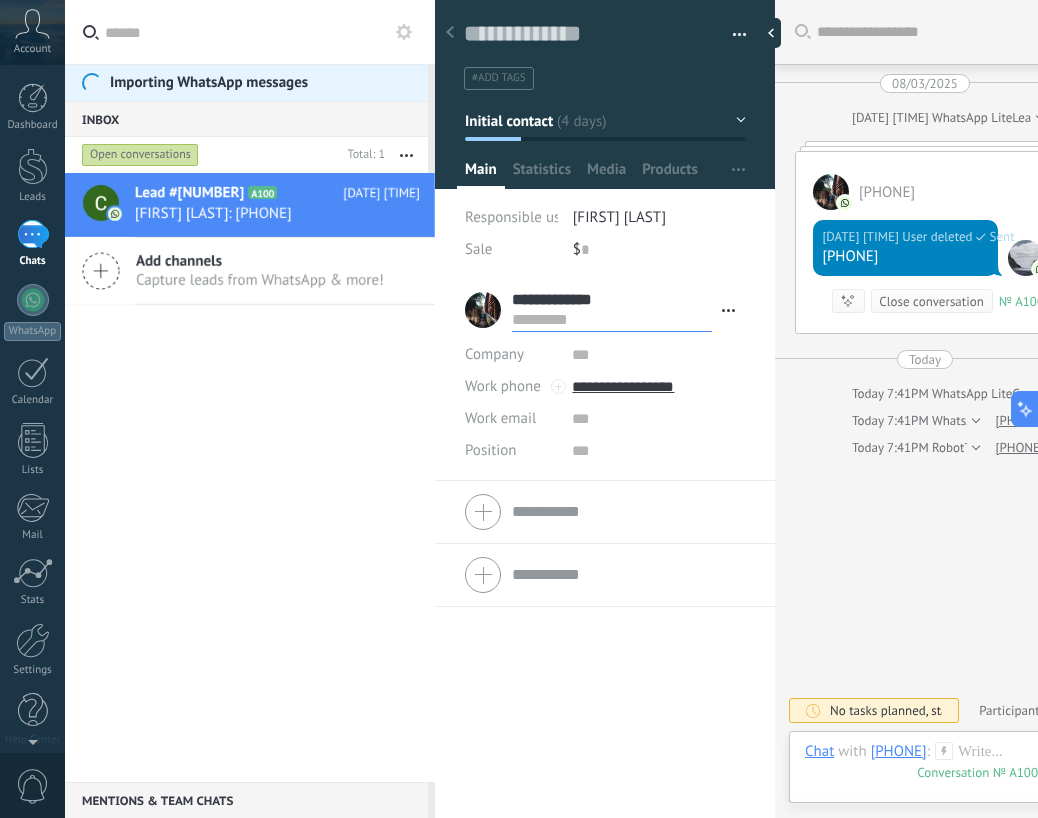 drag, startPoint x: 330, startPoint y: 372, endPoint x: 233, endPoint y: 405, distance: 102.45975 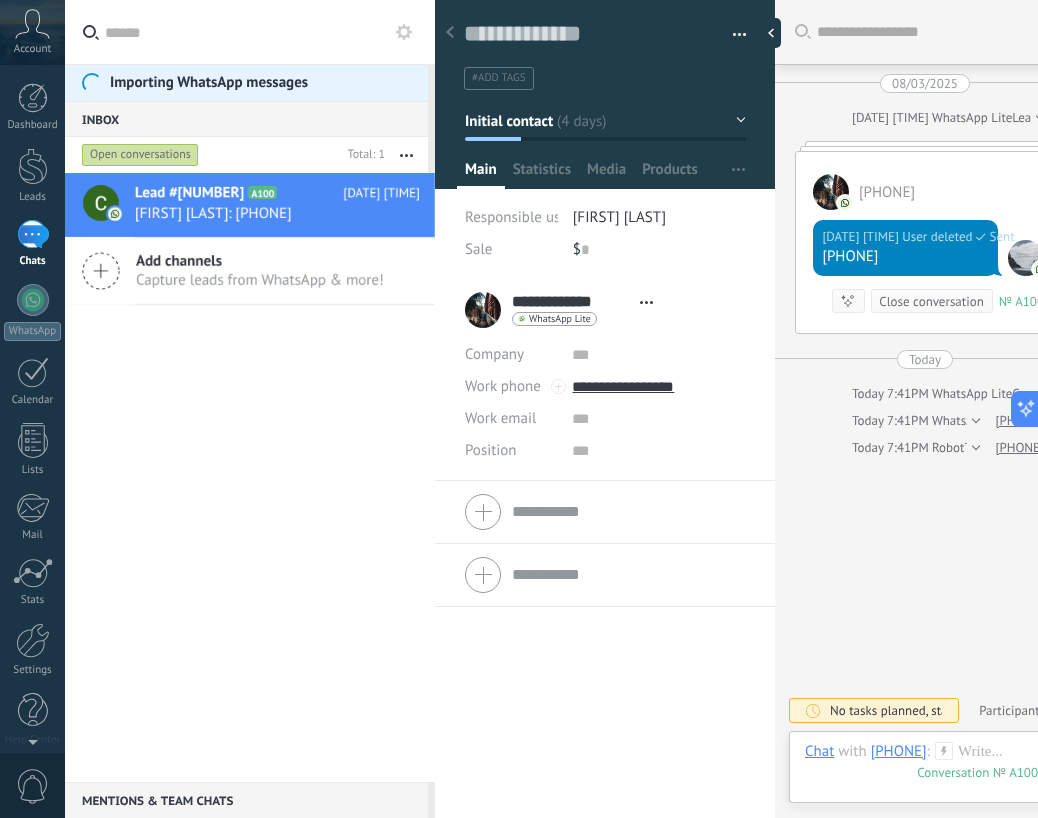 click on "Search Load more [DATE] [DATE] [TIME] WhatsApp Lite  Lead created:  Lead #[NUMBER] [PHONE]  [DATE] [TIME] User deleted  Sent [PHONE] Conversation  № [ALPHANUMERIC] Conversation № [ALPHANUMERIC] Summarize Summarize Close conversation [DATE] [TIME] [NAME]: [PHONE] Conversation № [ALPHANUMERIC] Today Today [TIME] WhatsApp Lite  Contact created:  [PHONE] Today [TIME] WhatsApp Lite  The value of the field «Phone»  is set to «+[COUNTRYCODE][PHONE]» [PHONE] Today [TIME] Robot  The value of the field «Name»  is set to «[PHONE]» [PHONE] No tasks planned, start with  adding one Participants:  [NUMBER] Add member Bots:  [NUMBER]" at bounding box center (925, 409) 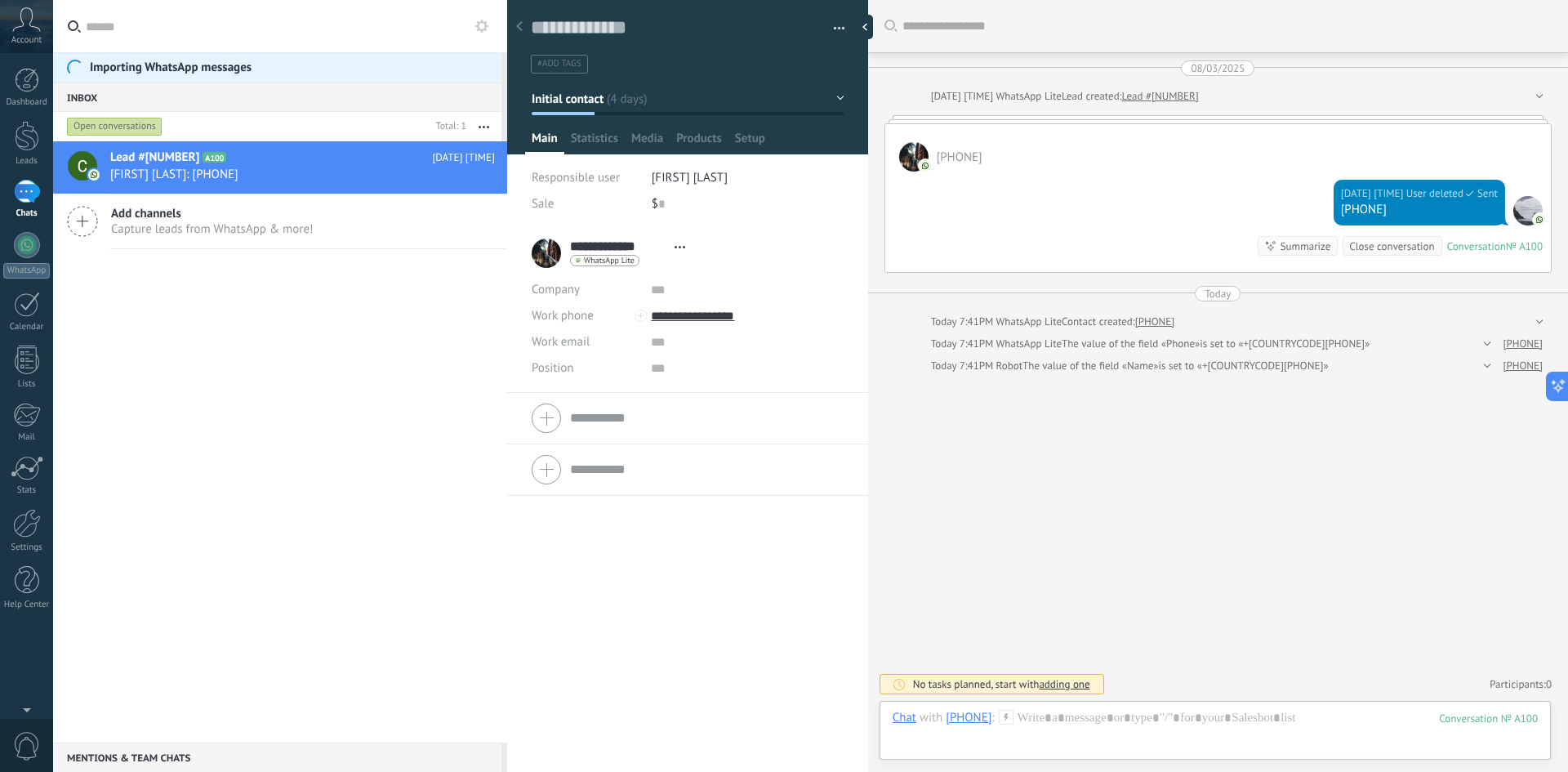 scroll, scrollTop: 25, scrollLeft: 0, axis: vertical 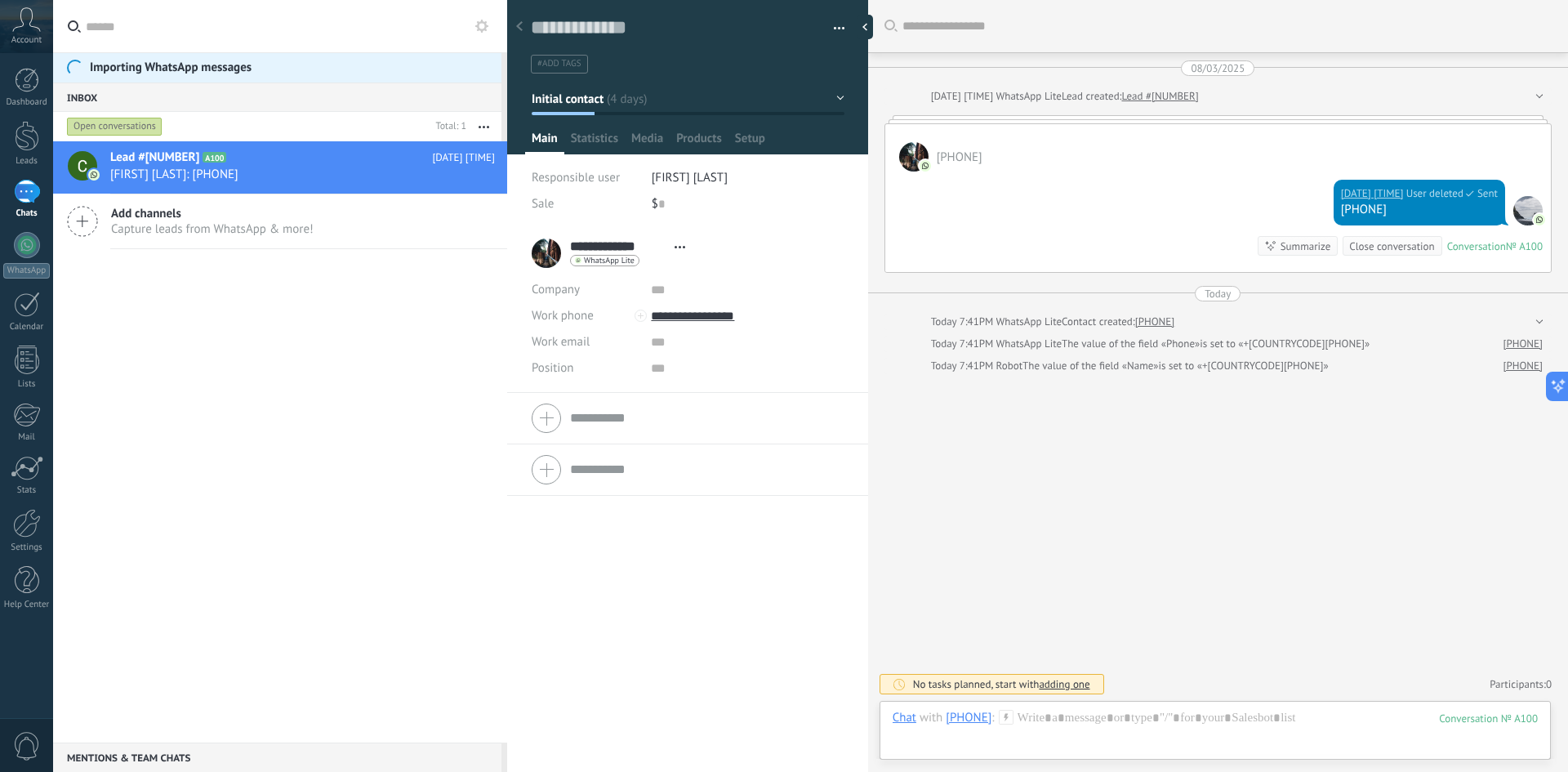 click on "08/02/2025 6:22PM User deleted Sent [PHONE] Conversation № A100 Conversation № A100 Summarize Summarize Close conversation" at bounding box center [1218, 221] 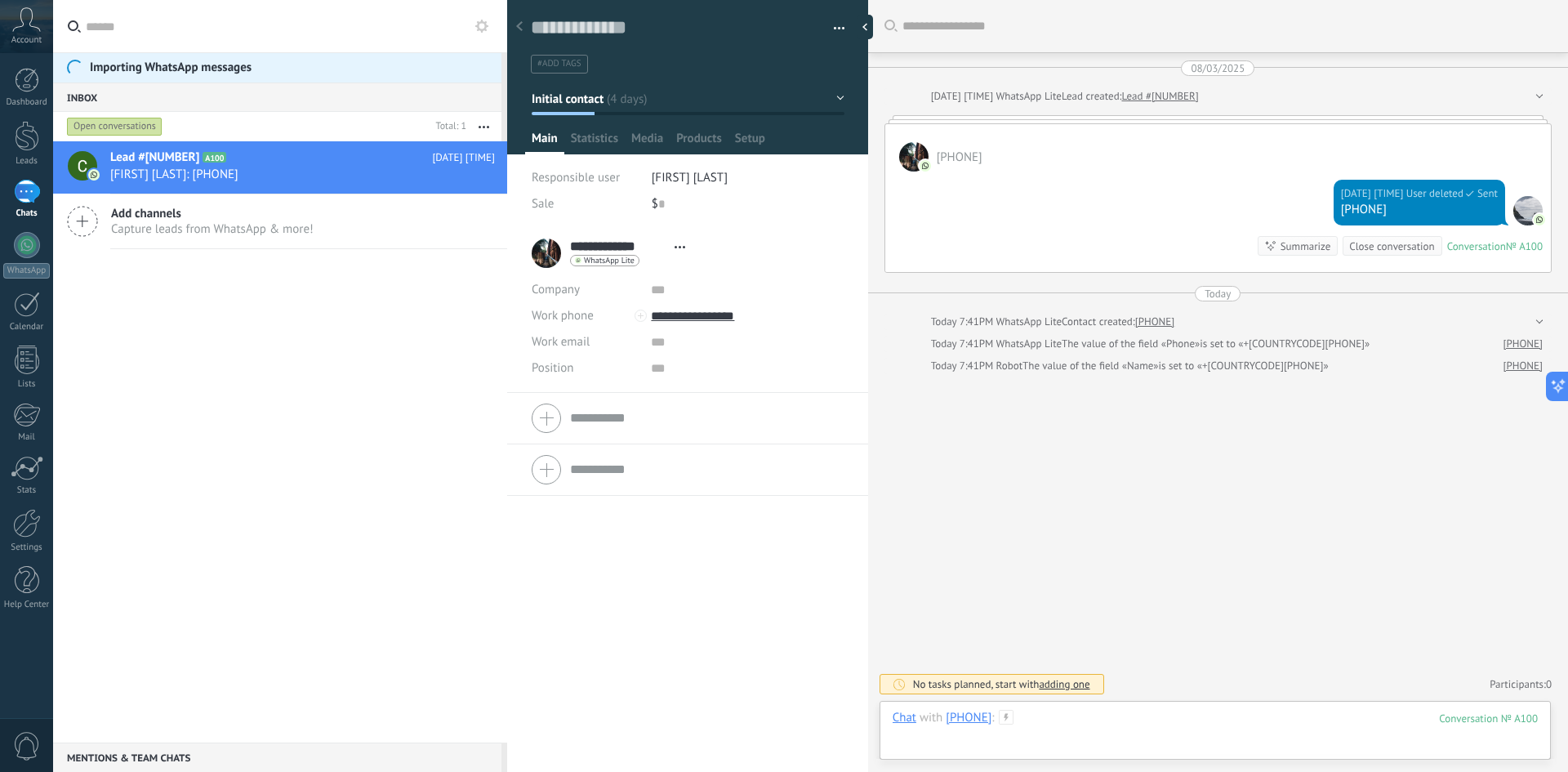 click at bounding box center (1215, 734) 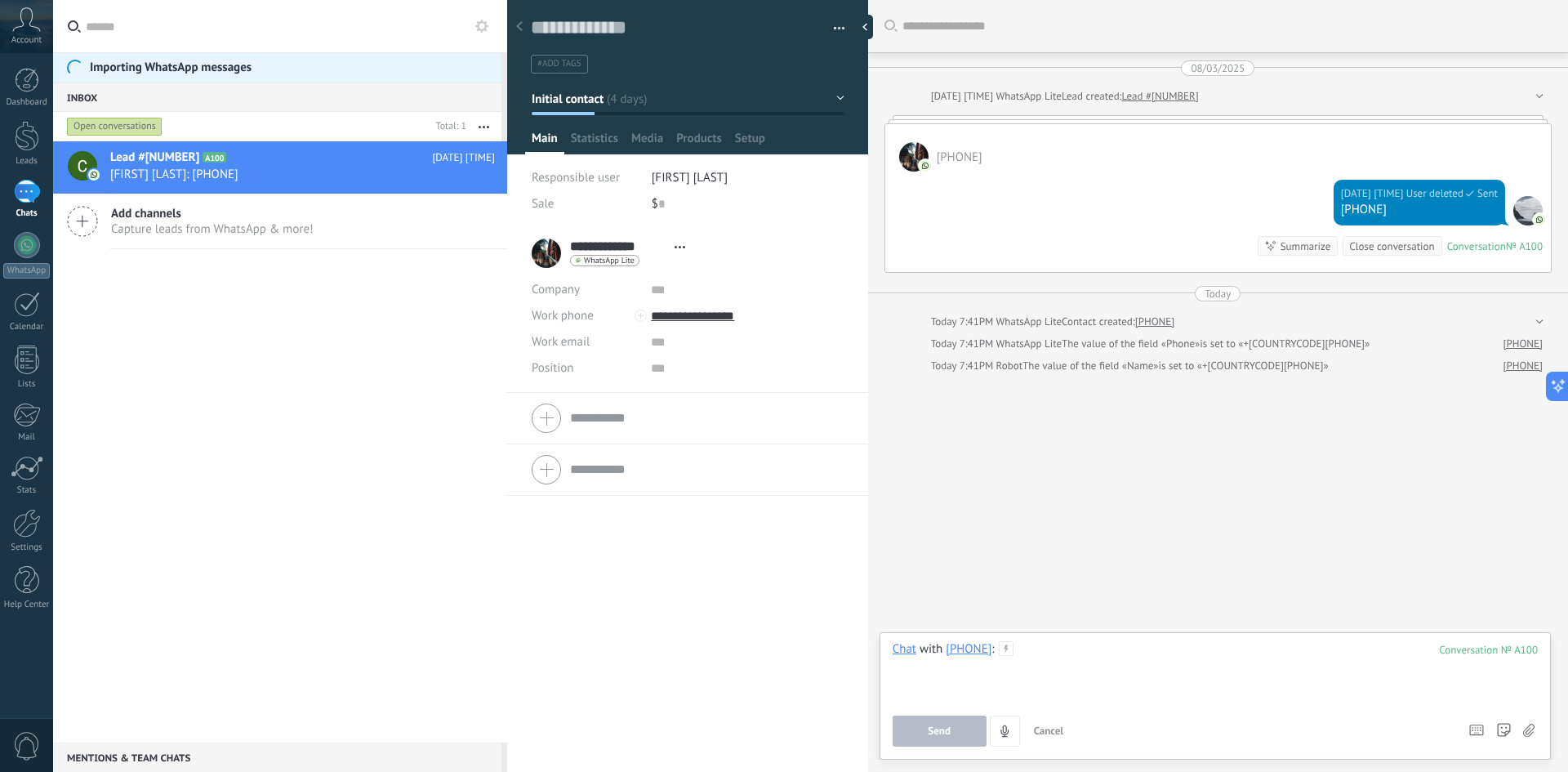 type 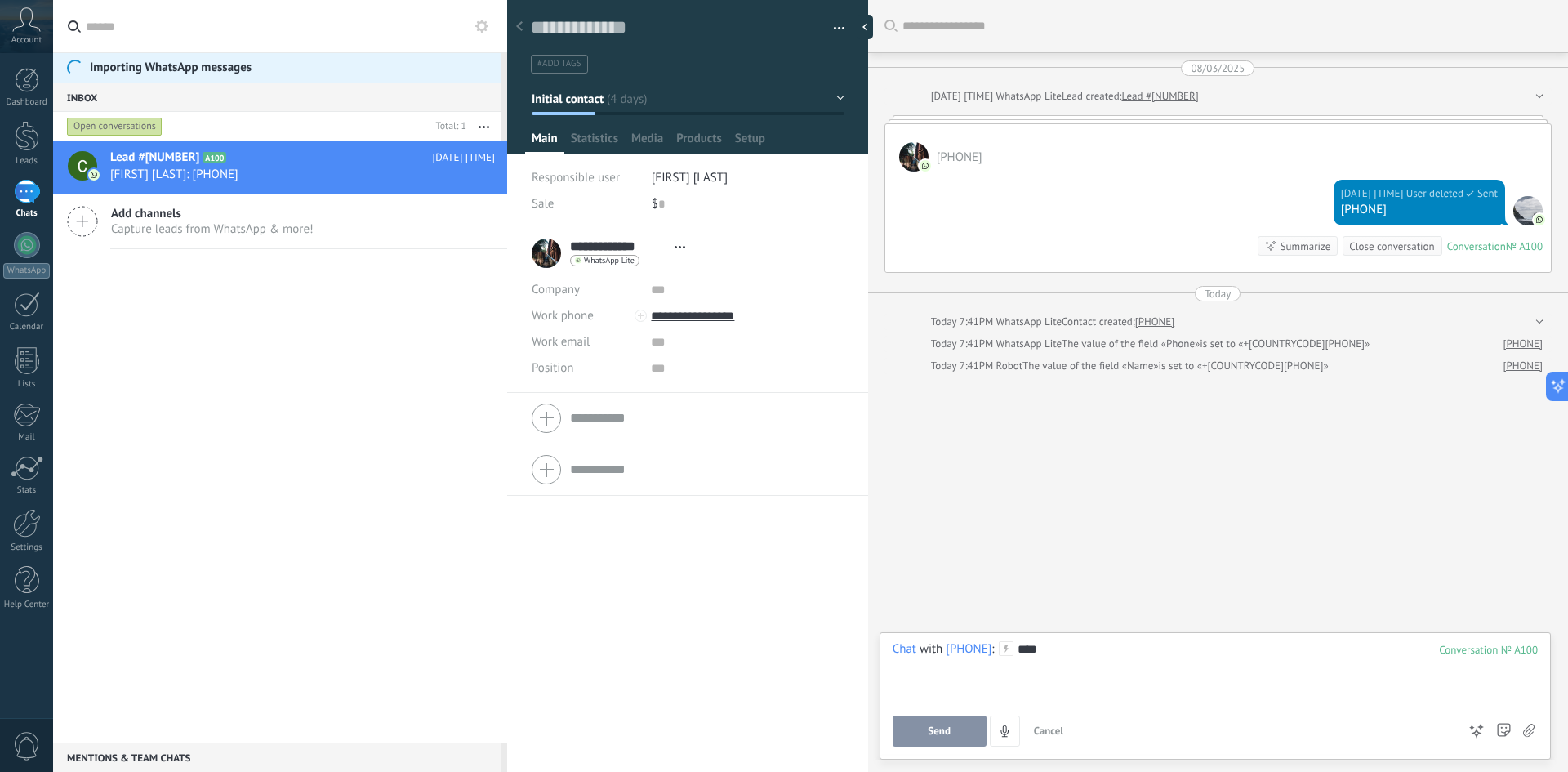click on "Send" at bounding box center (939, 731) 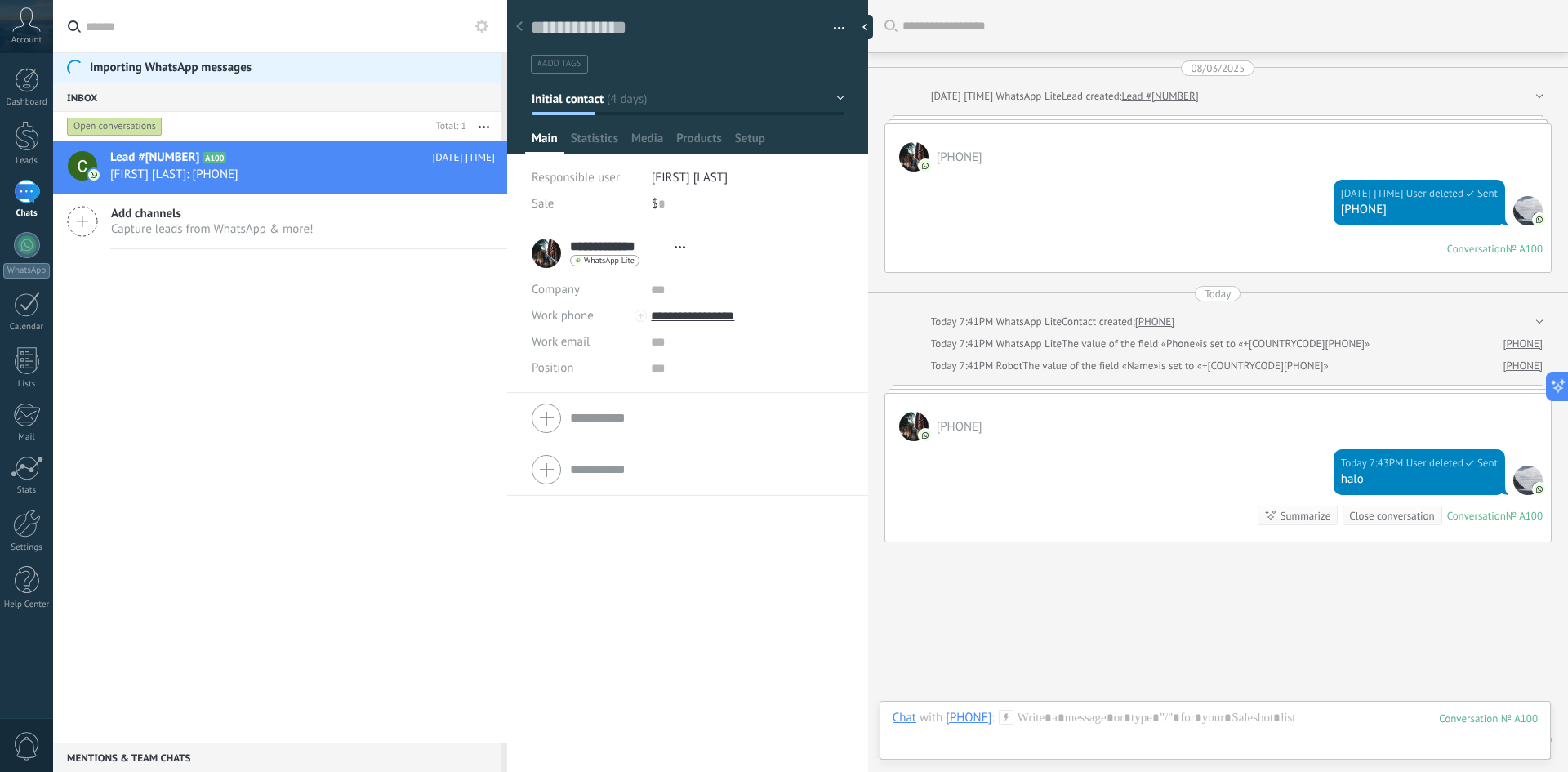 scroll, scrollTop: 56, scrollLeft: 0, axis: vertical 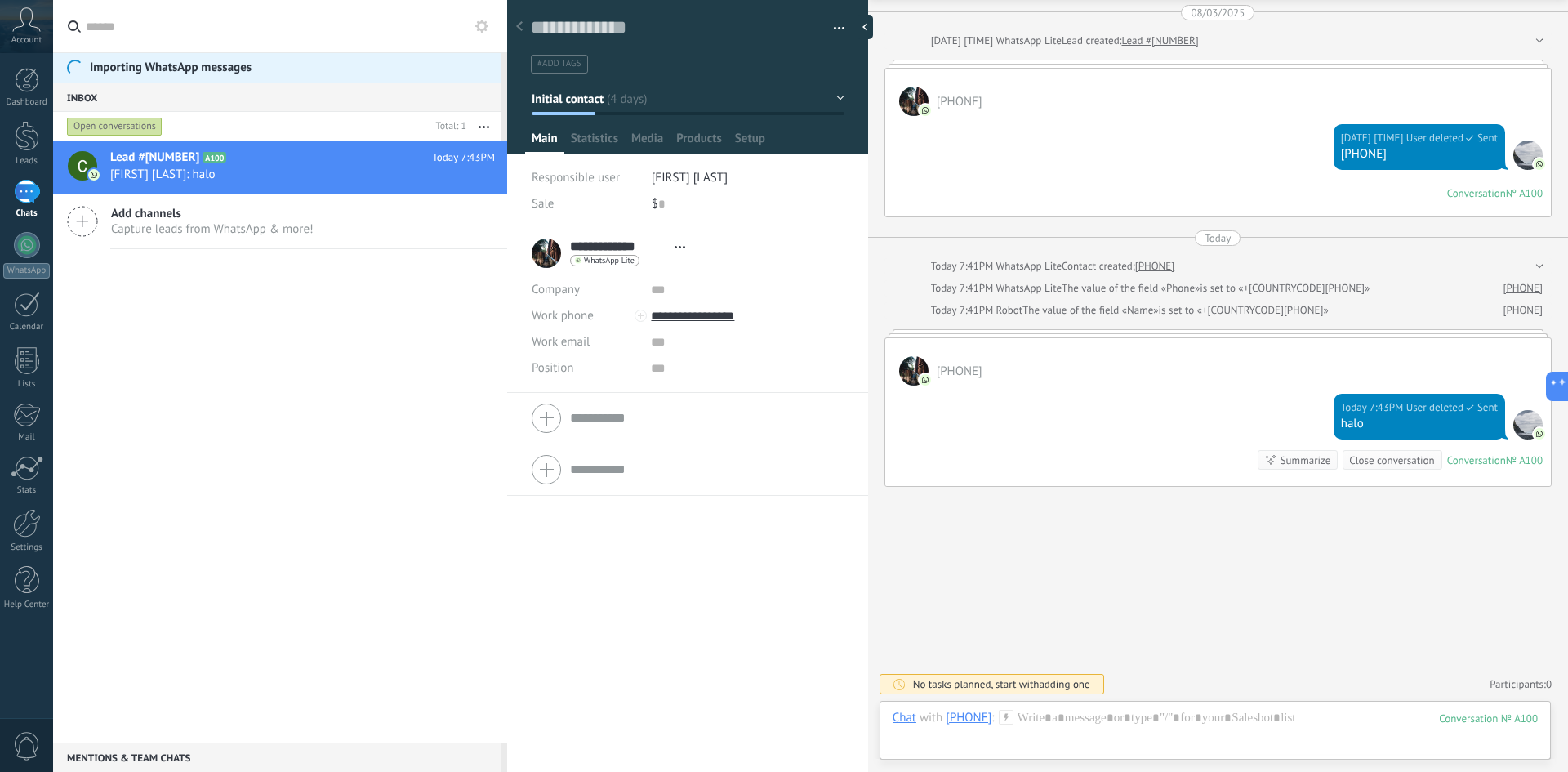 click at bounding box center [1528, 425] 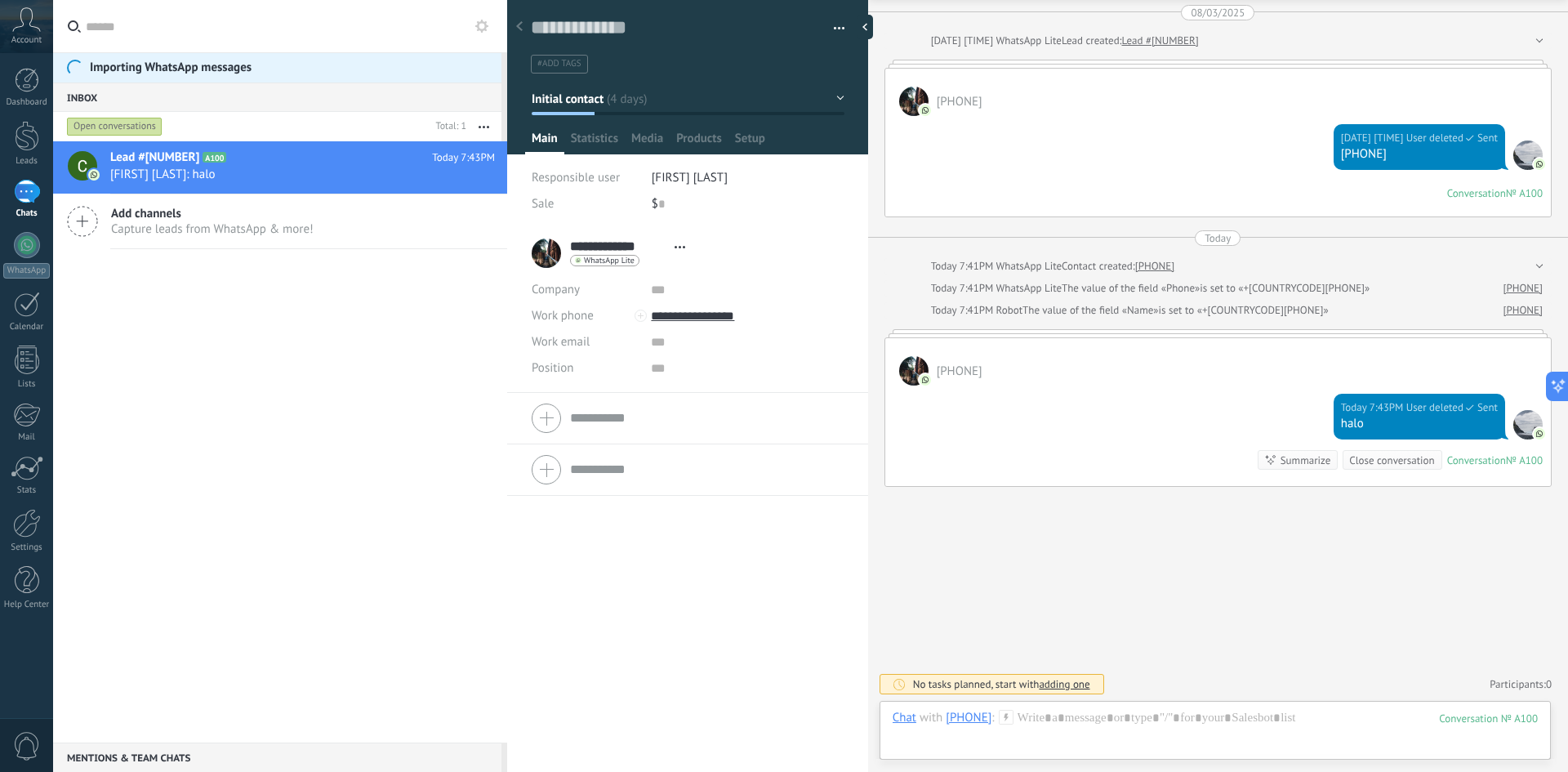 click at bounding box center [914, 101] 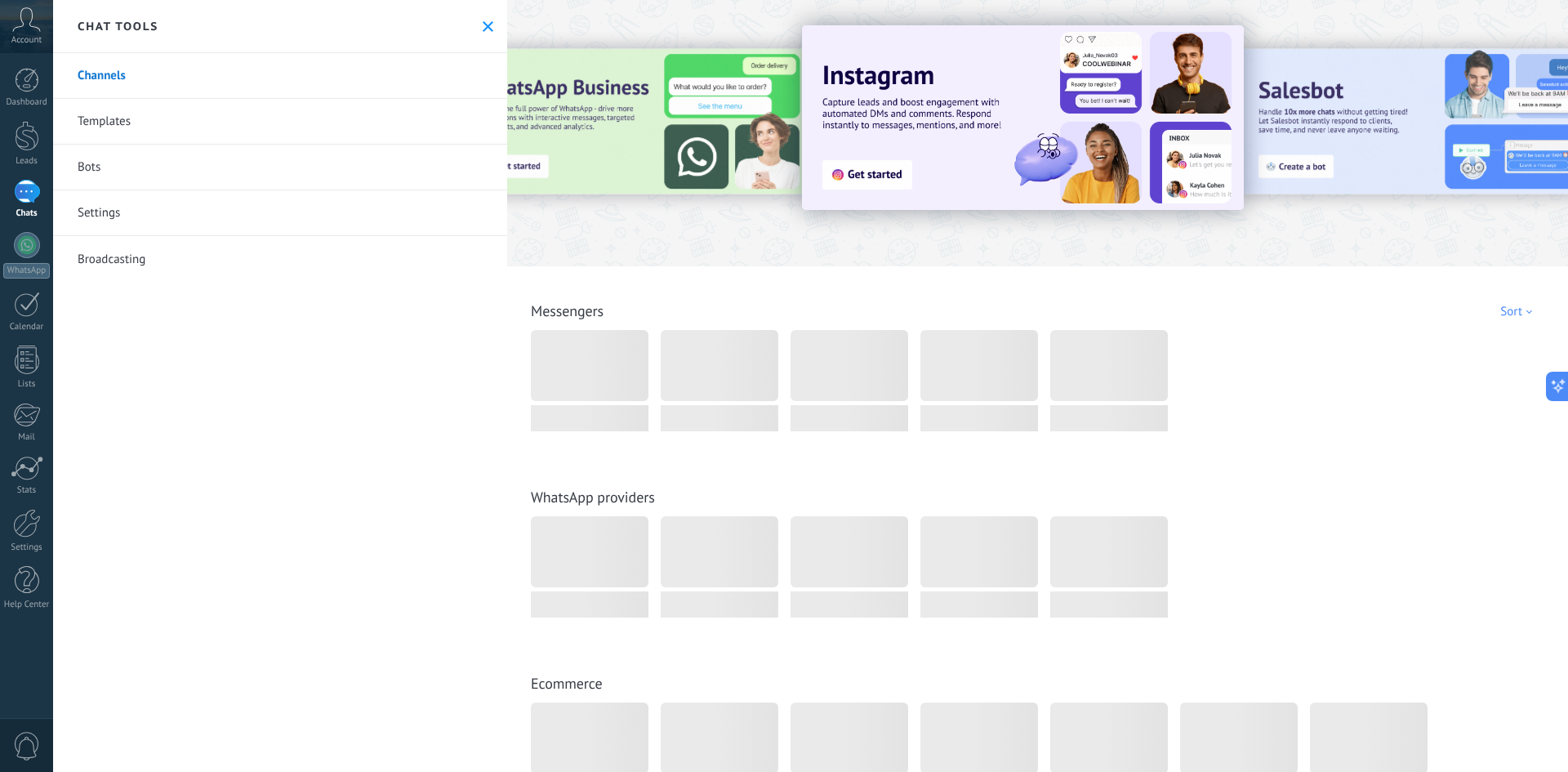 click at bounding box center (488, 26) 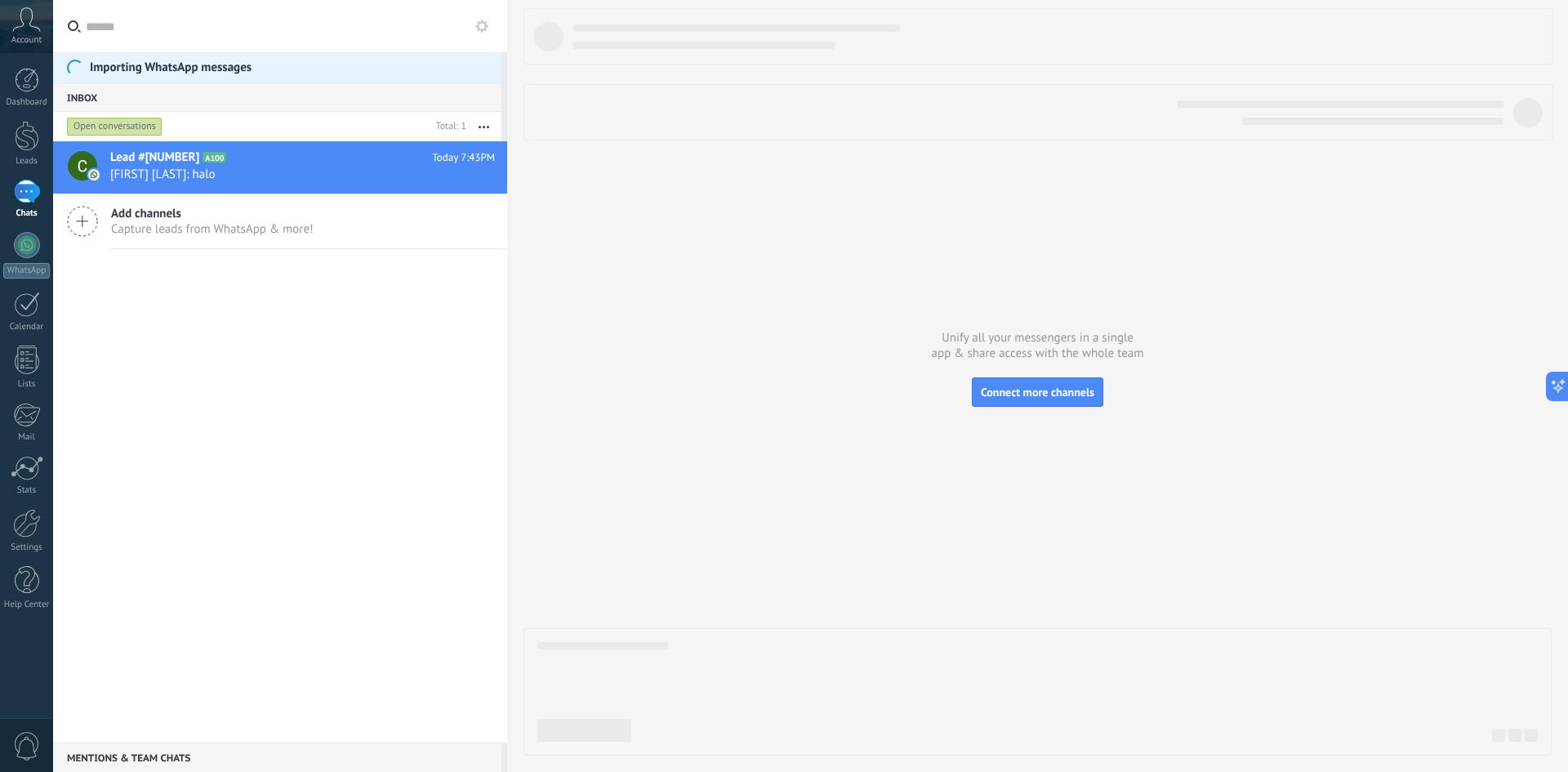 click on "Inbox 0" at bounding box center [277, 97] 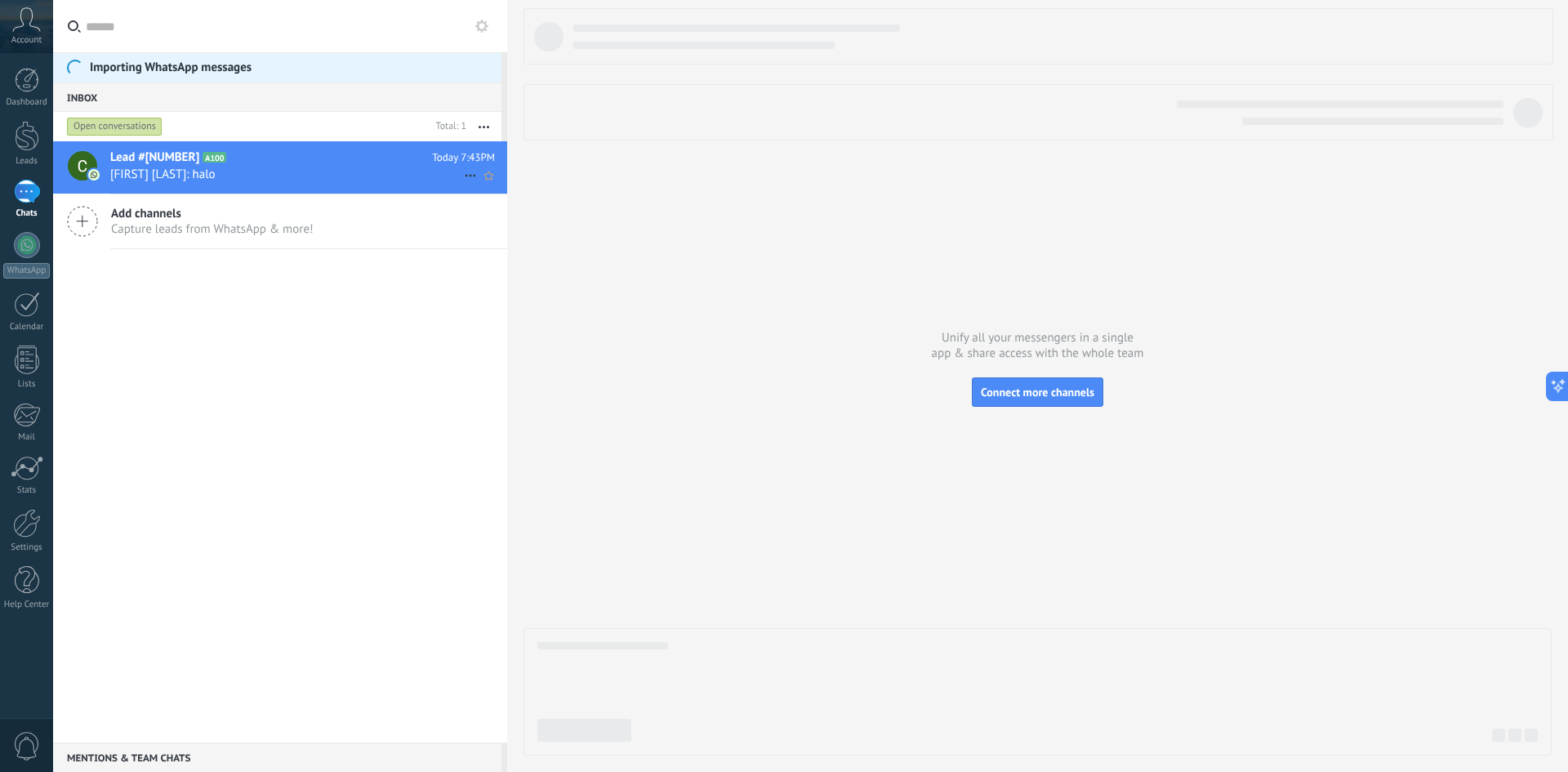 click 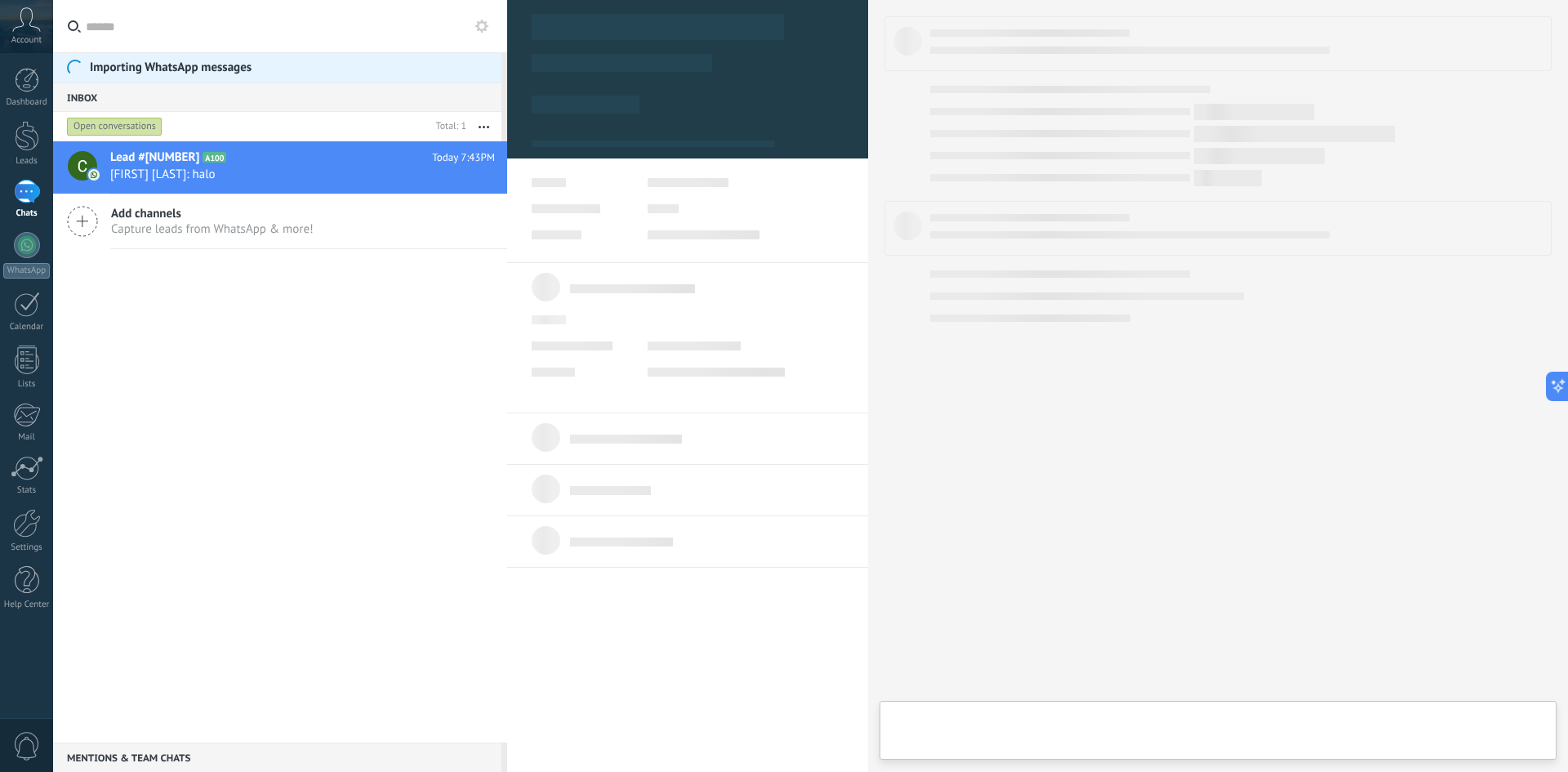 type on "**********" 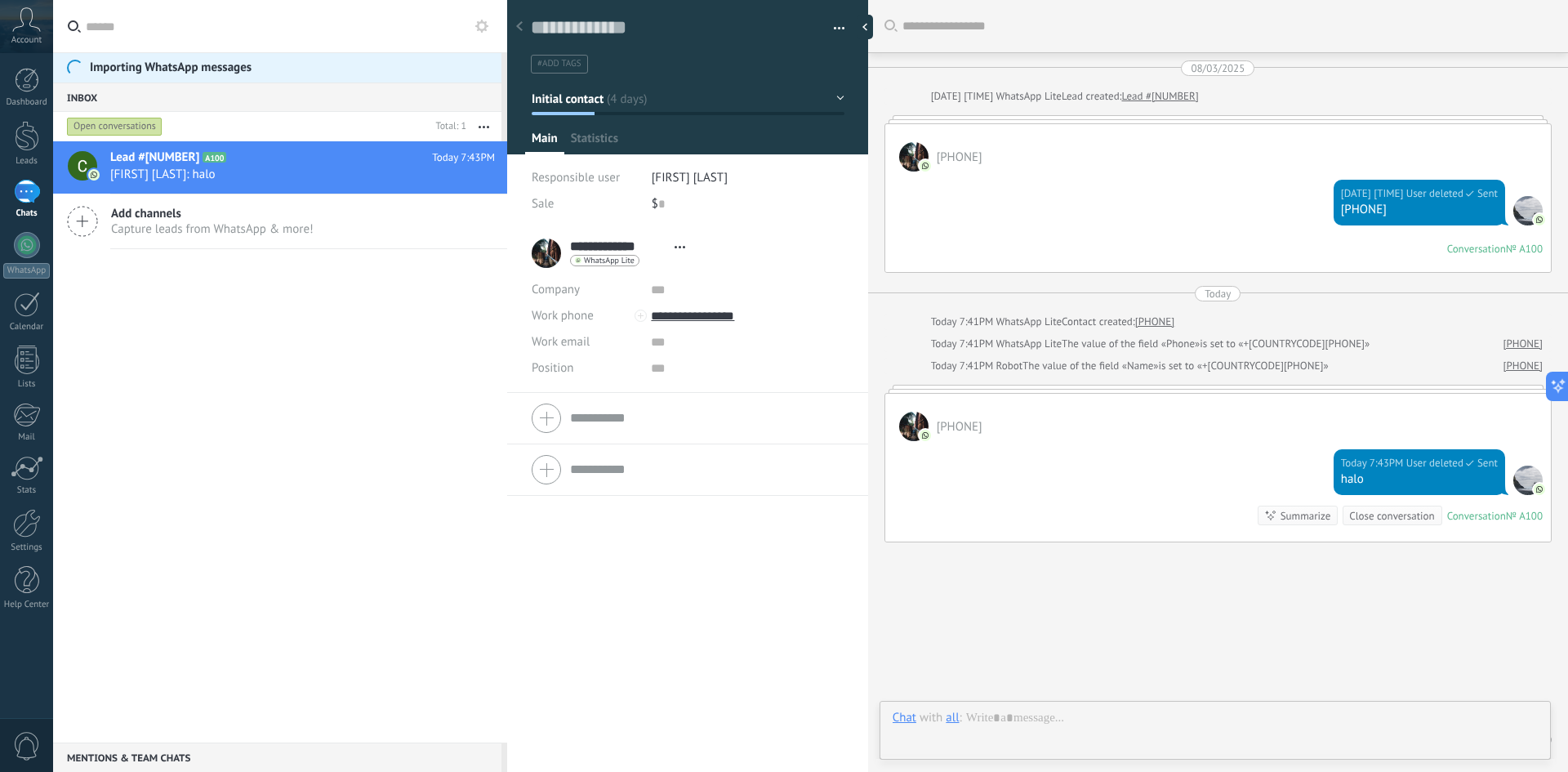 scroll, scrollTop: 25, scrollLeft: 0, axis: vertical 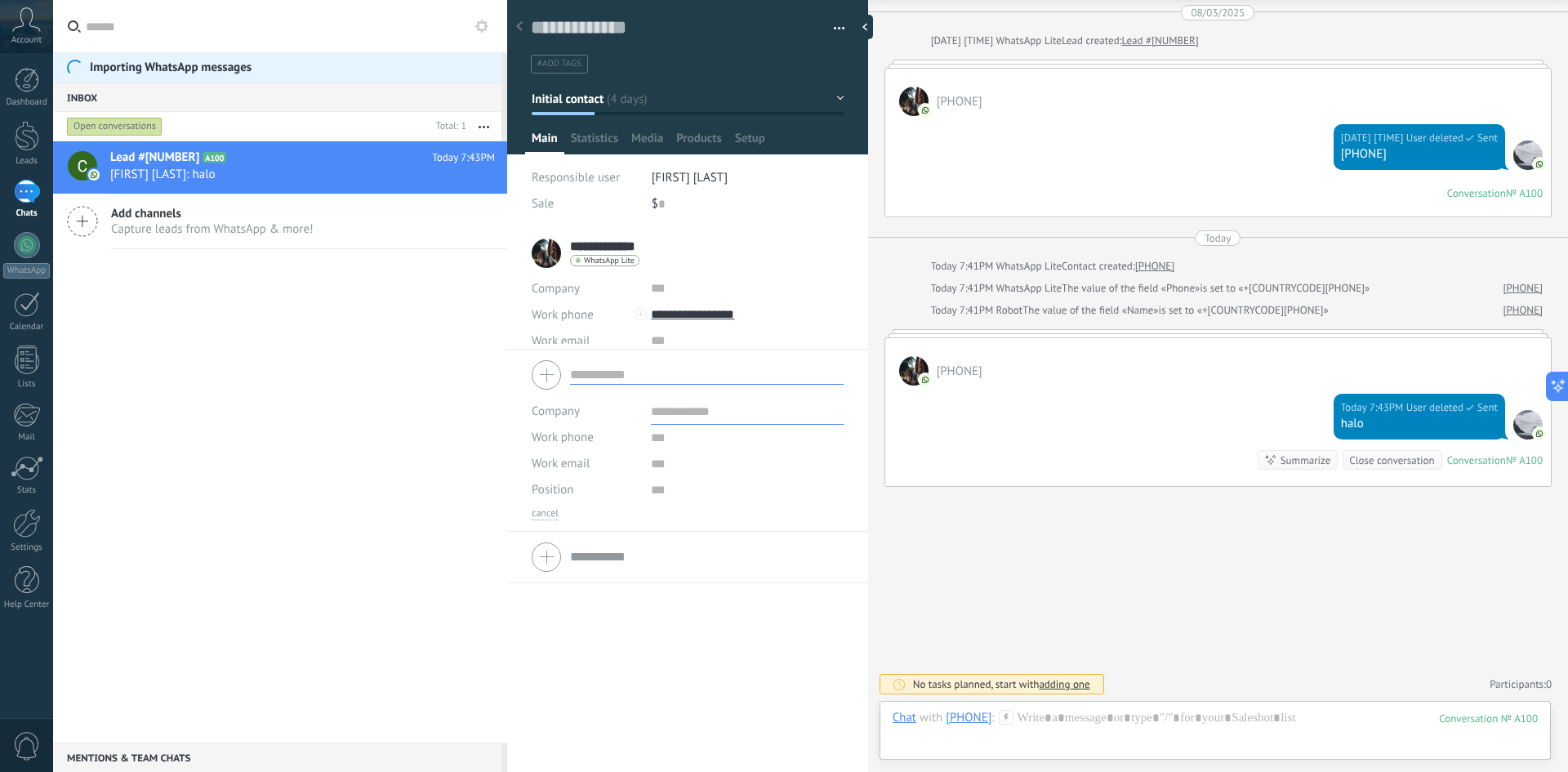 click on "Company
Work phone
Work DD
Mobile
Fax
Home
Other
Work phone
Call
Copy
Edit
Work email
Priv. email
Other email
Work email
Position" at bounding box center (688, 437) 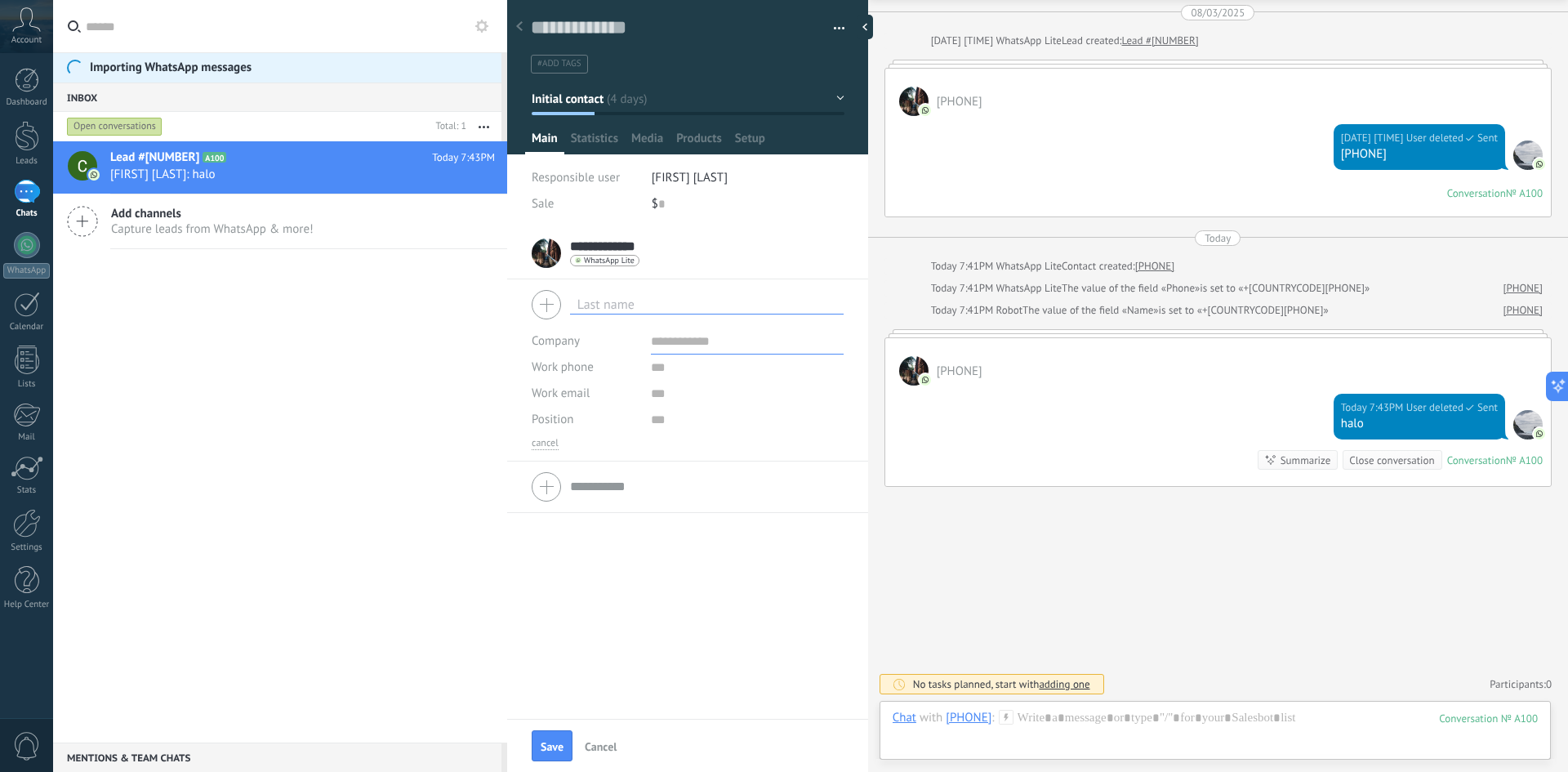 type on "*" 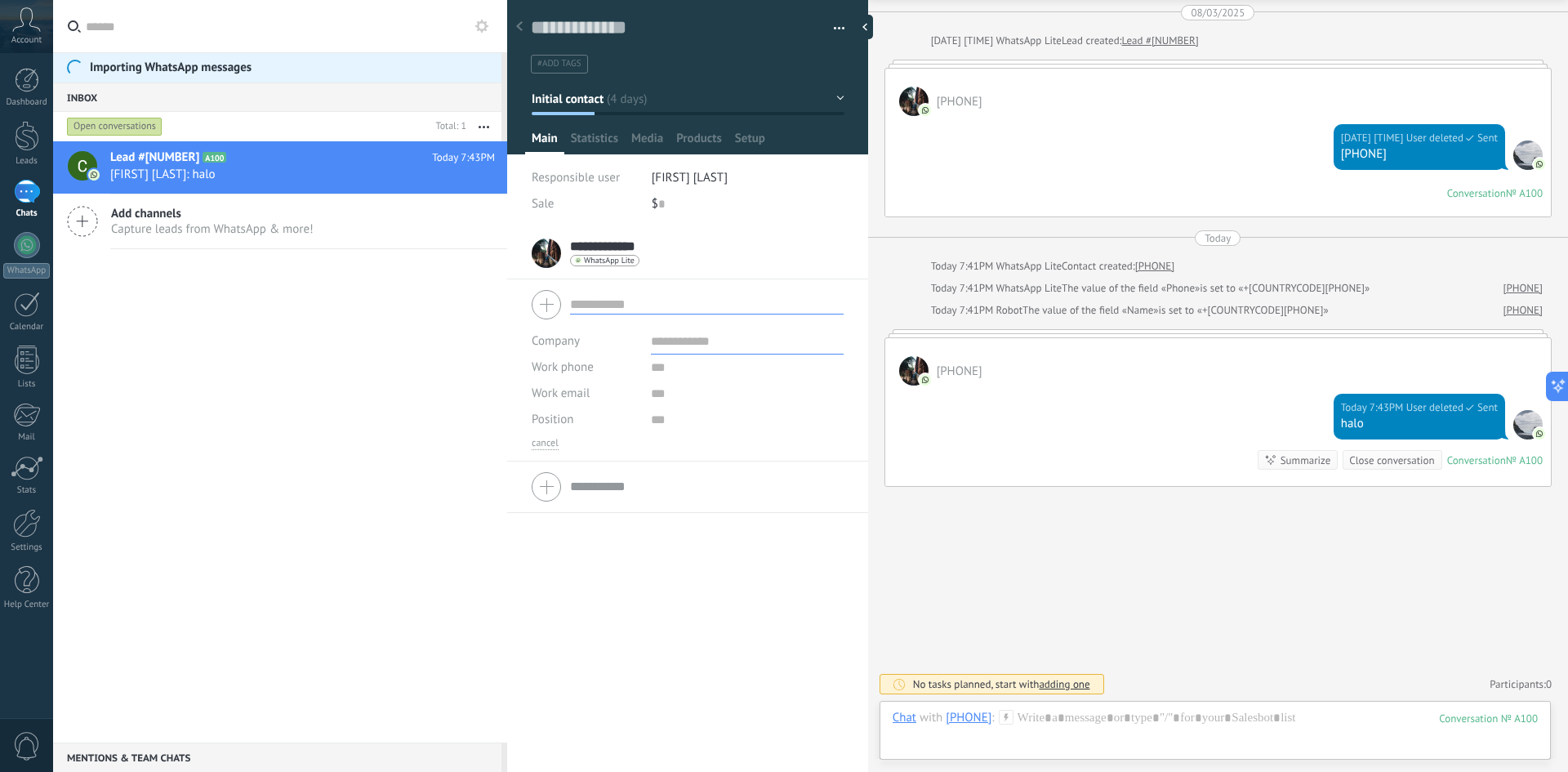 type on "*" 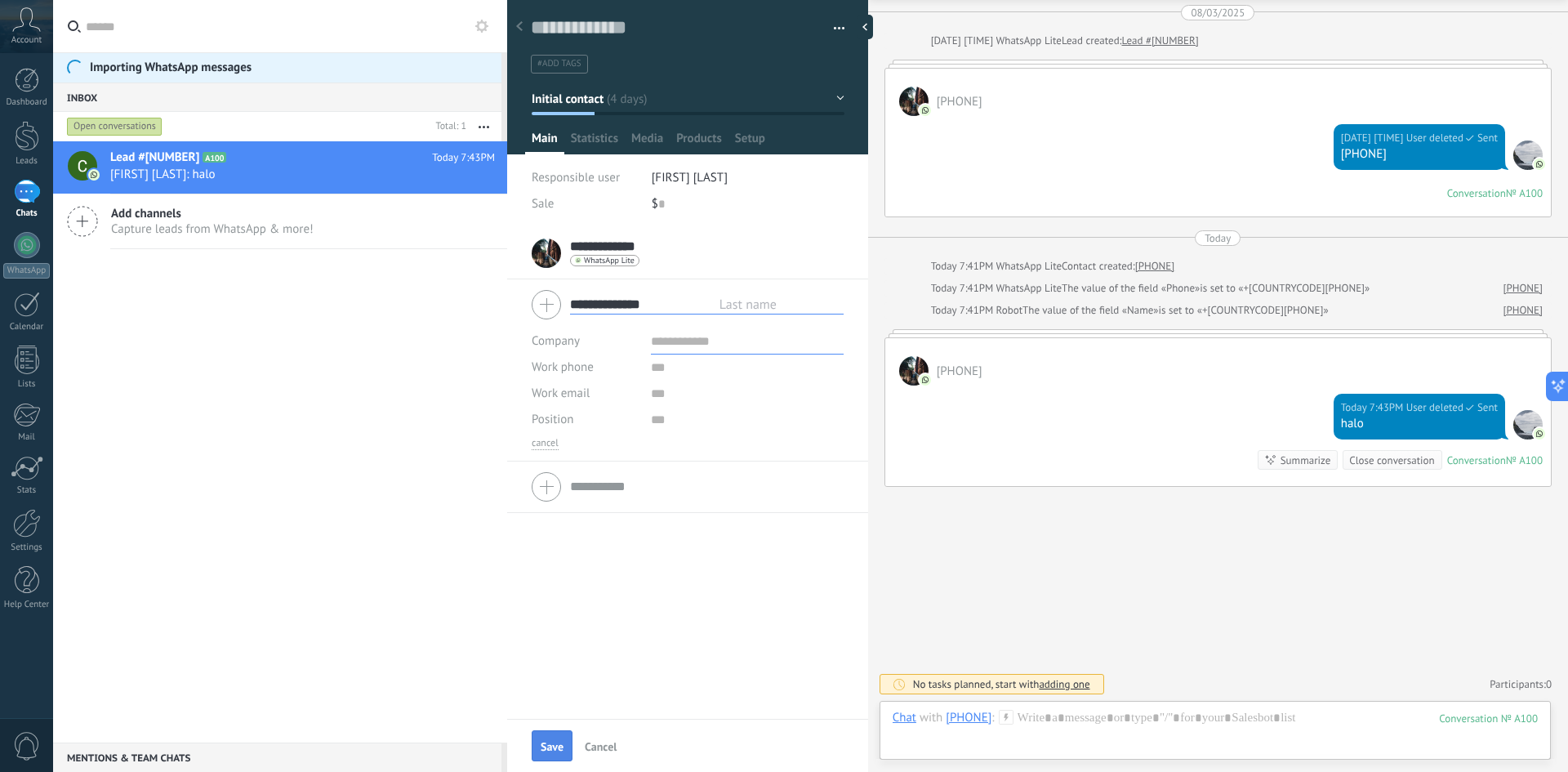 type on "**********" 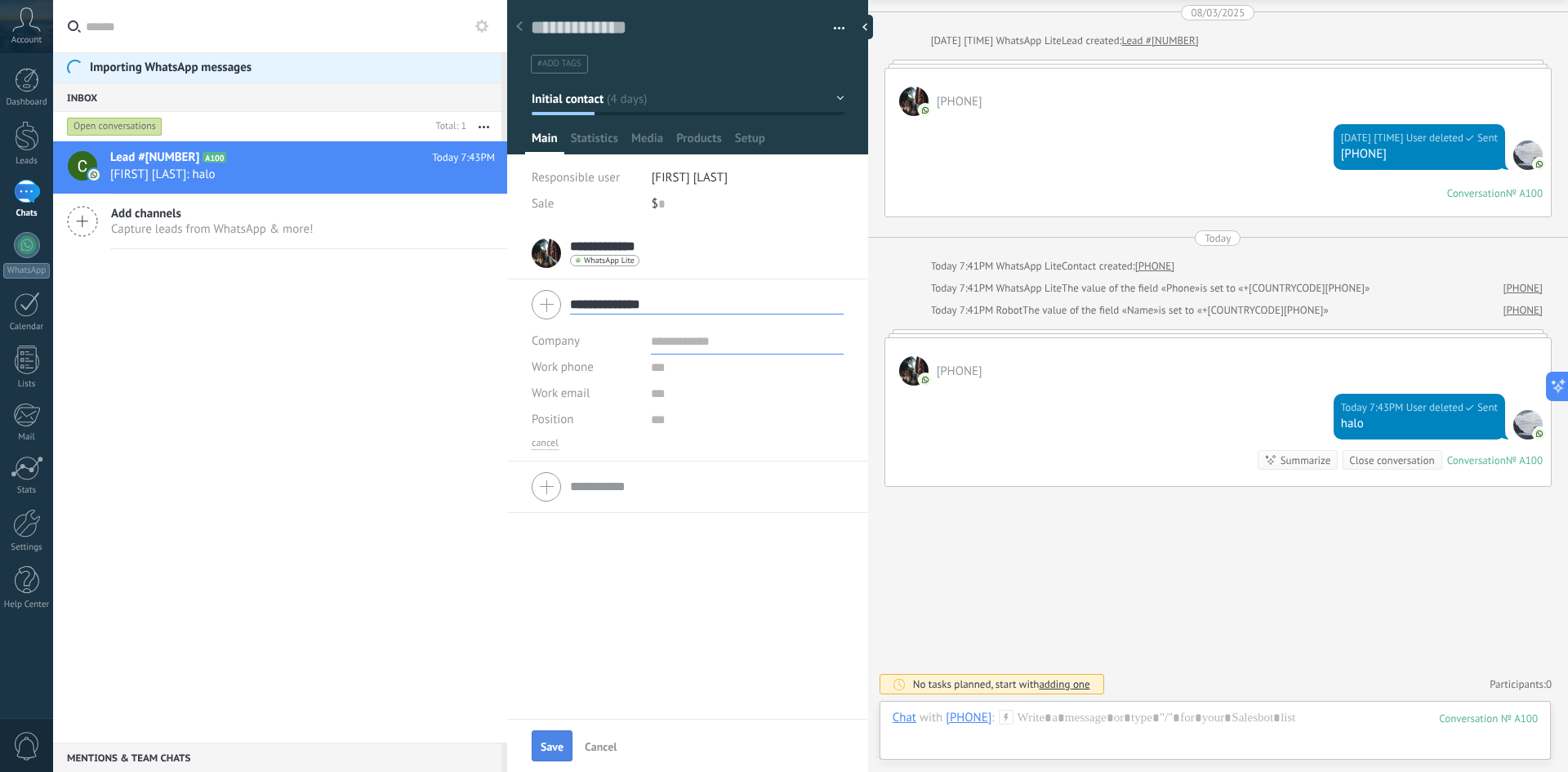 click on "Save" at bounding box center [552, 747] 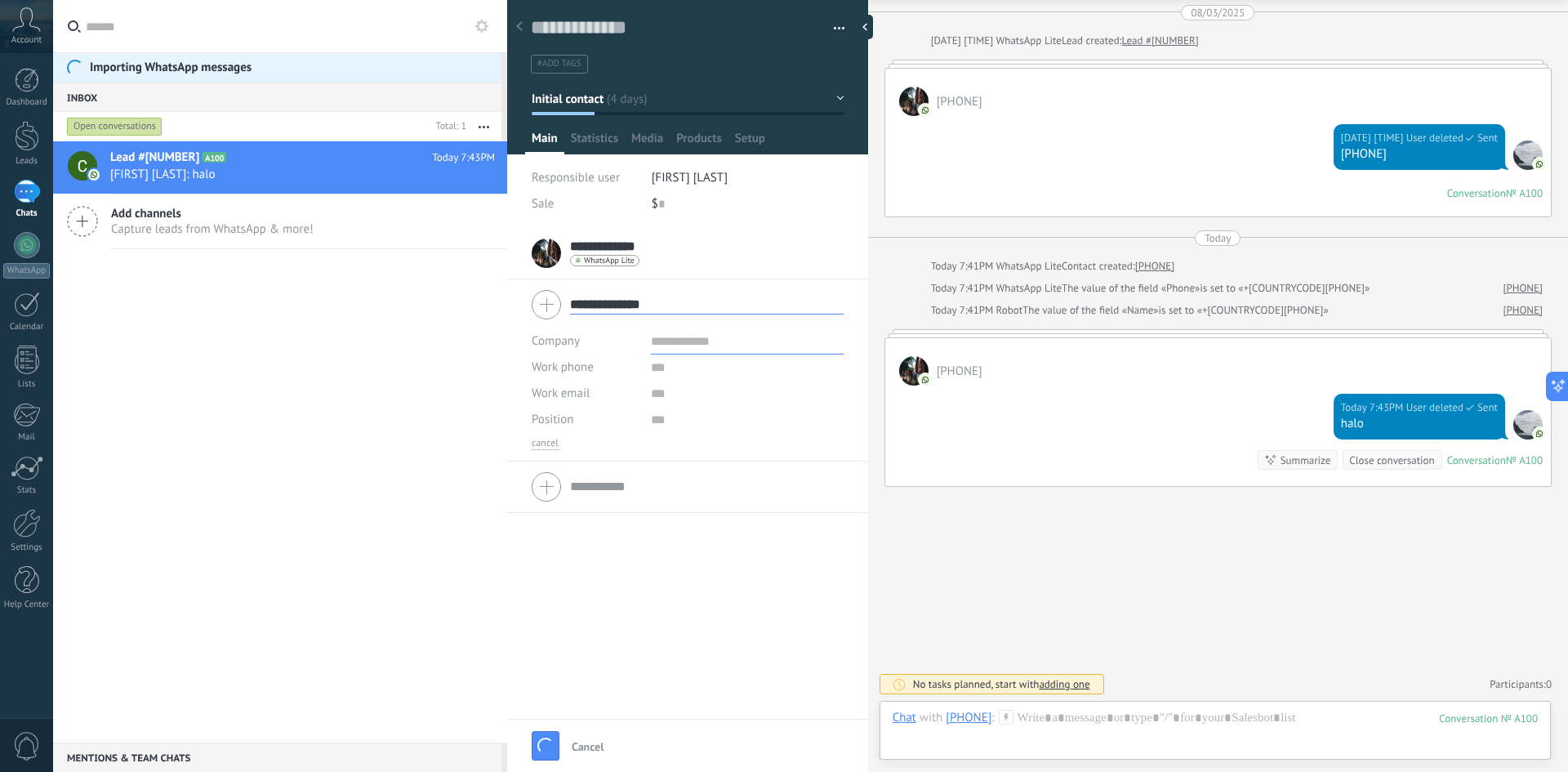 type 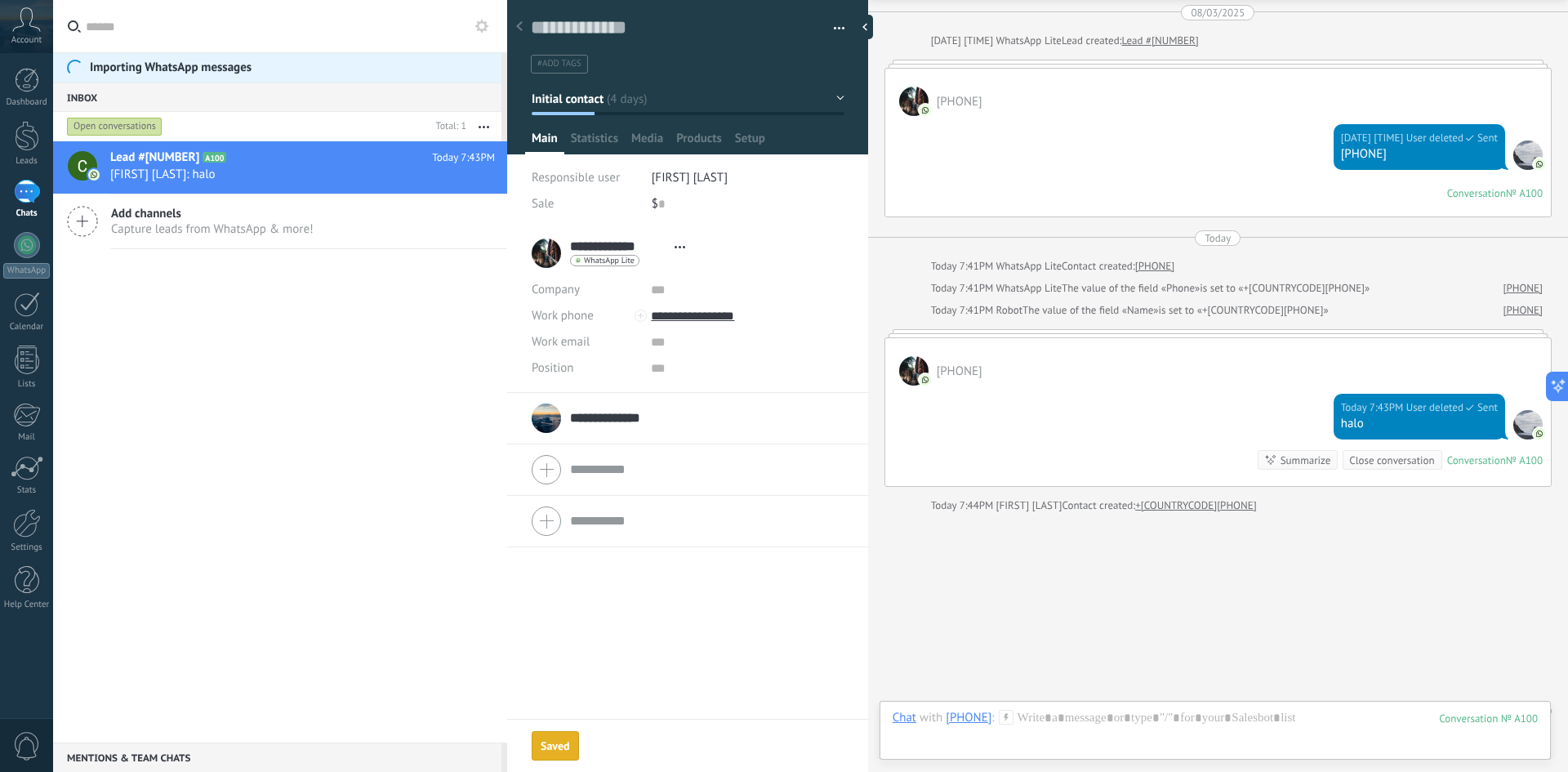 scroll, scrollTop: 83, scrollLeft: 0, axis: vertical 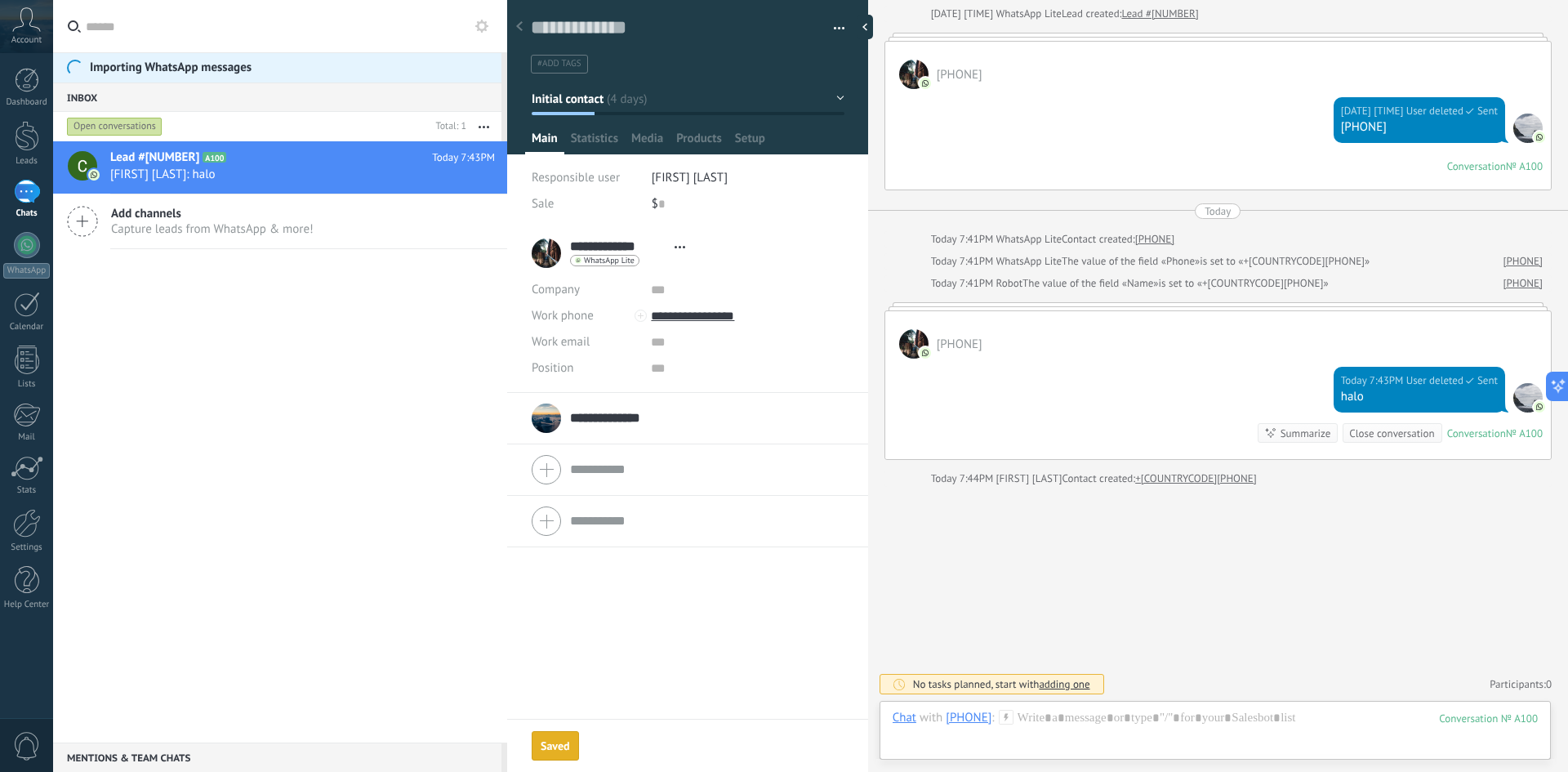 click on "**********" at bounding box center [621, 418] 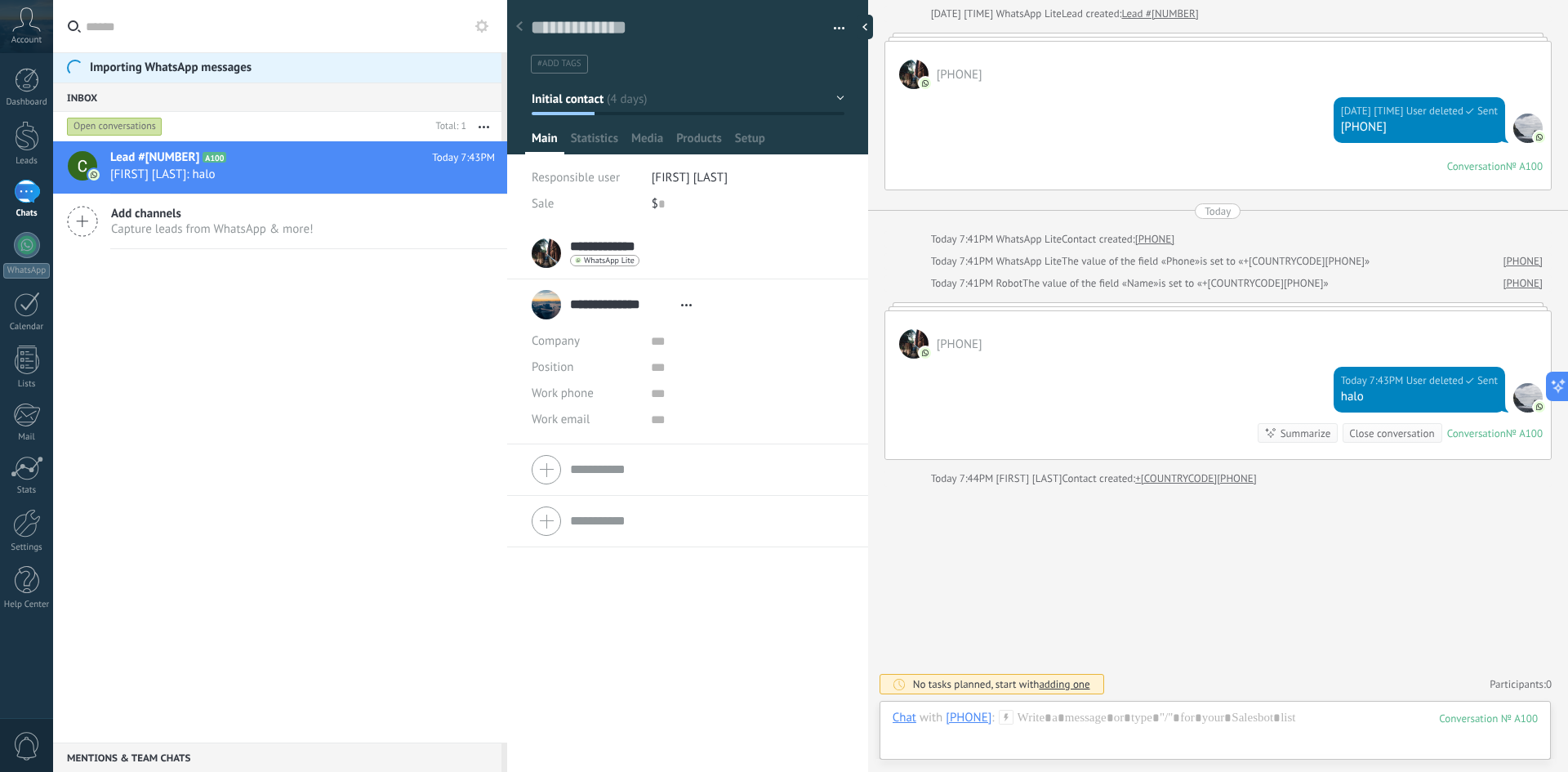 click on "**********" at bounding box center (621, 305) 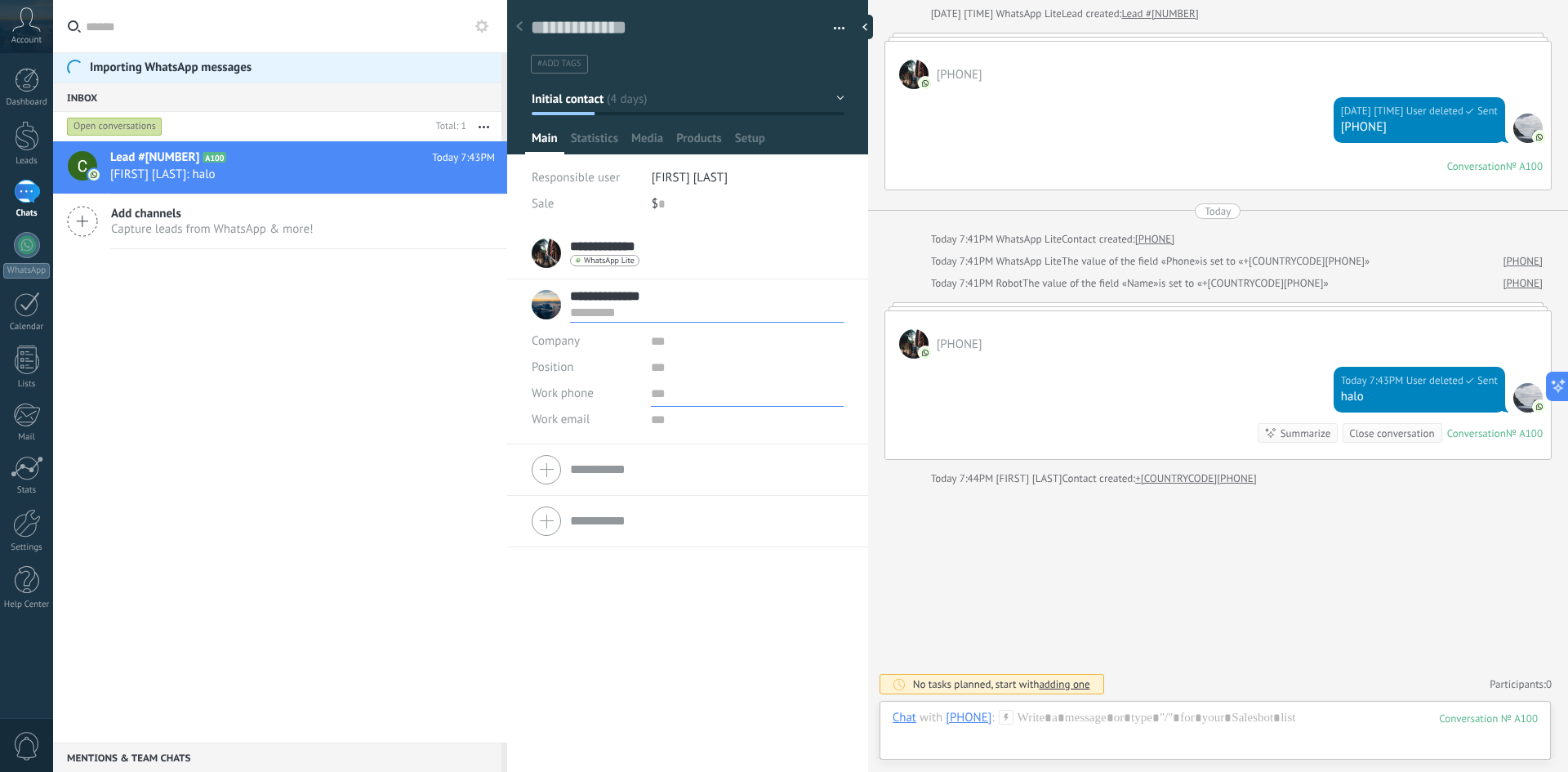 click at bounding box center [746, 394] 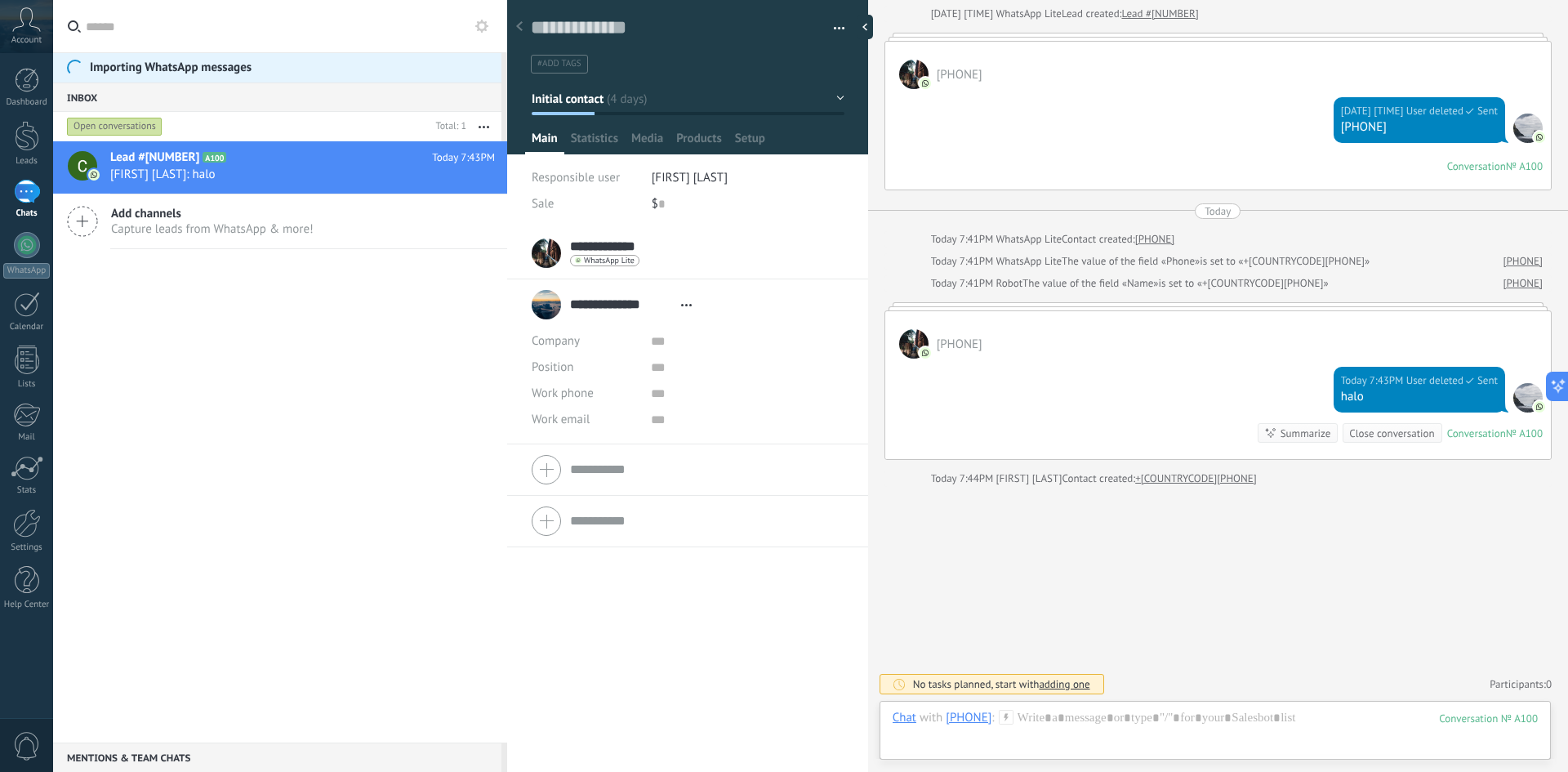 click on "Search Load more 08/03/2025 08/02/2025 6:22PM WhatsApp Lite Lead created: Lead #[NUMBER] [PHONE] 08/02/2025 6:22PM User deleted Sent [PHONE] Conversation № A100 Conversation № A100 Today Today 7:41PM WhatsApp Lite Contact created: [PHONE] Today 7:41PM WhatsApp Lite The value of the field «Phone» is set to «+[PHONE]» [PHONE] Today 7:41PM Robot The value of the field «Name» is set to «[PHONE]» [PHONE] [PHONE] Today 7:43PM User deleted Sent halo Conversation № A100 Conversation № A100 Summarize Summarize Close conversation Today 7:43PM [FIRST] [LAST]: halo Conversation № A100 Today 7:44PM [FIRST] [LAST] Contact created: +[PHONE] No tasks planned, start with adding one Participants: 0 Add member Bots: 0" at bounding box center [1218, 345] 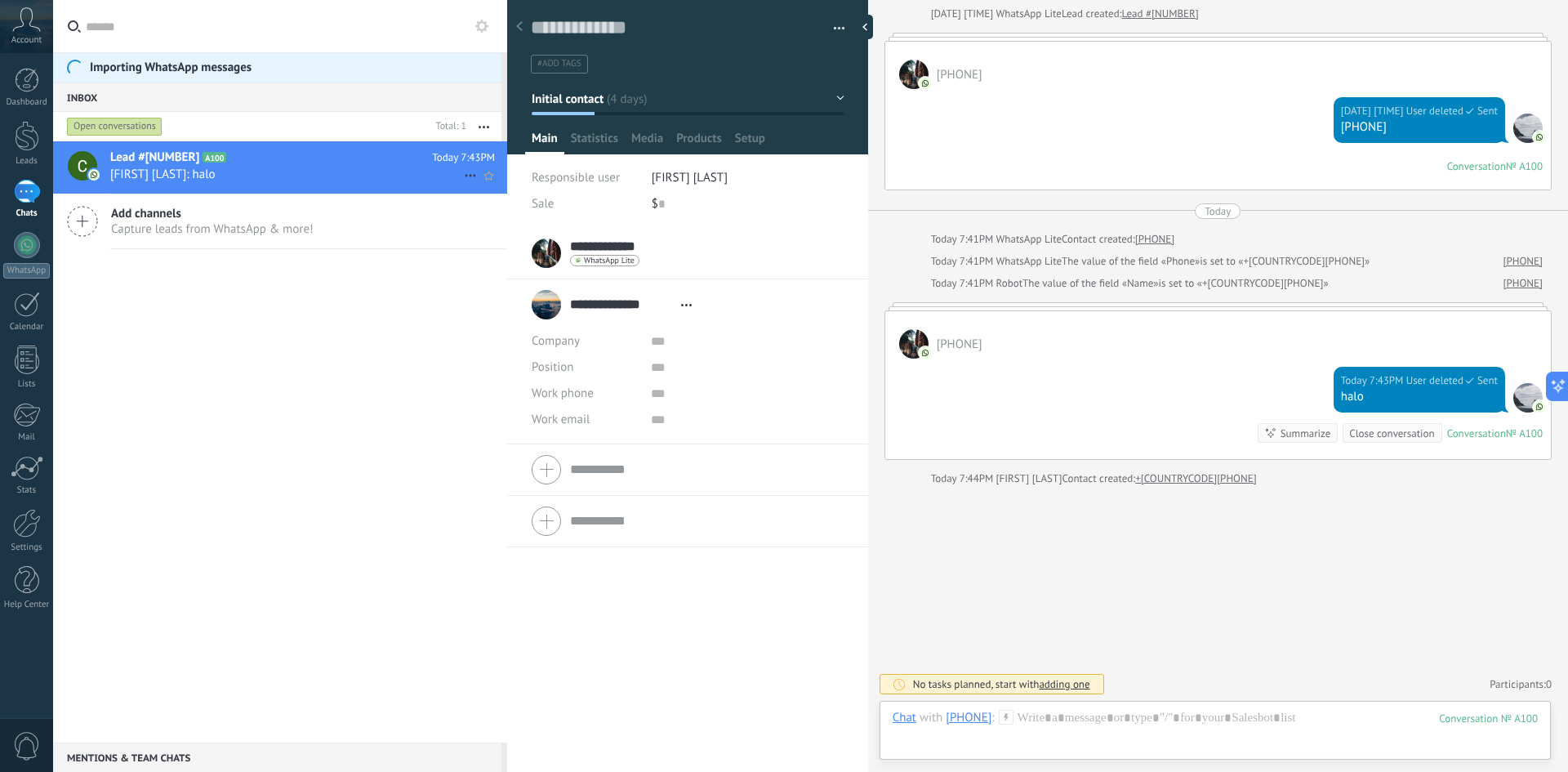 click on "[FIRST] [LAST]: halo" at bounding box center [287, 174] 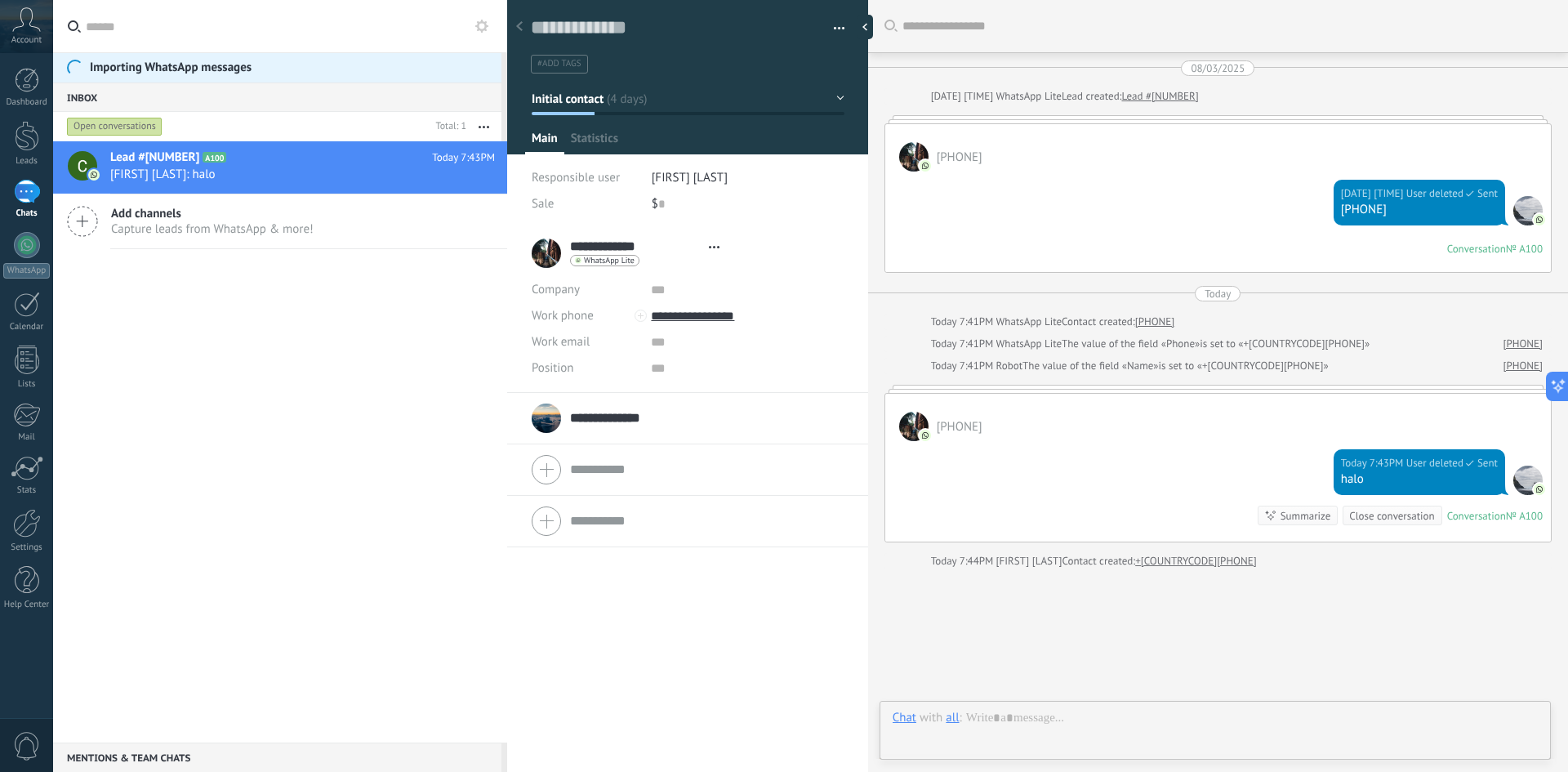 scroll, scrollTop: 83, scrollLeft: 0, axis: vertical 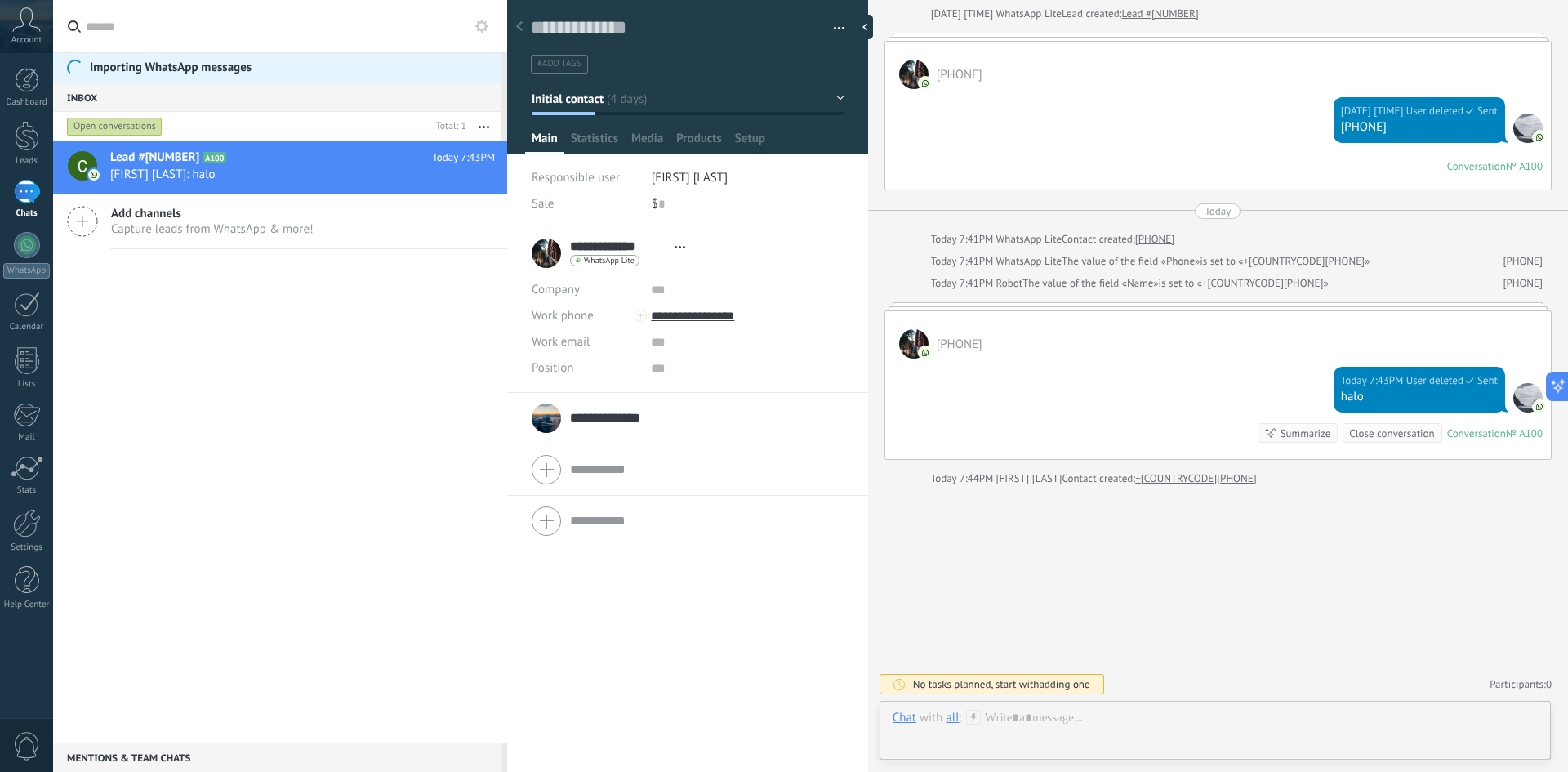 click on "**********" at bounding box center [621, 418] 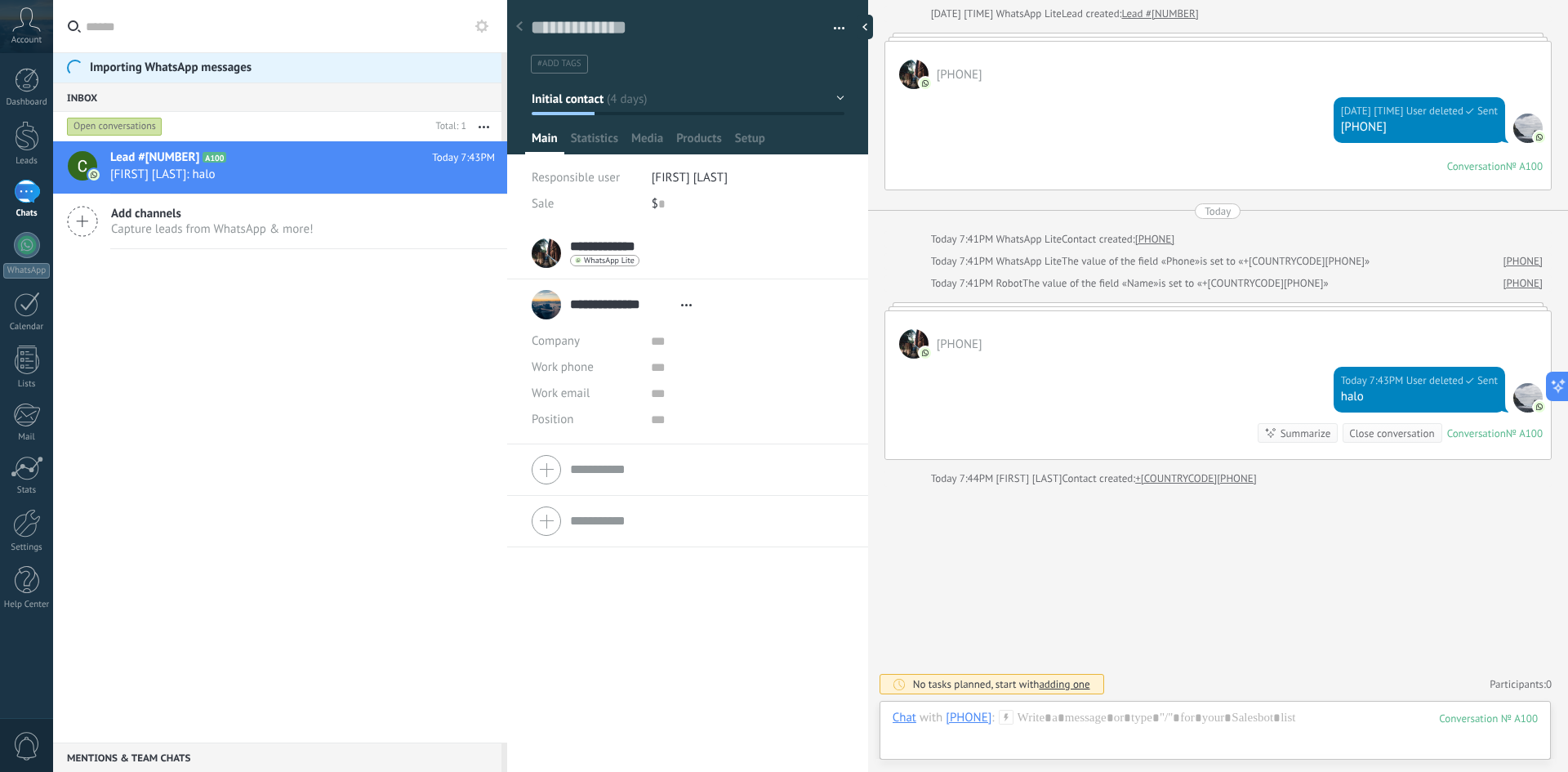 click on "Company" at bounding box center [585, 341] 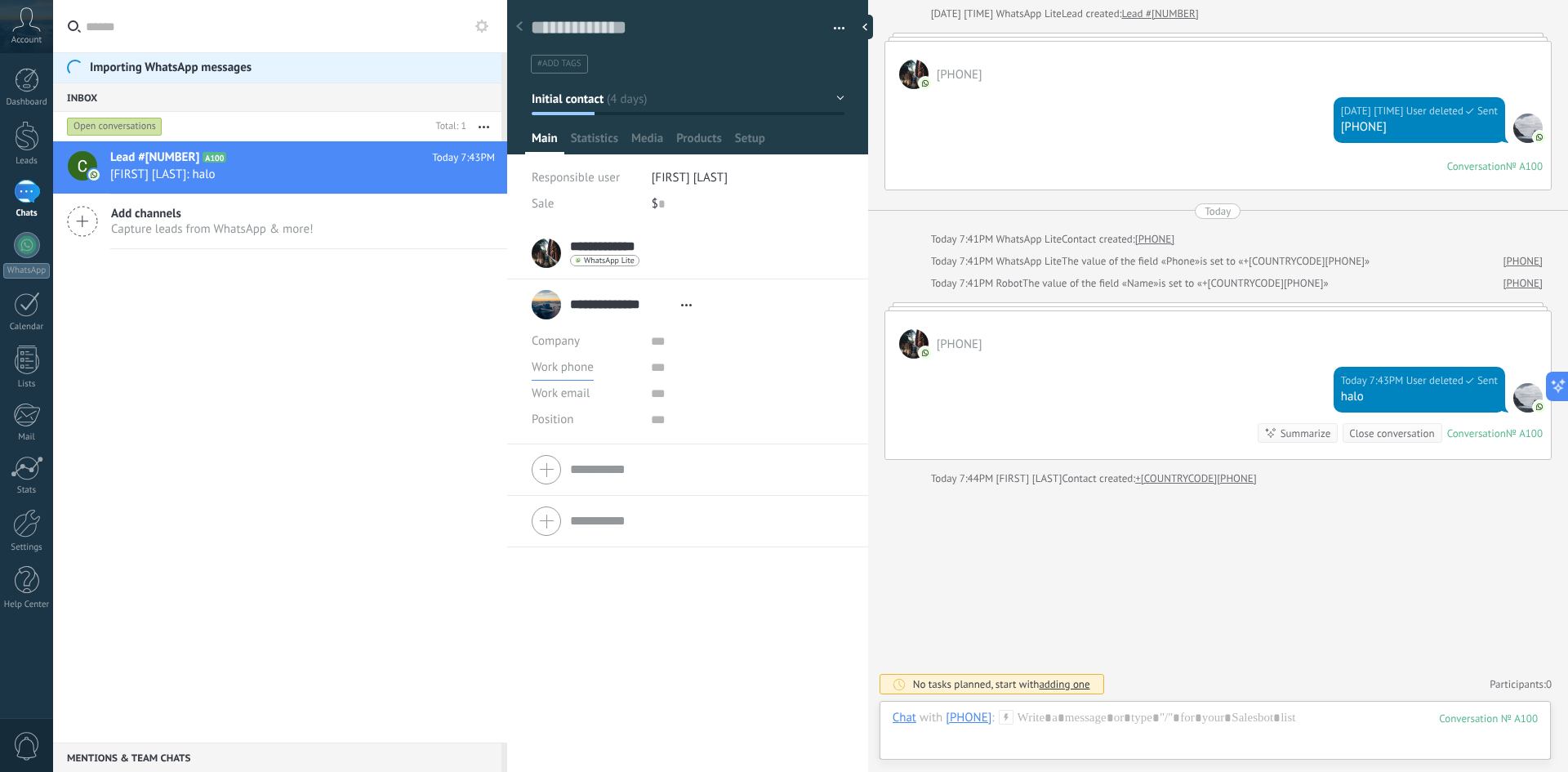 click on "Work phone" at bounding box center [563, 367] 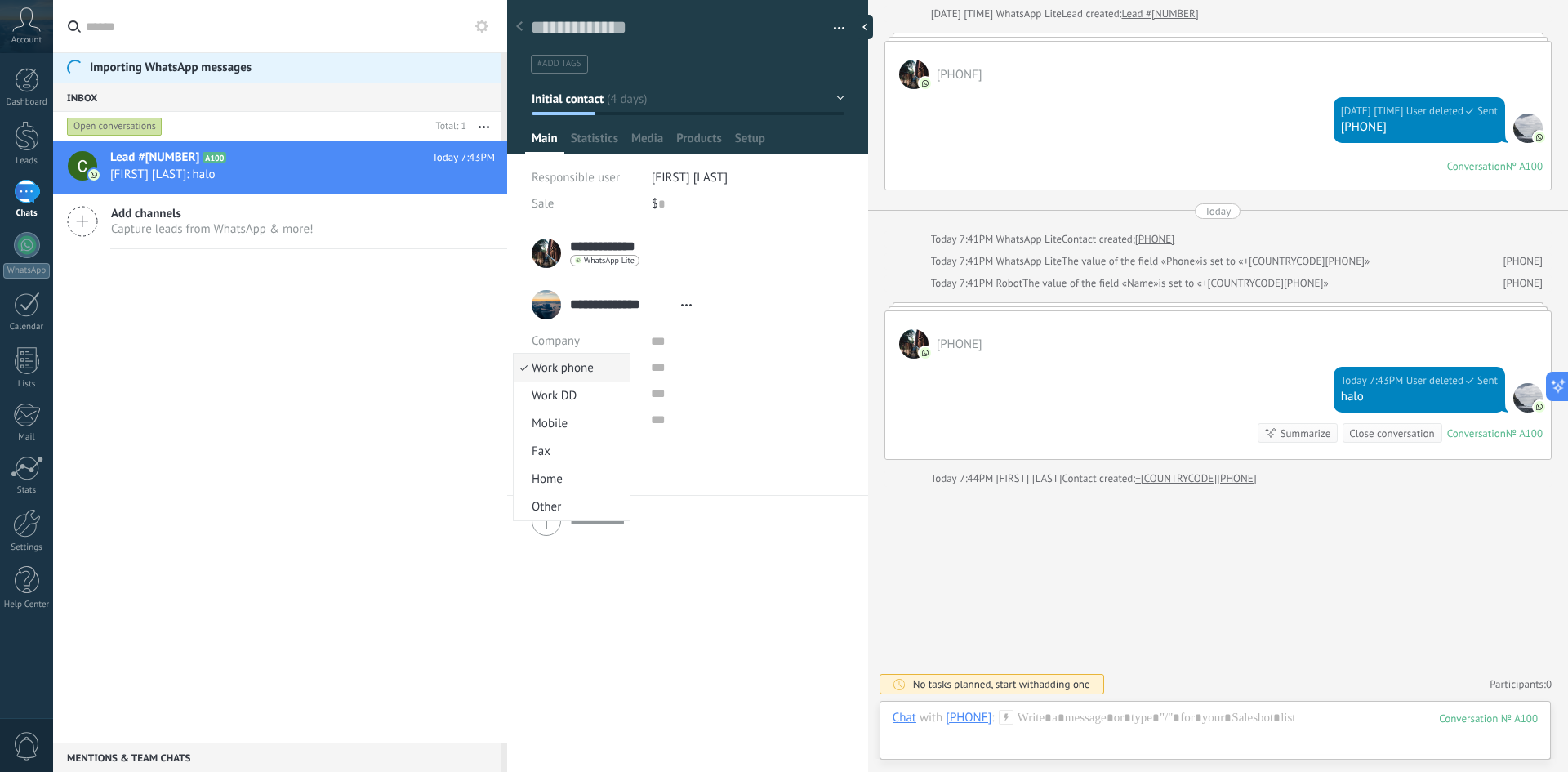 click on "**********" at bounding box center [621, 305] 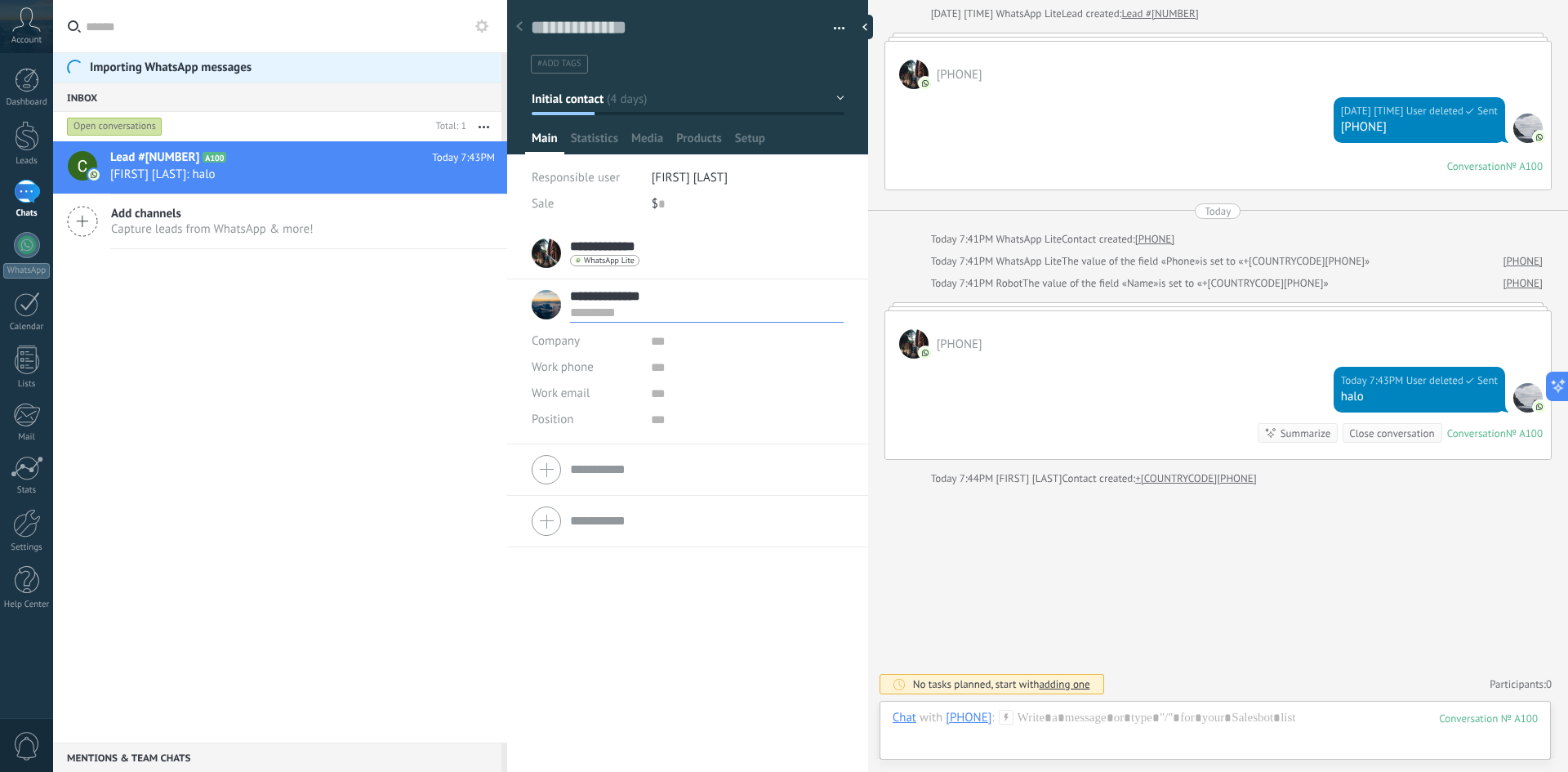 click at bounding box center (706, 313) 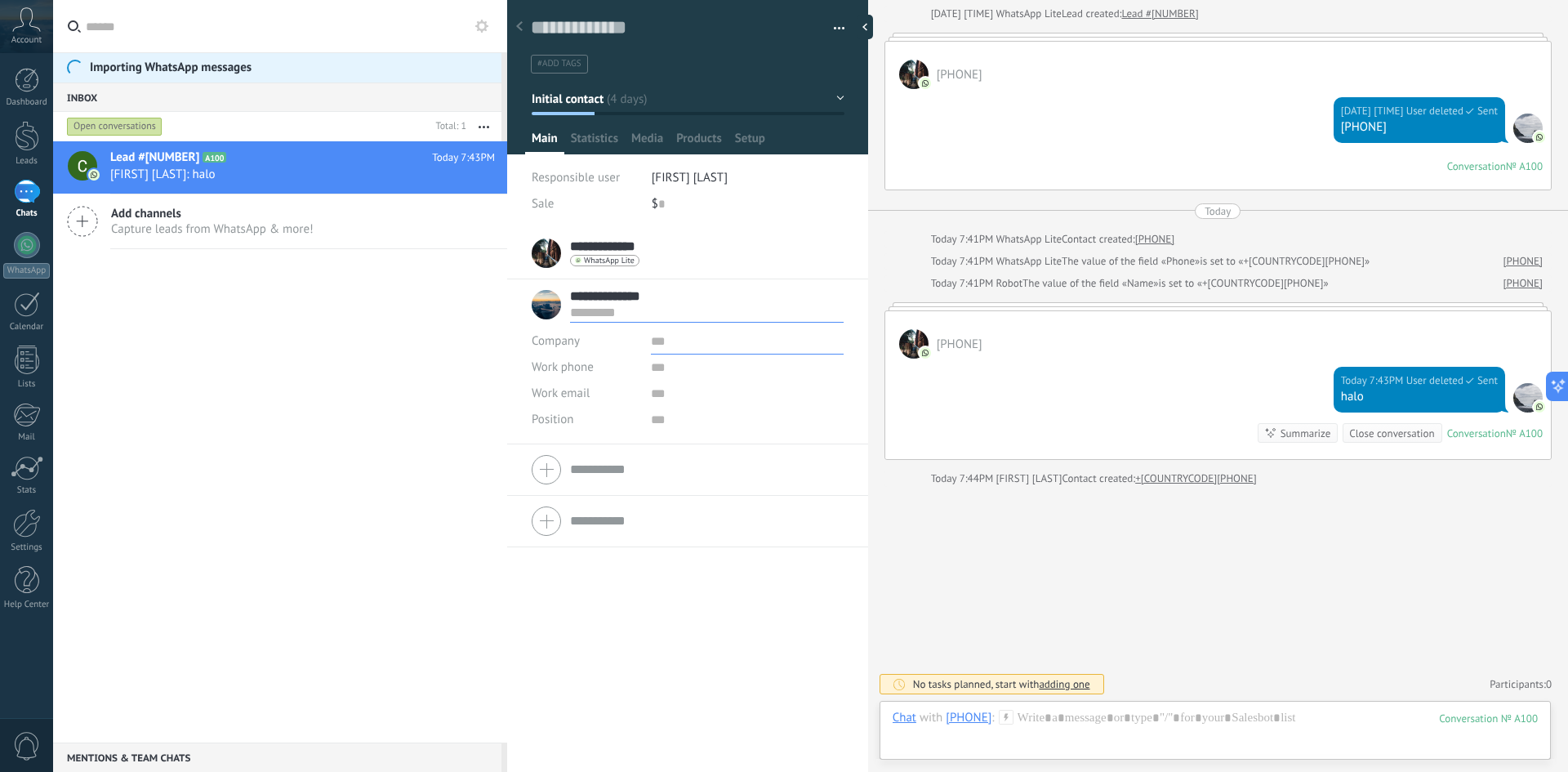 click at bounding box center (746, 341) 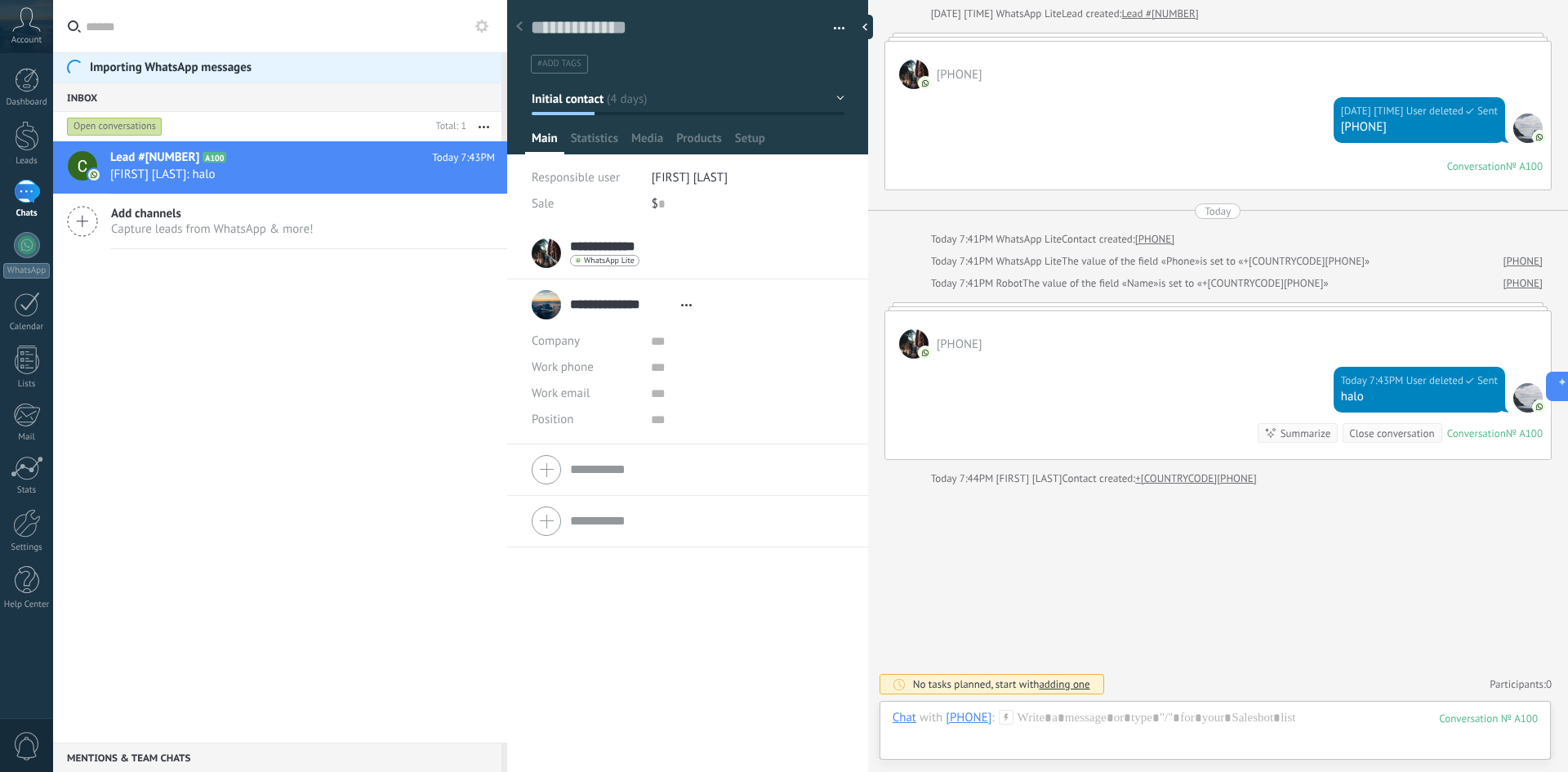 click on "Open details
Copy name
Unlink
Main contact" at bounding box center [686, 305] 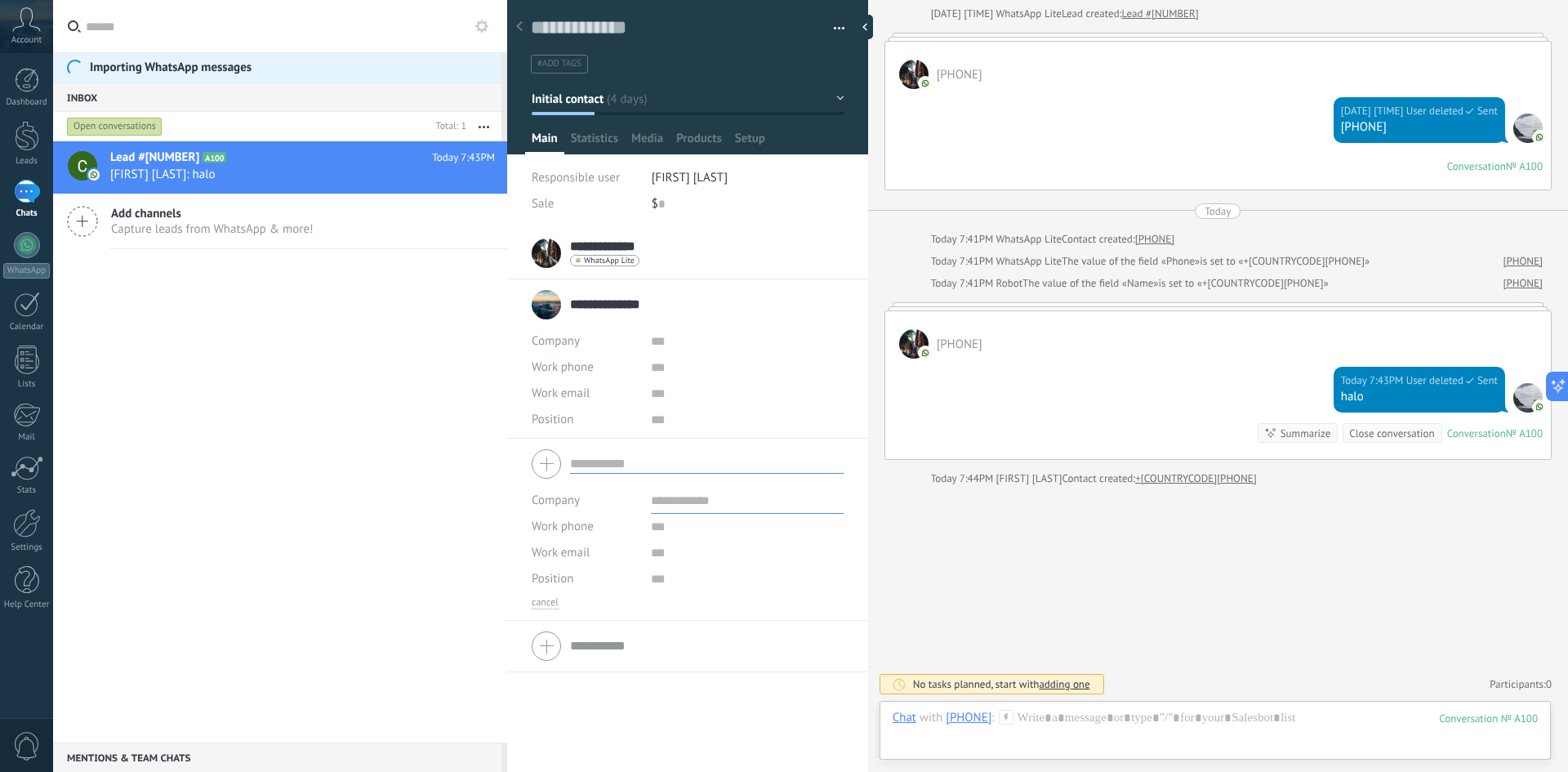 click on "Company
Work phone
Work DD
Mobile
Fax
Home
Other
Work phone
Call
Copy
Edit
Work email
Priv. email
Other email
Work email
Position" at bounding box center [688, 526] 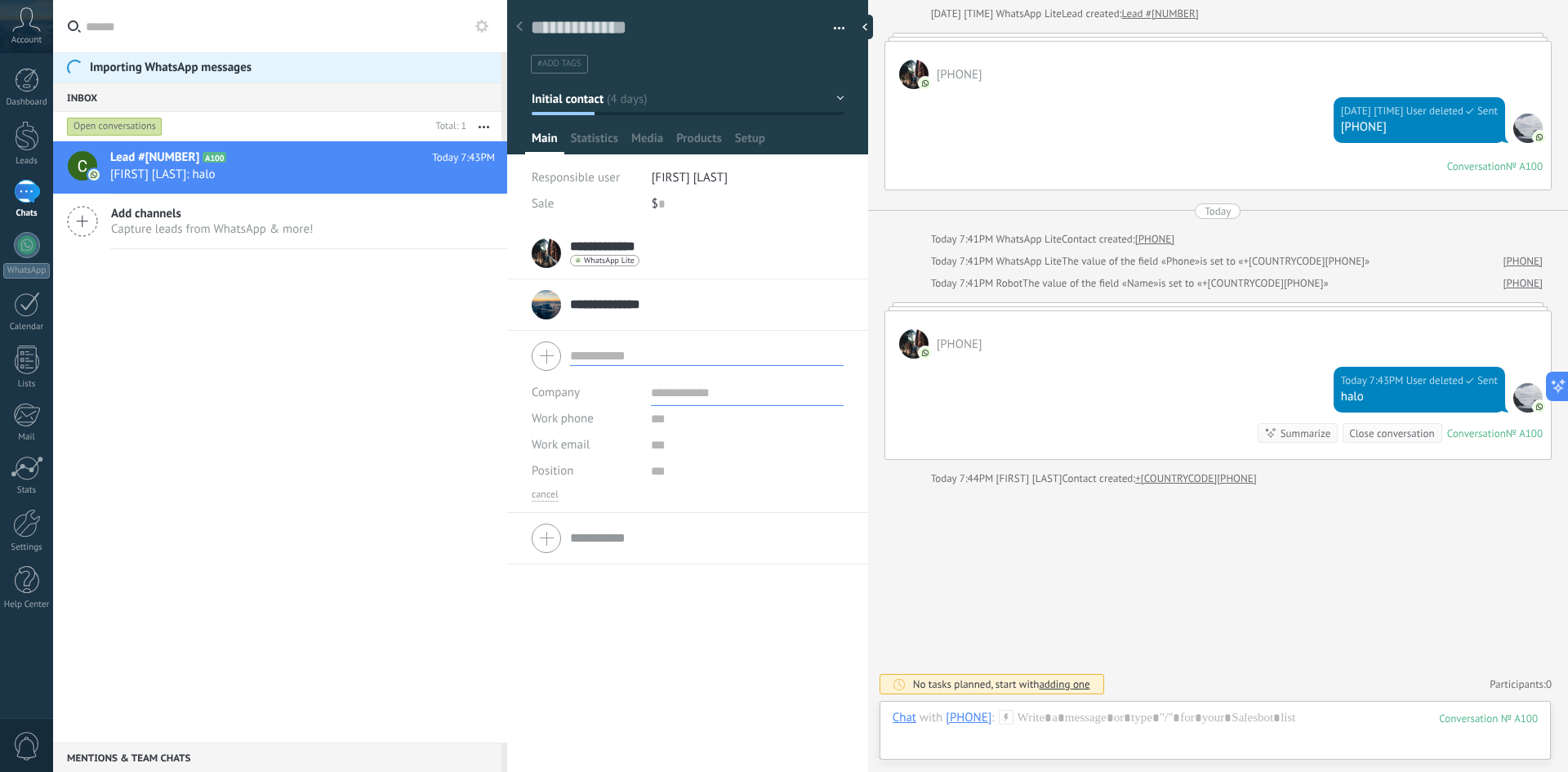 drag, startPoint x: 1080, startPoint y: 390, endPoint x: 1066, endPoint y: 397, distance: 15.652476 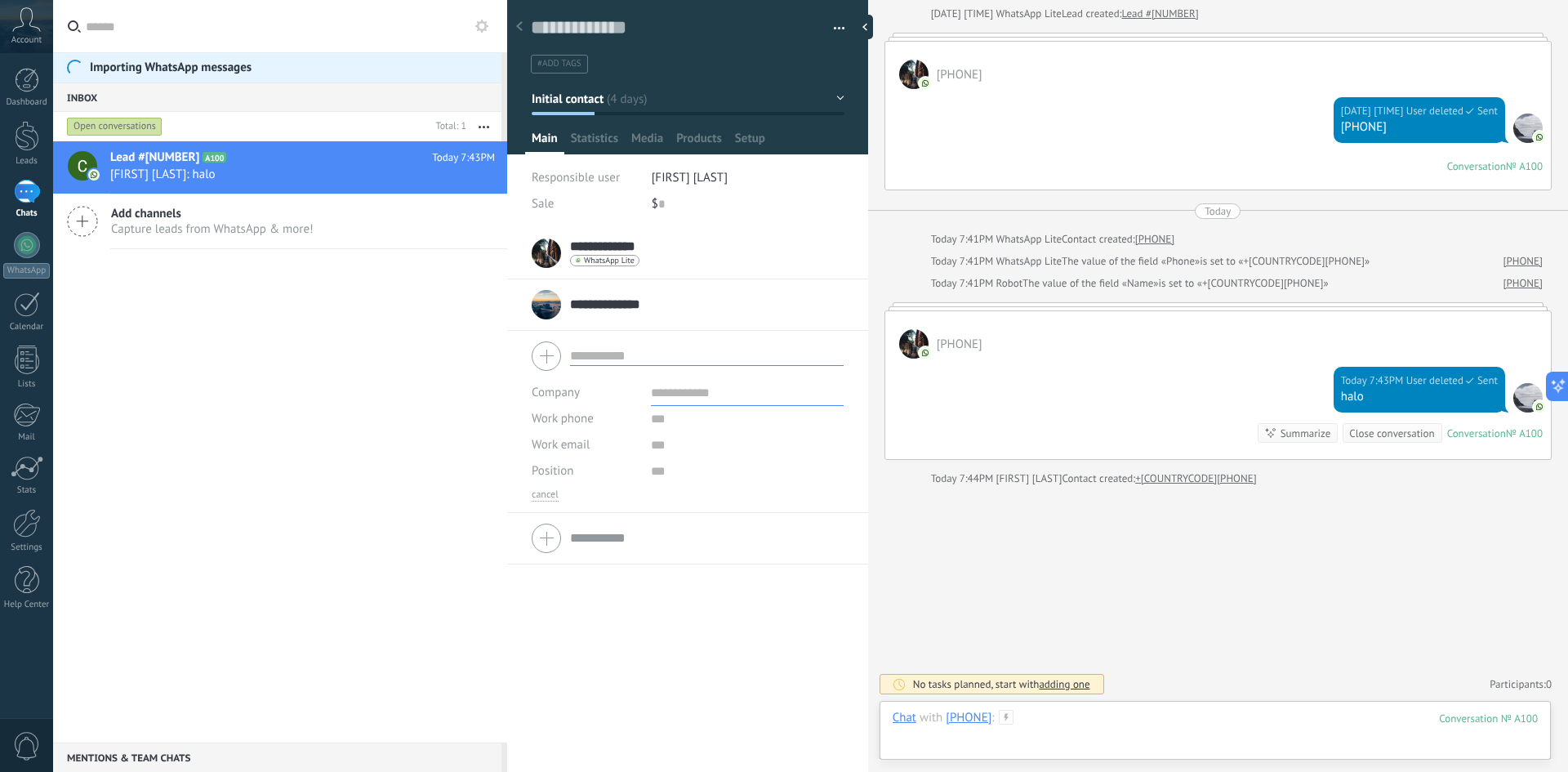 click at bounding box center [1215, 734] 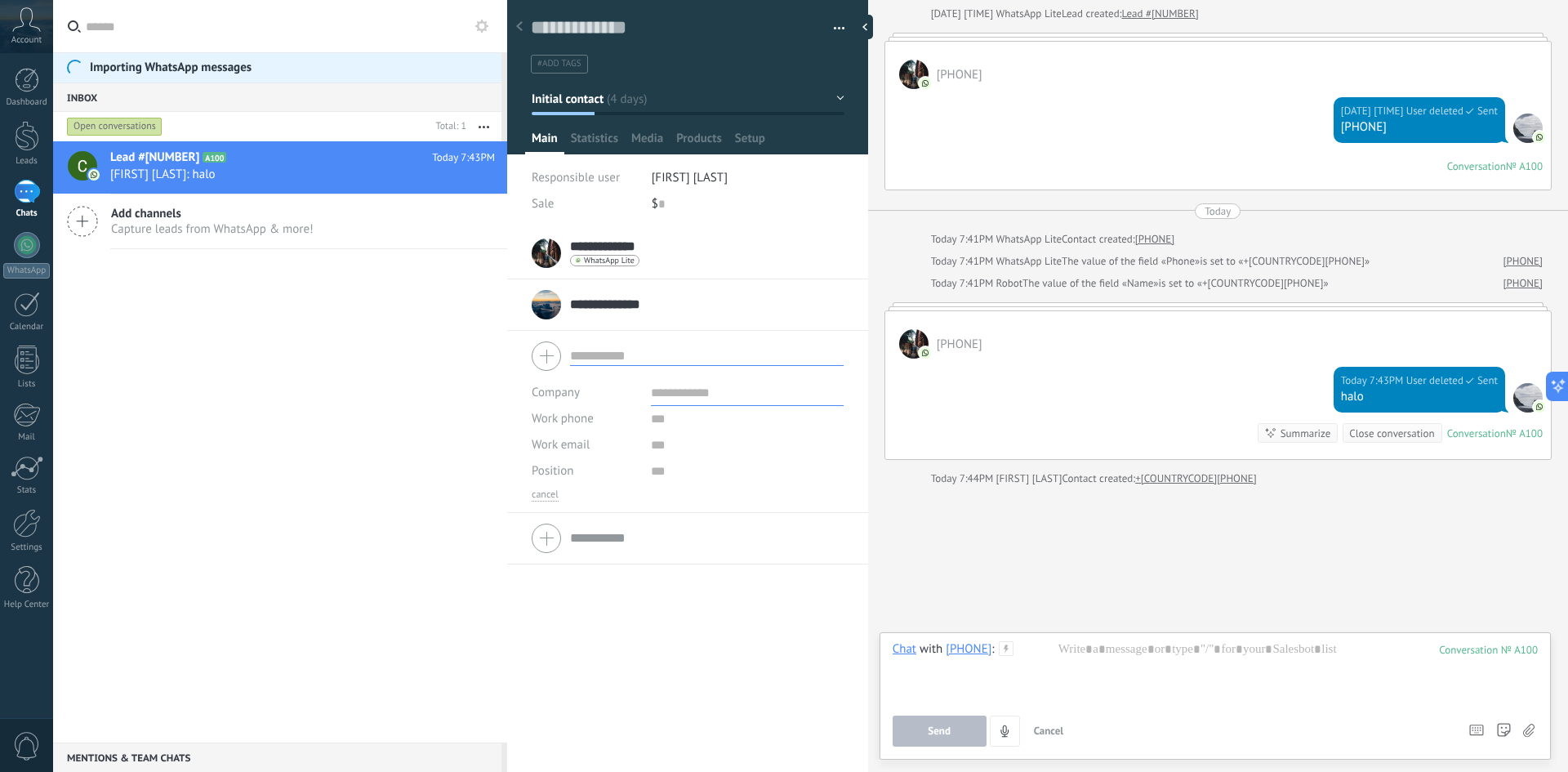 drag, startPoint x: 1029, startPoint y: 648, endPoint x: 1000, endPoint y: 648, distance: 29 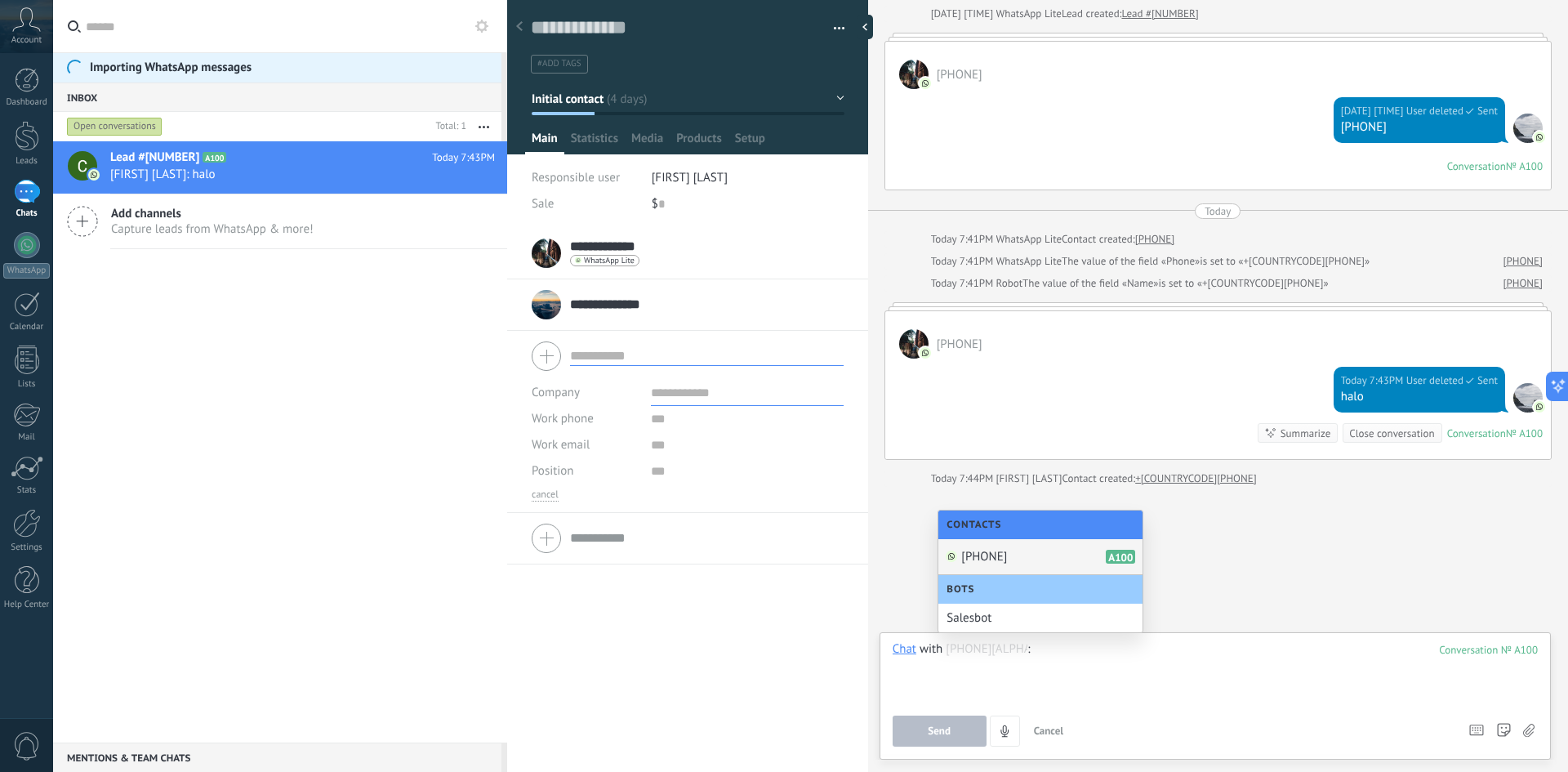 click at bounding box center [1215, 672] 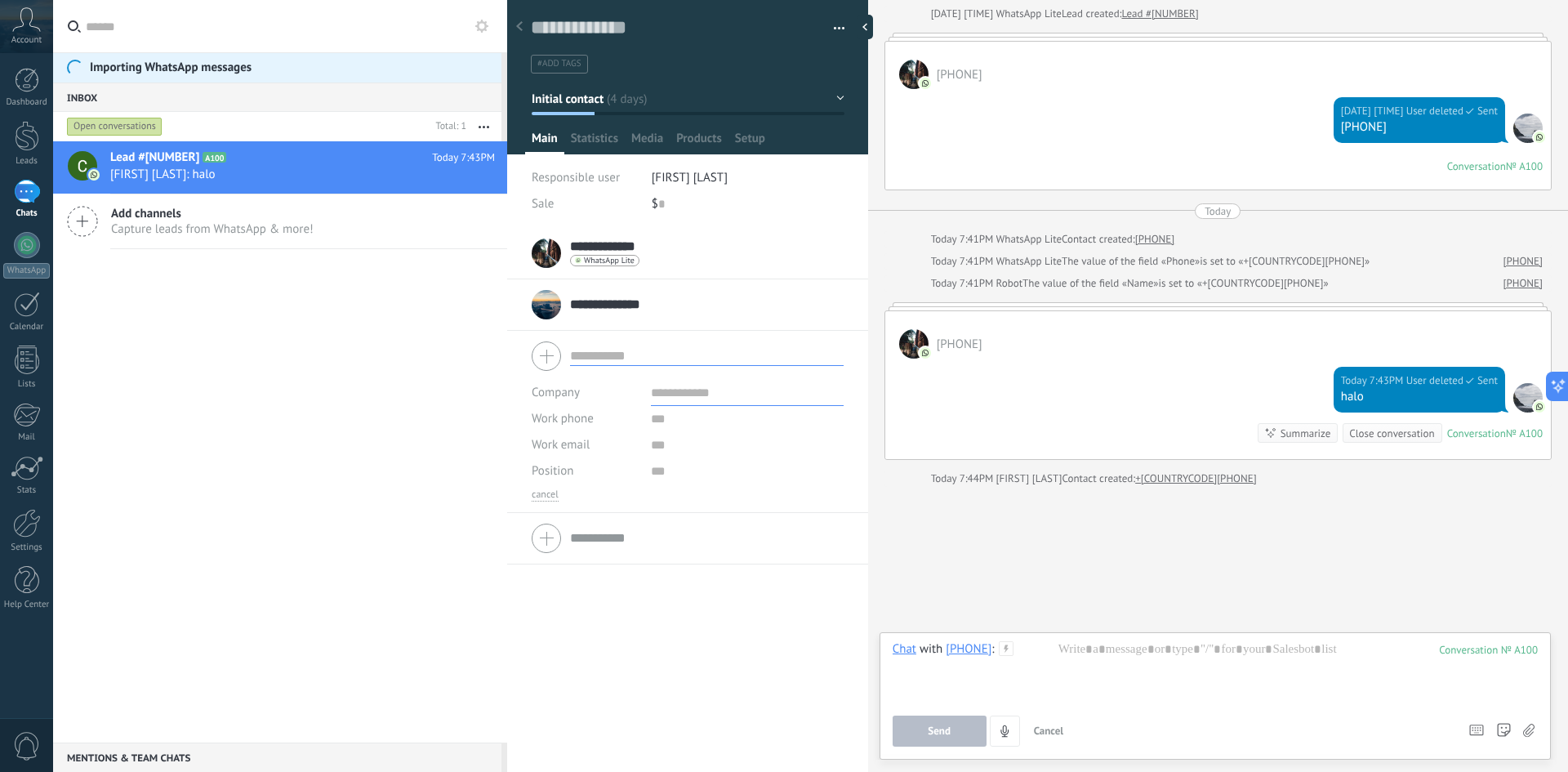click on "[PHONE]" at bounding box center [969, 649] 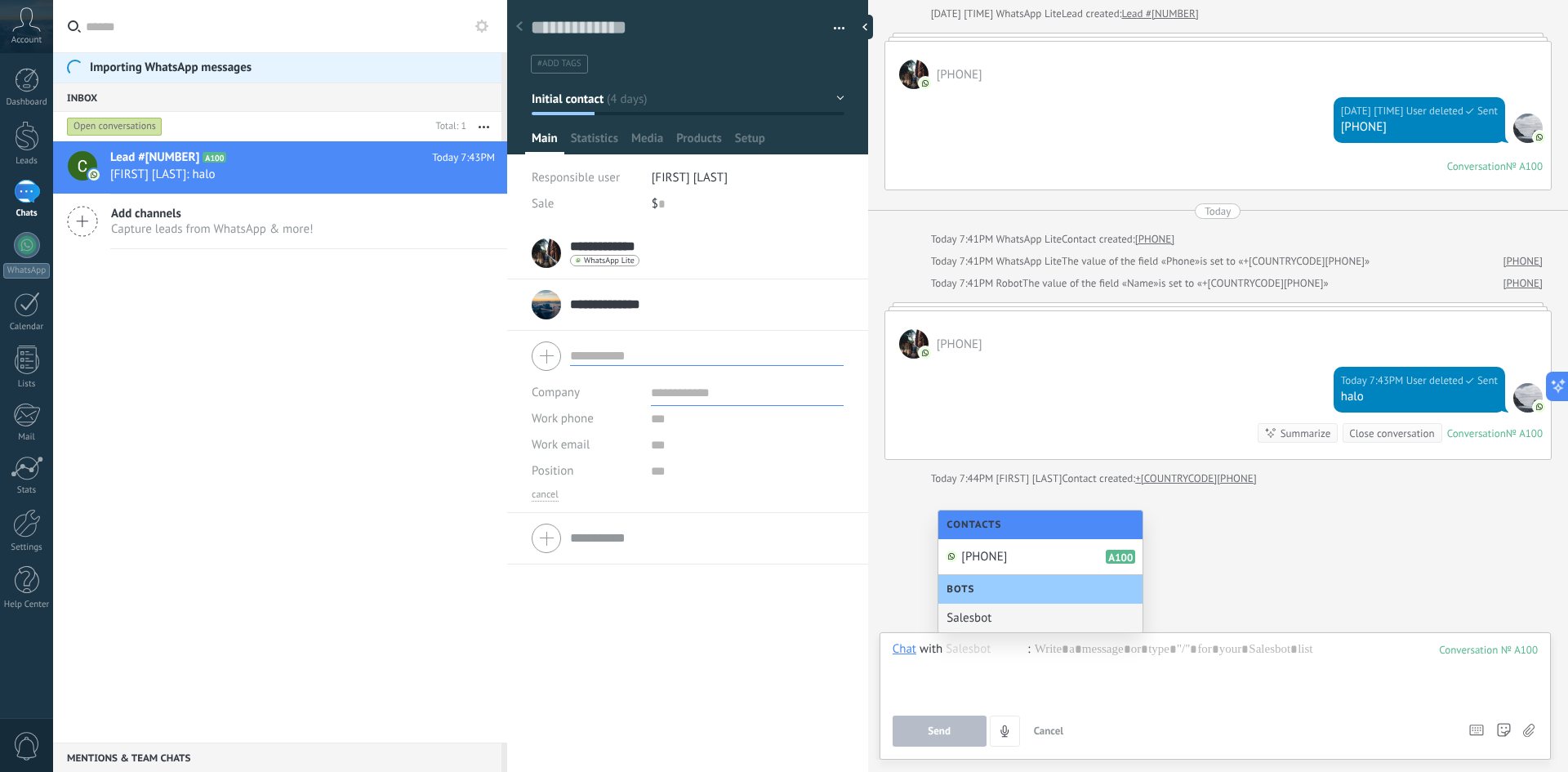 click on "Chat   with   [PHONE] Salesbot : [NUMBER] Send Cancel Track link clicks ? Shrink long links and track clicks: When enabled, URLs you send will be replaced with tracking links. Once clicked, an event will be logged in the lead's feed. Select which sources use this feature  in Settings Templates cannot be edited Messaging session ends in: Shortcuts – run bots & templates – select action – mention teammate – select recipient – insert field value Kommo AI Beta Correct grammar & spelling Make it professional Make it friendly Make it witty Make it longer Make it shorter Make it simpler" at bounding box center [1215, 694] 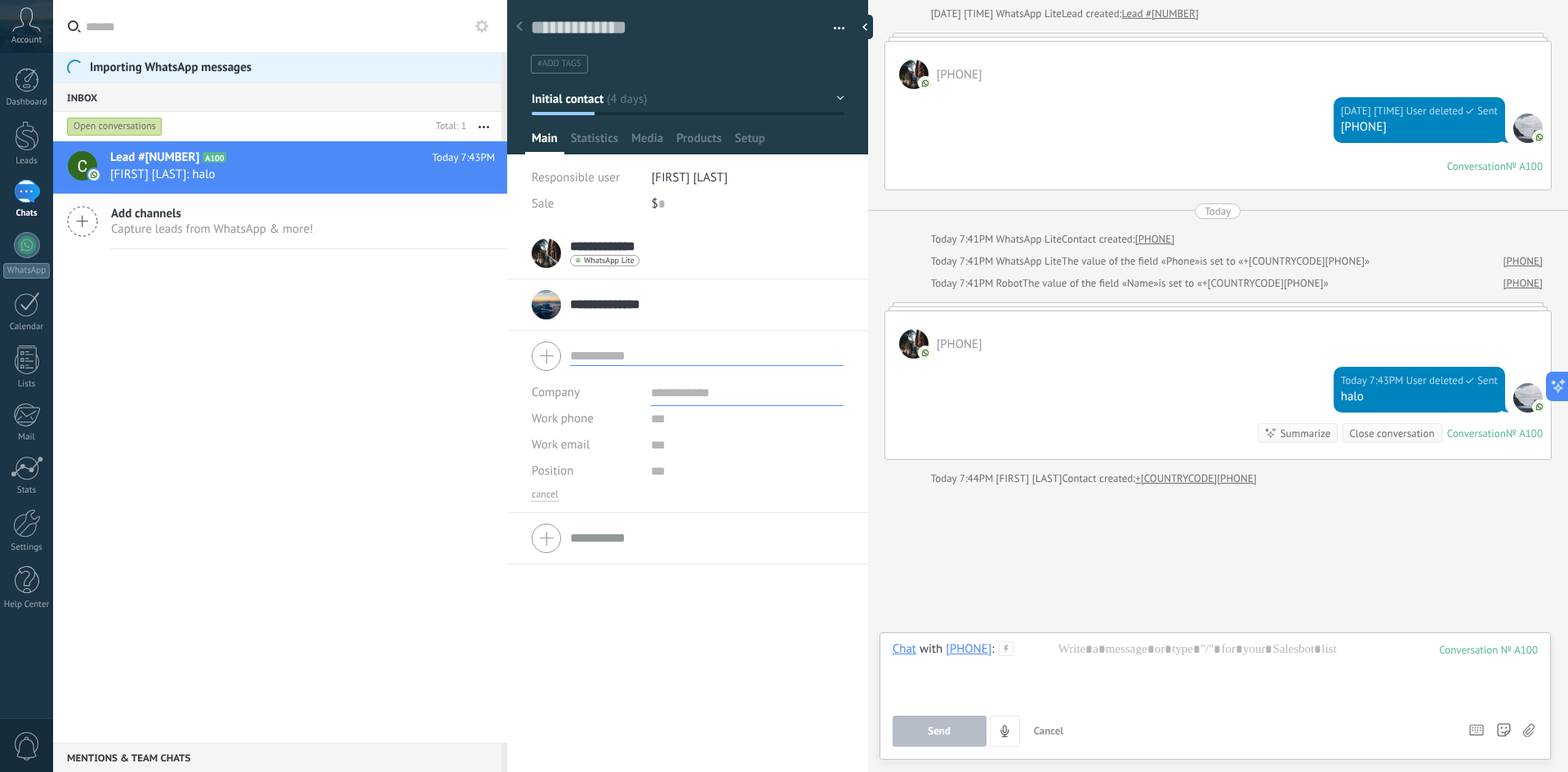 drag, startPoint x: 1201, startPoint y: 707, endPoint x: 1111, endPoint y: 708, distance: 90.00556 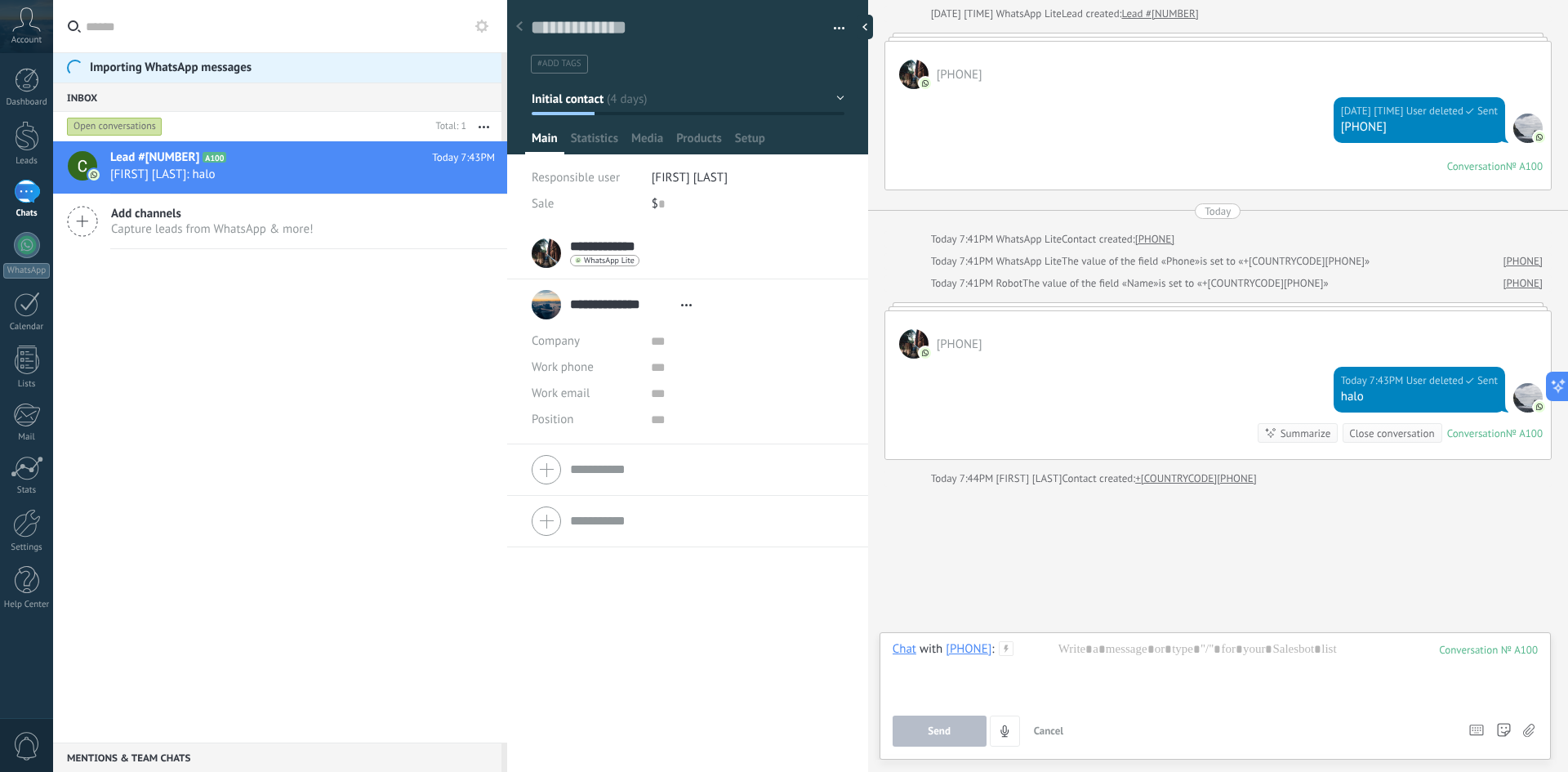 click on "**********" at bounding box center (616, 305) 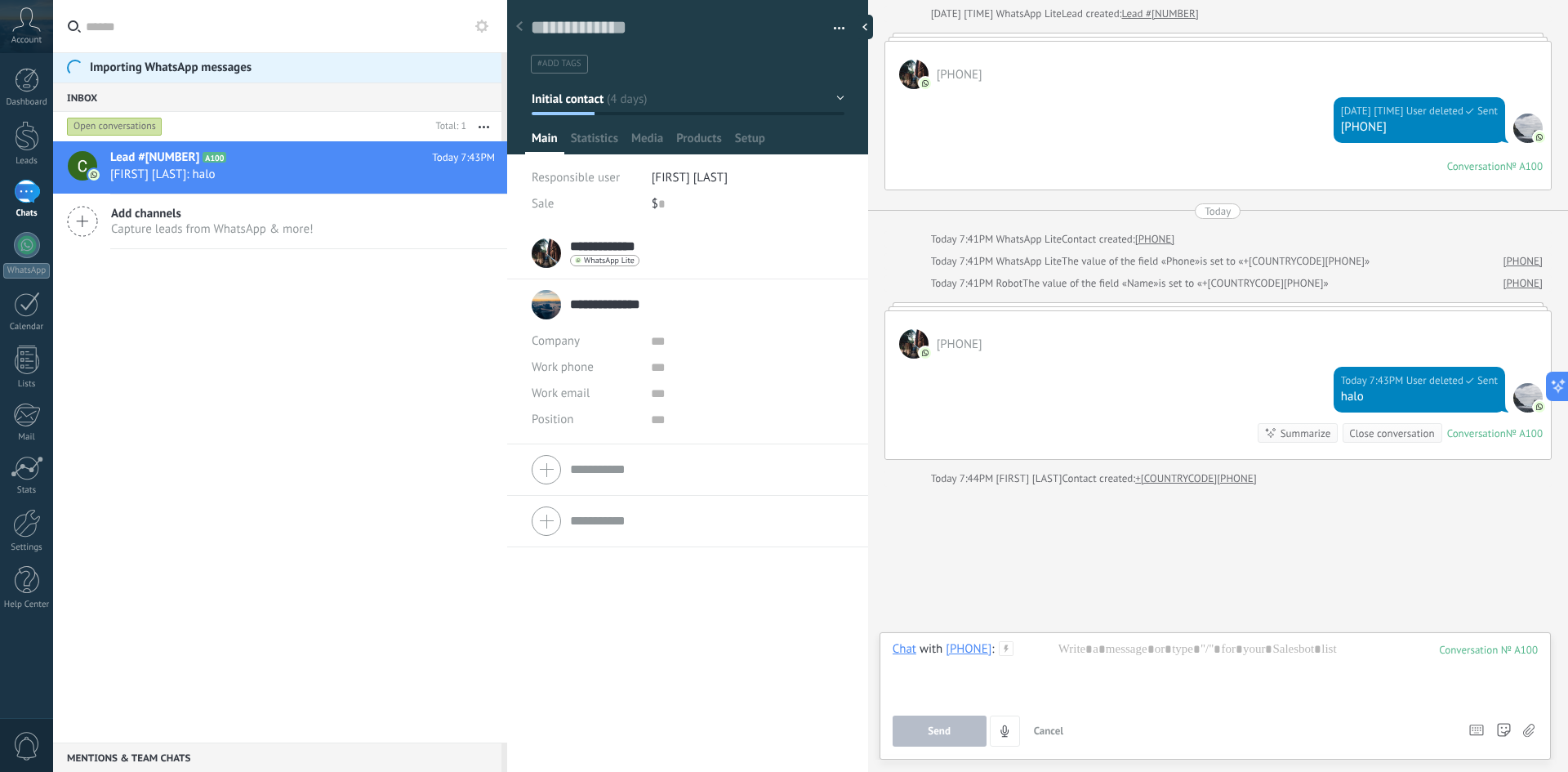 click on "**********" at bounding box center [621, 305] 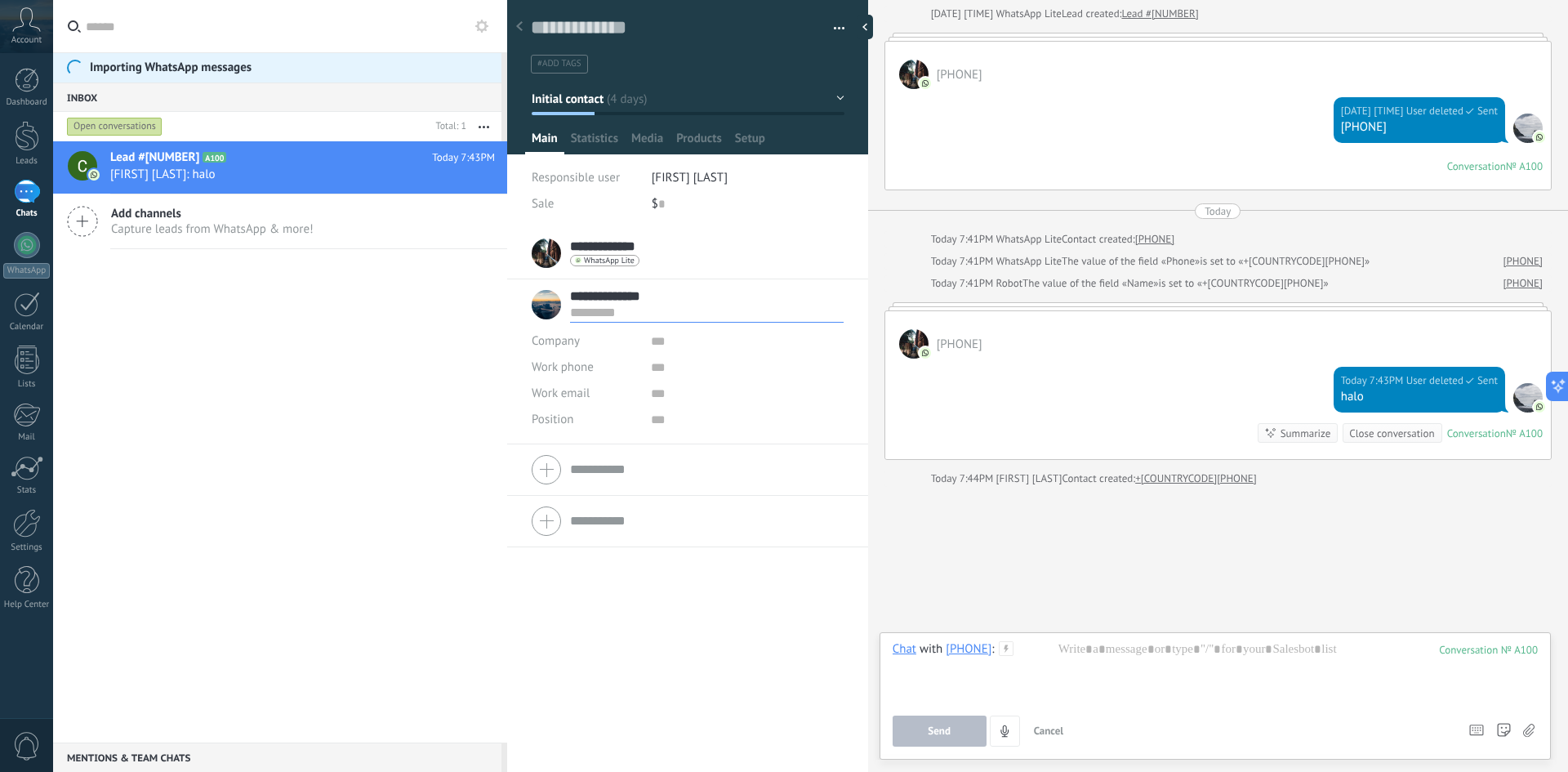 click at bounding box center [706, 313] 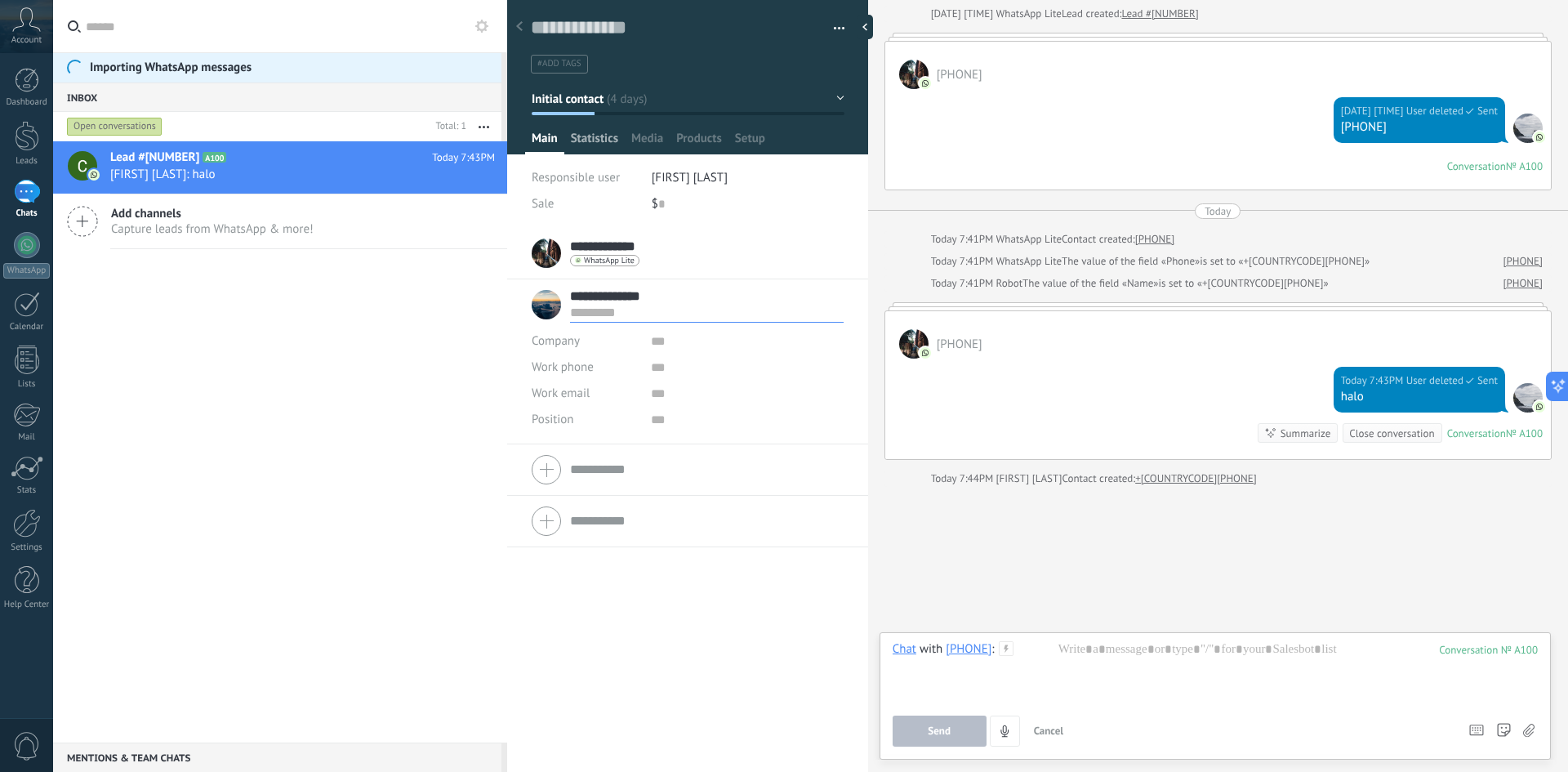 click on "Statistics" at bounding box center (595, 142) 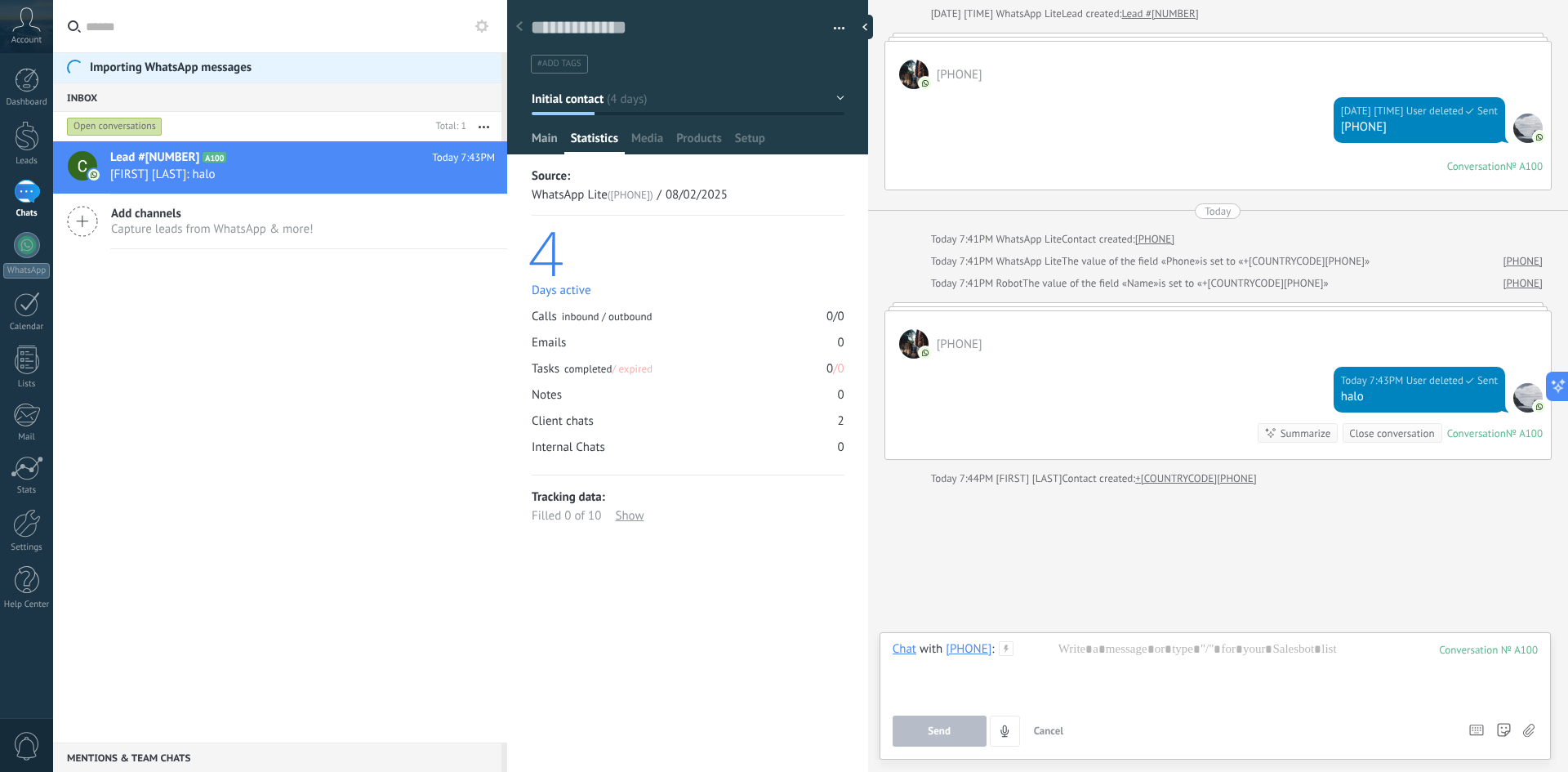 click on "Main" at bounding box center (545, 142) 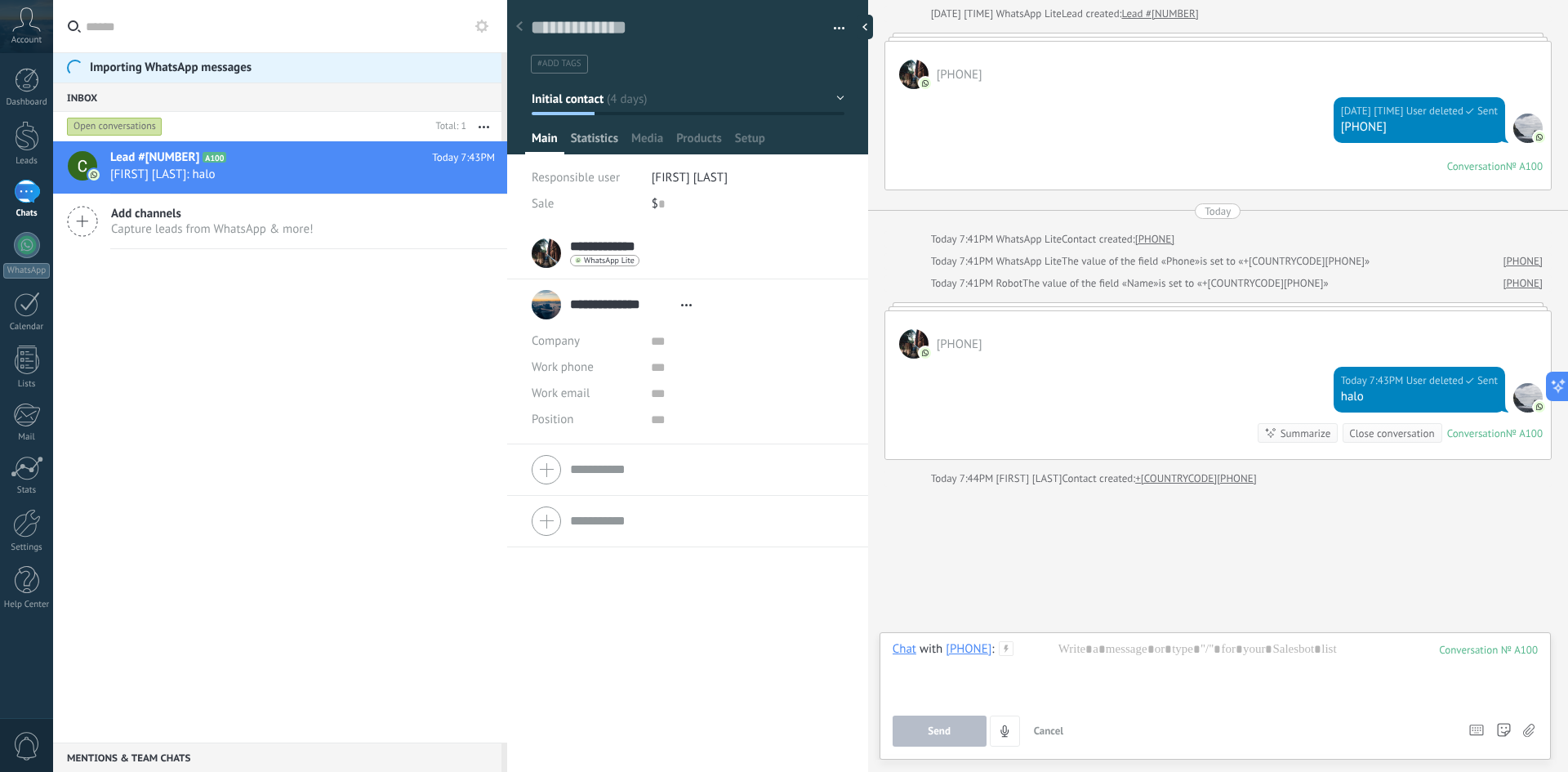 click on "Statistics" at bounding box center (595, 142) 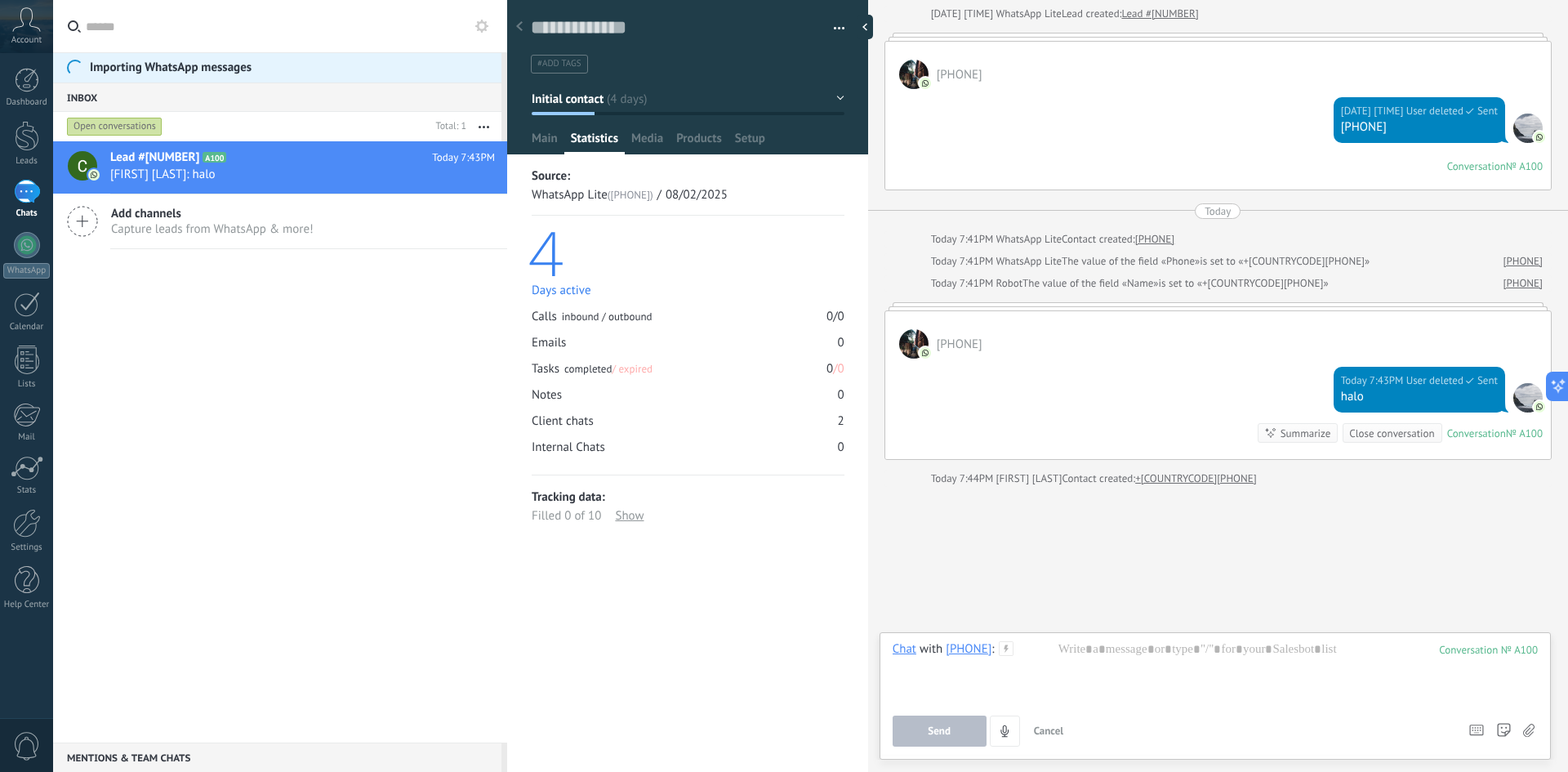 click 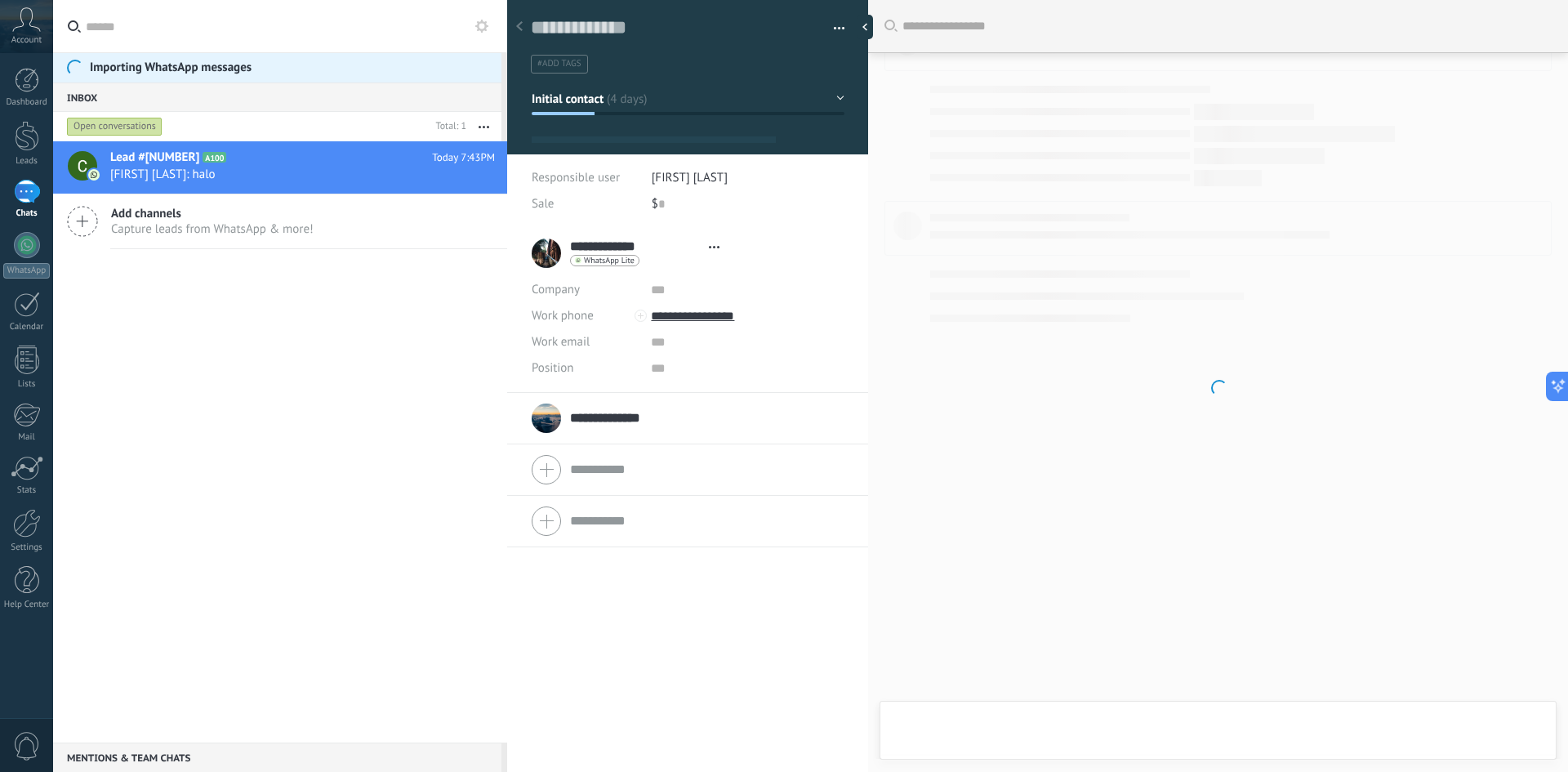 scroll, scrollTop: 83, scrollLeft: 0, axis: vertical 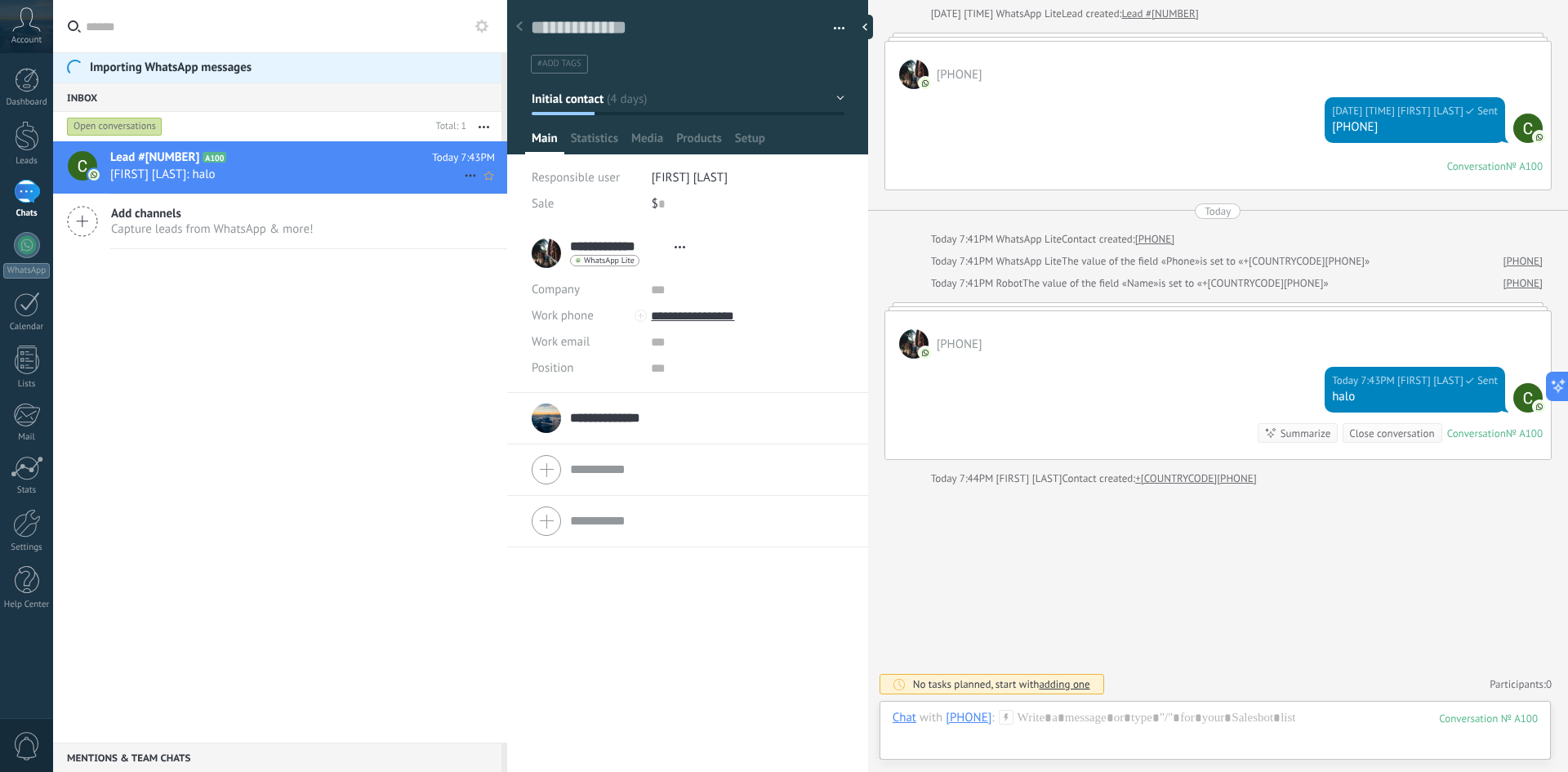 click on "[FIRST] [LAST]: halo" at bounding box center [287, 174] 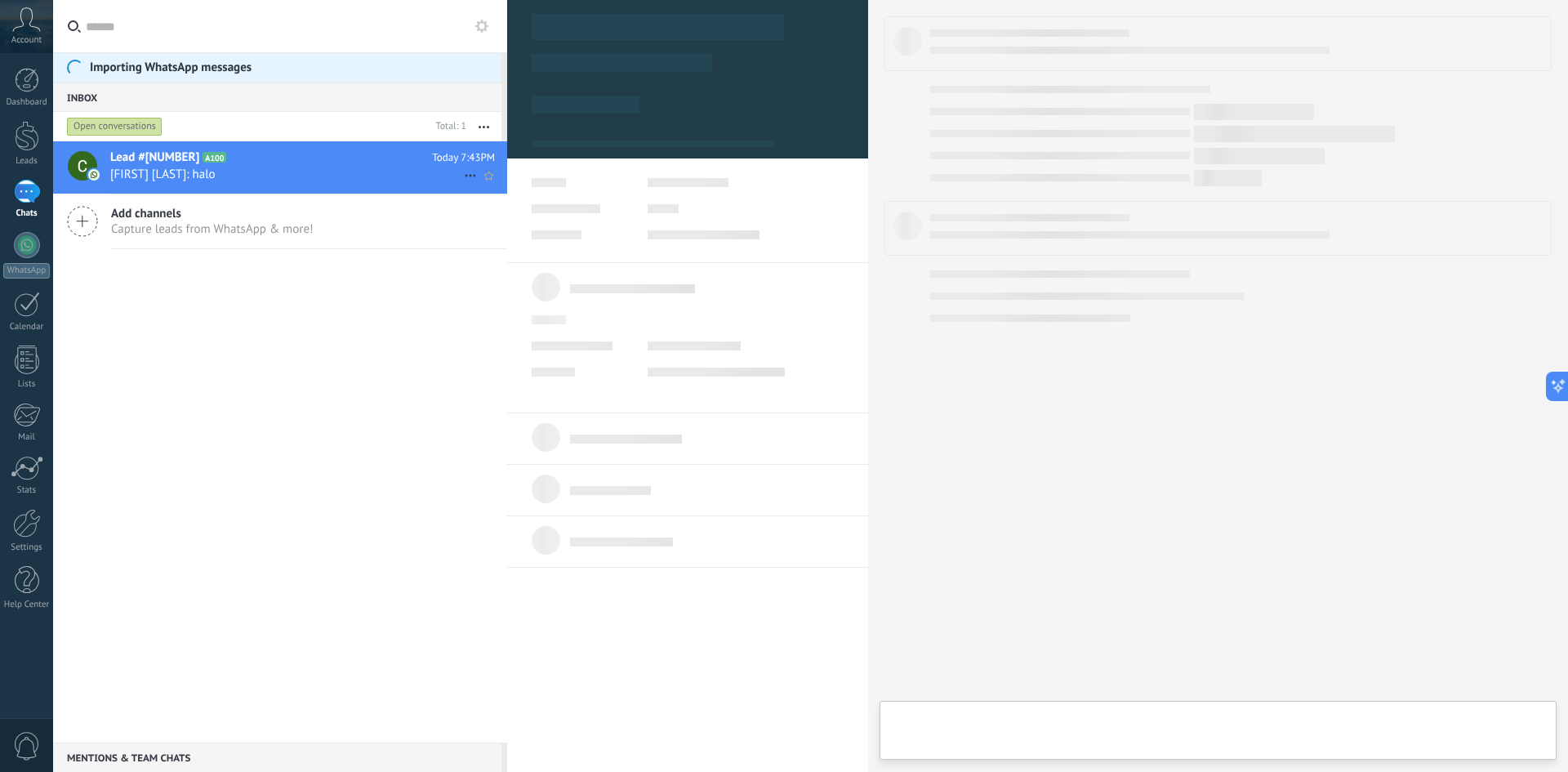click on "[FIRST] [LAST]: halo" at bounding box center [287, 174] 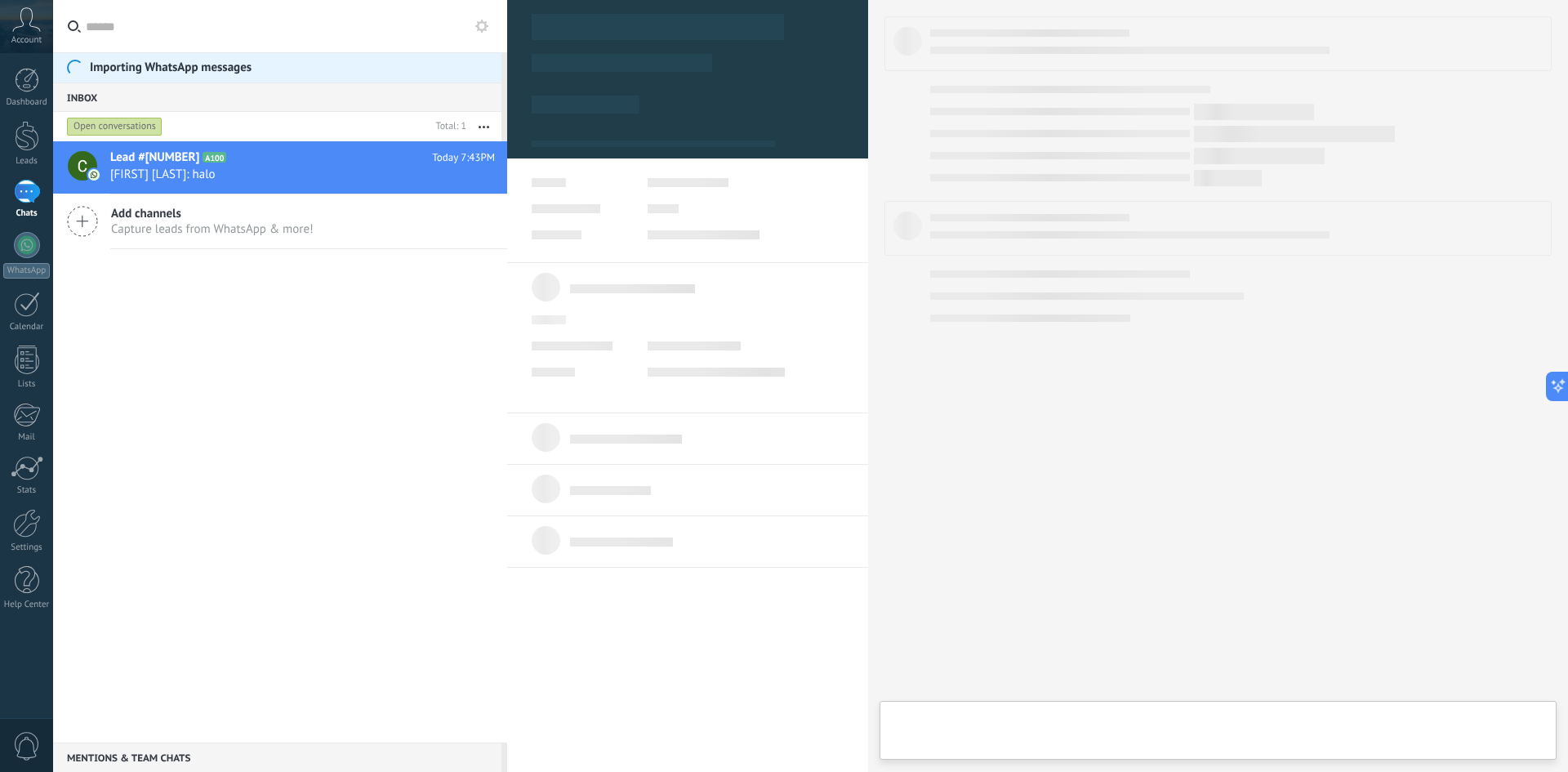 click at bounding box center (483, 127) 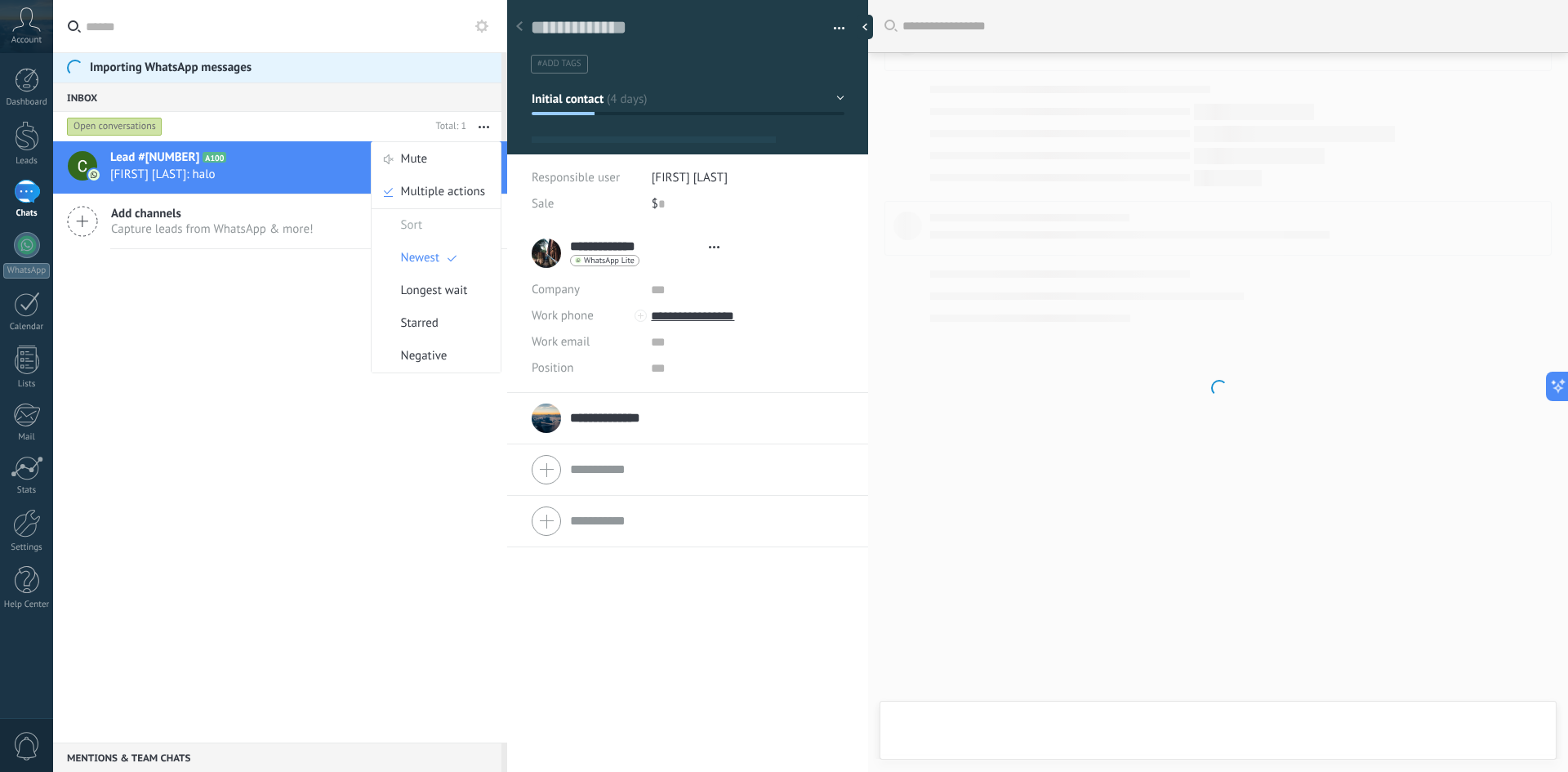 click on "Lead #[NUMBER]
A100
Today 7:43PM
[FIRST] [LAST]: halo
Add channels
Capture leads from WhatsApp & more!" at bounding box center [280, 442] 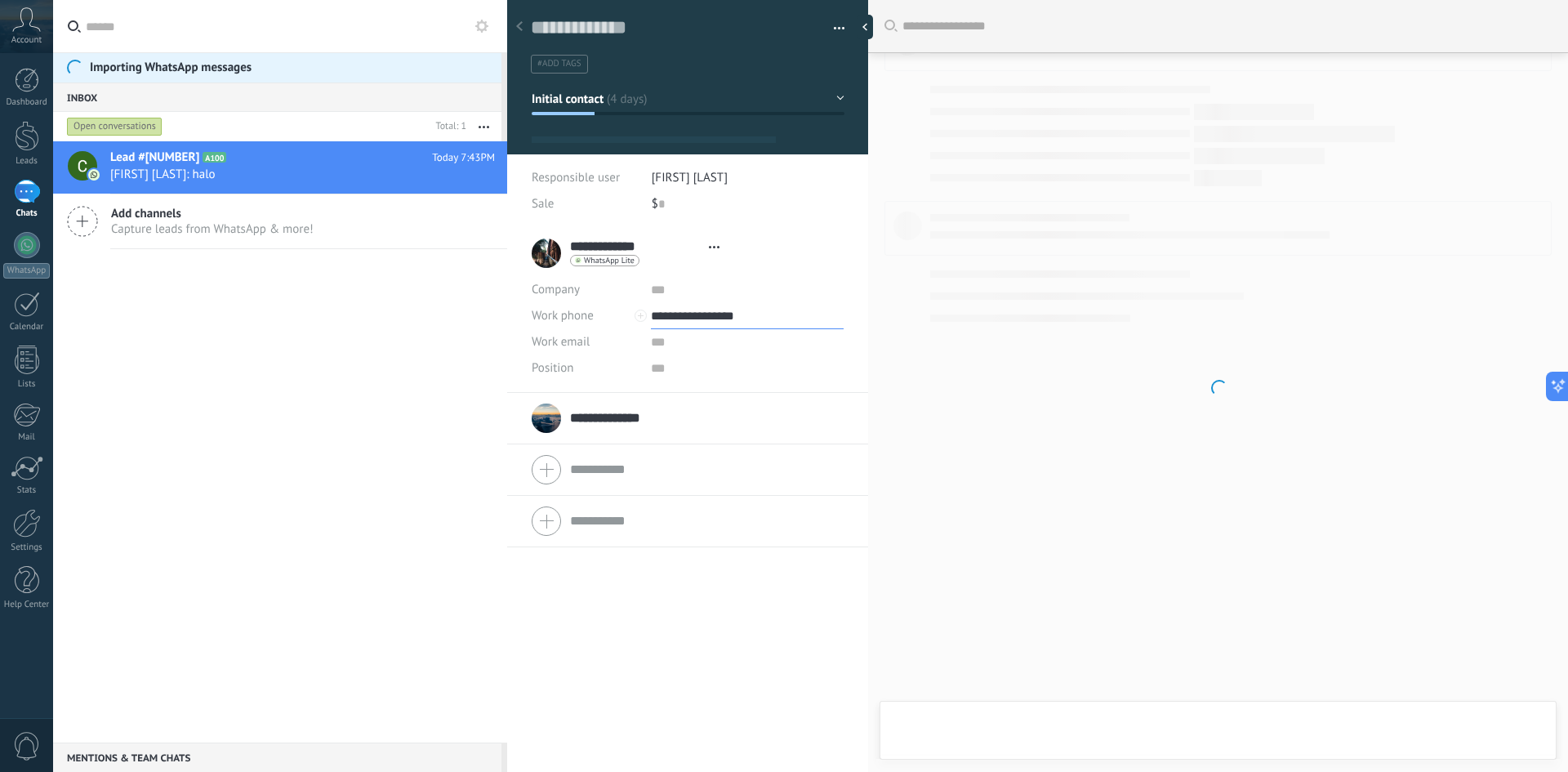 click on "**********" at bounding box center (746, 316) 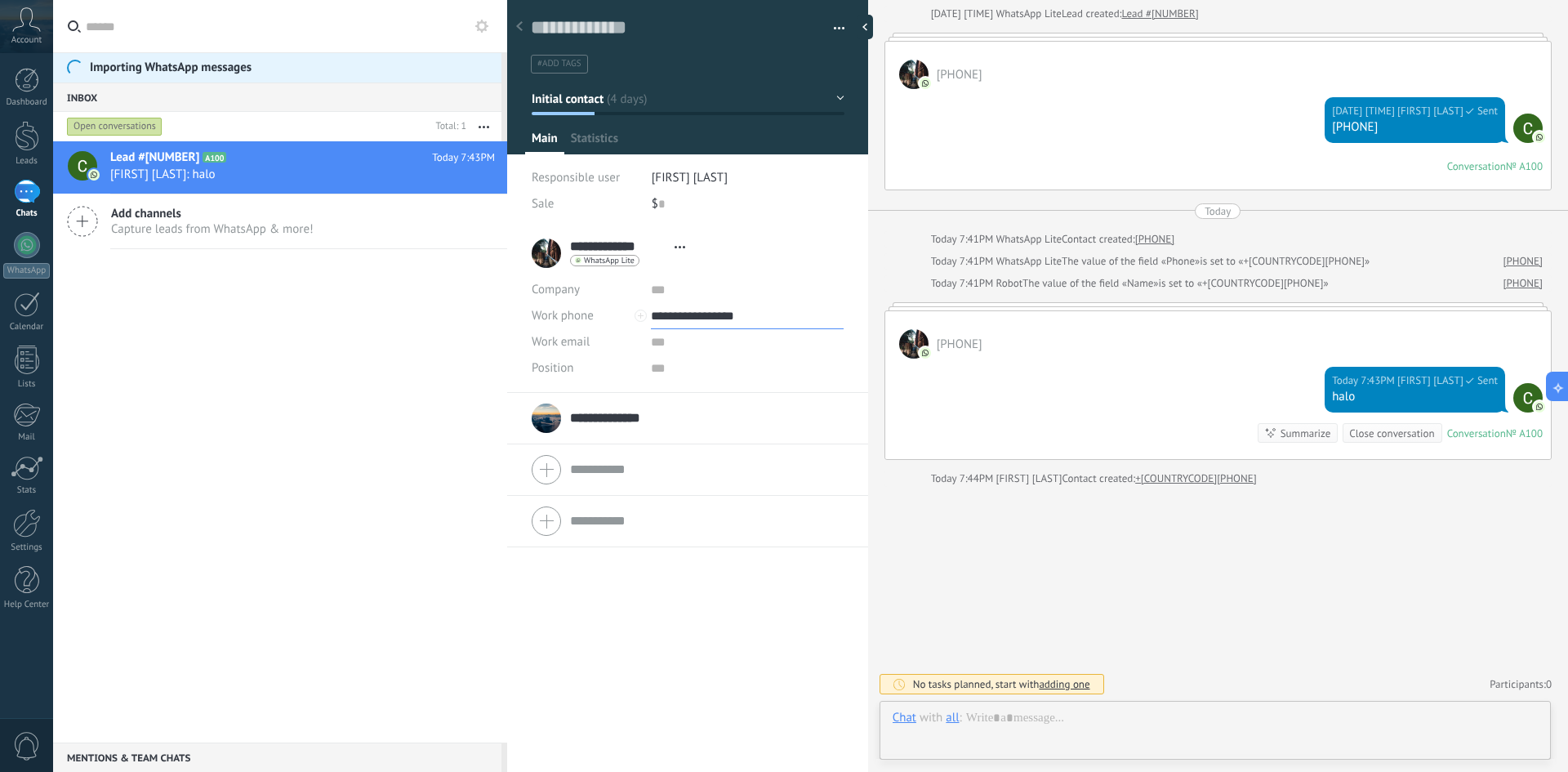scroll, scrollTop: 25, scrollLeft: 0, axis: vertical 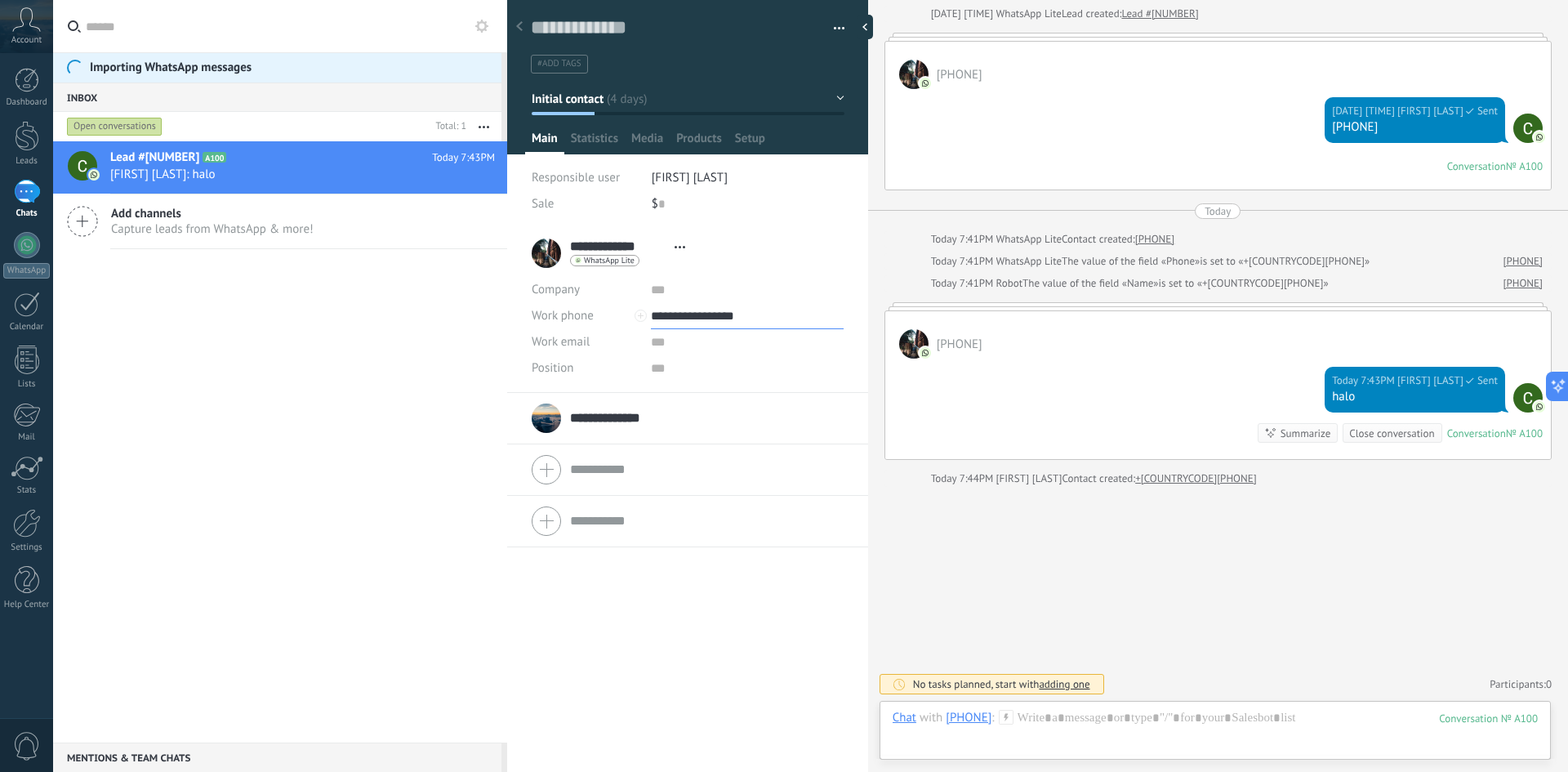 click on "**********" at bounding box center (746, 316) 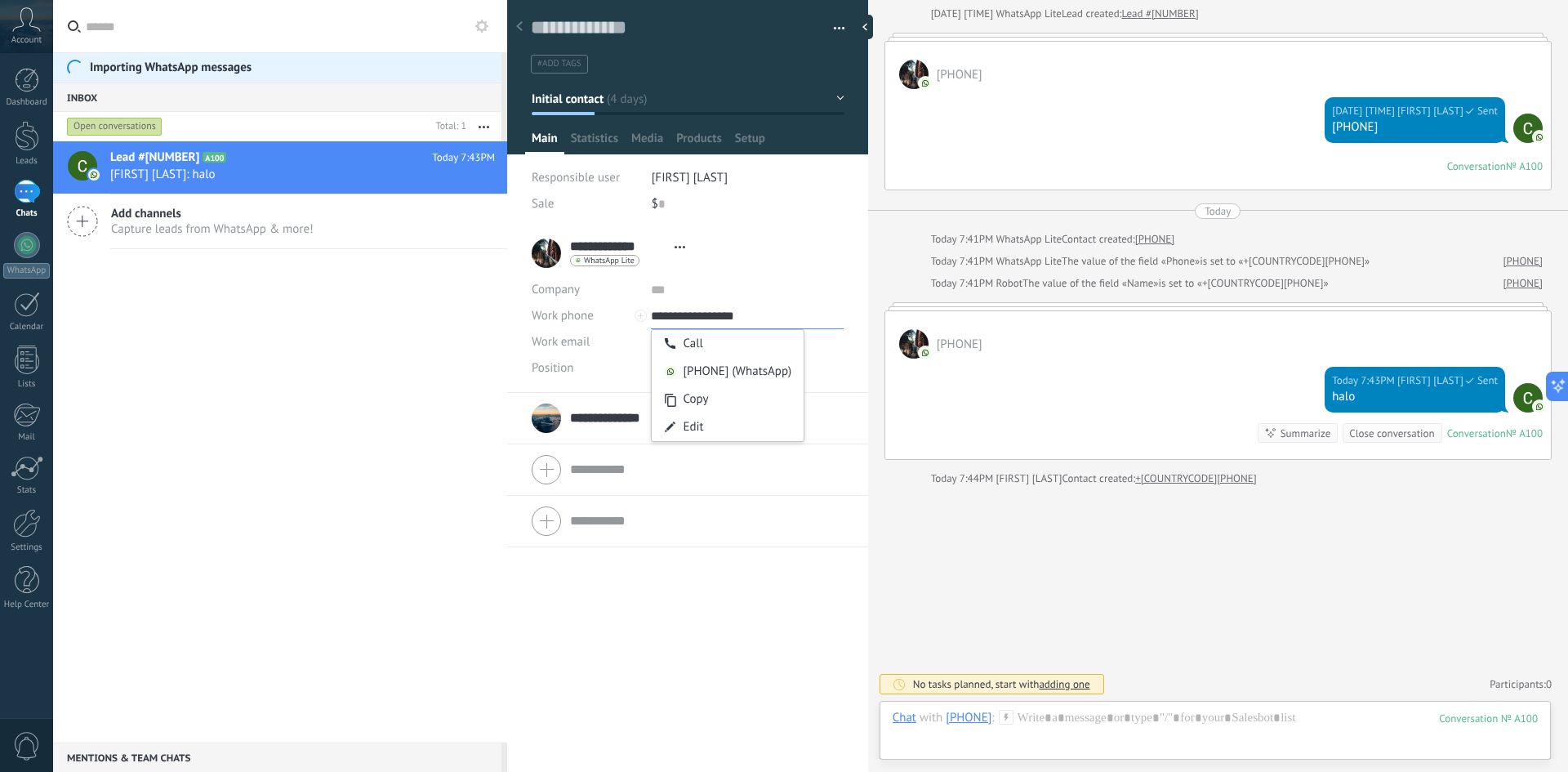 click on "**********" at bounding box center (746, 316) 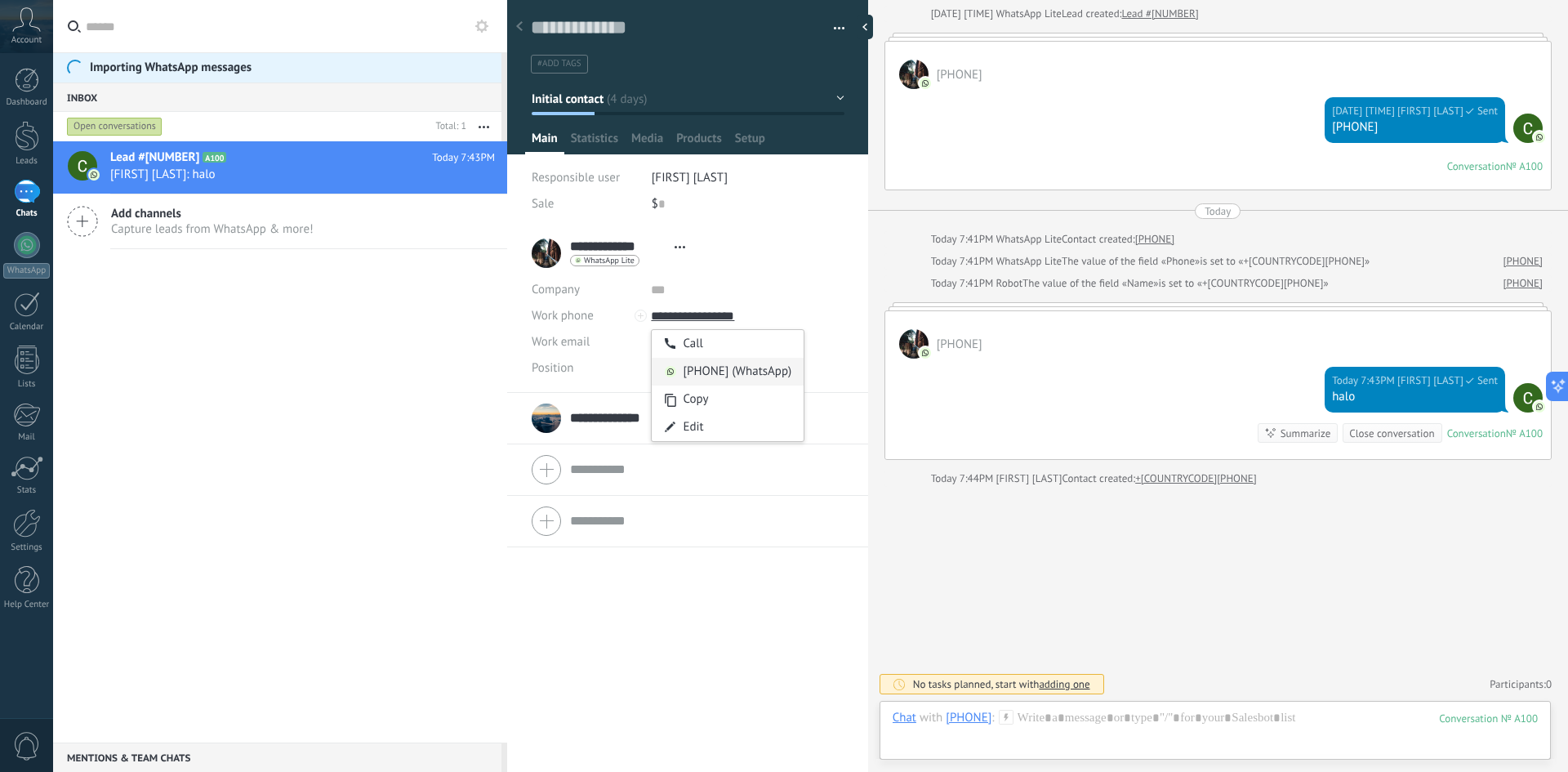type on "**********" 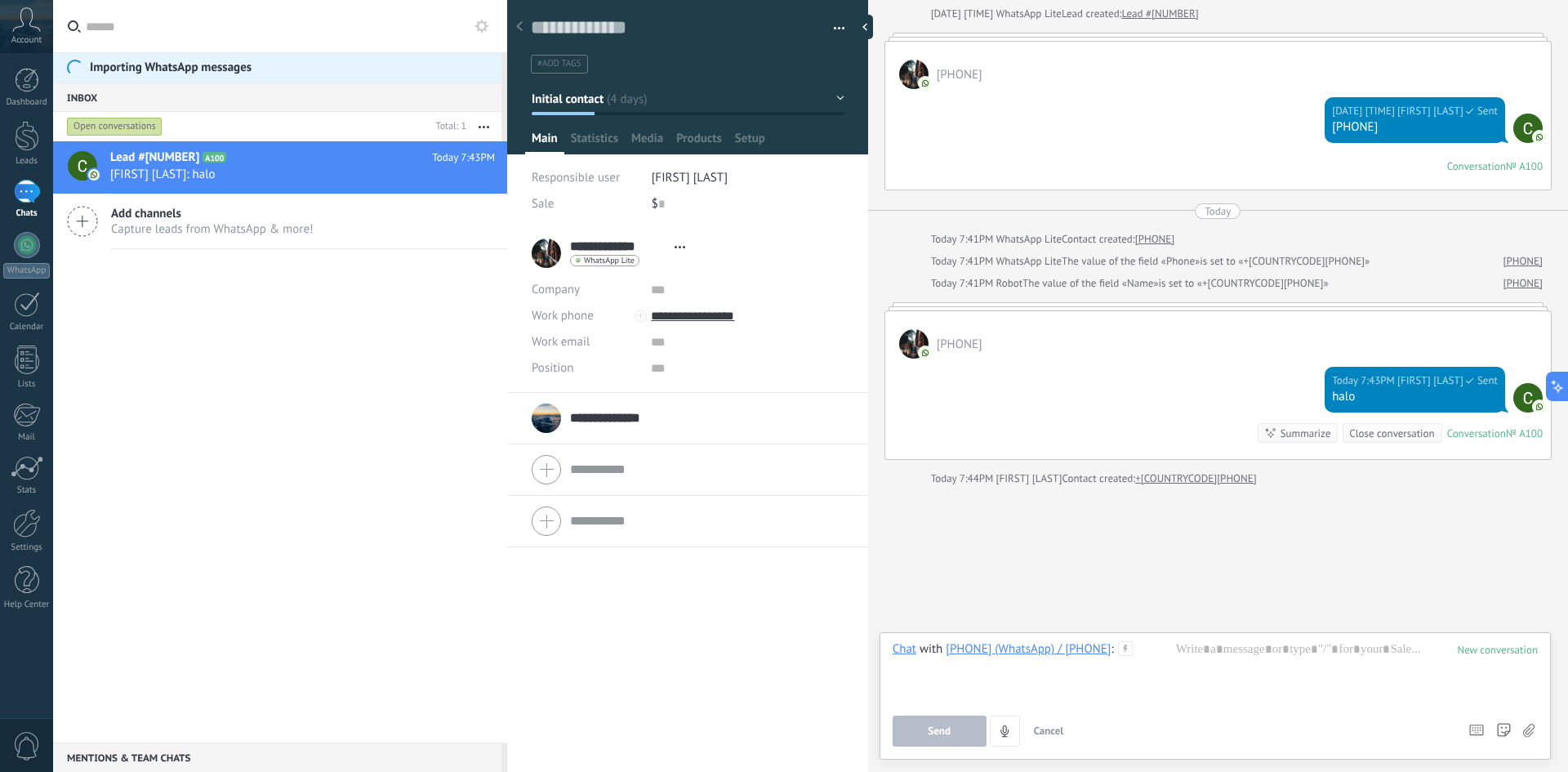 type 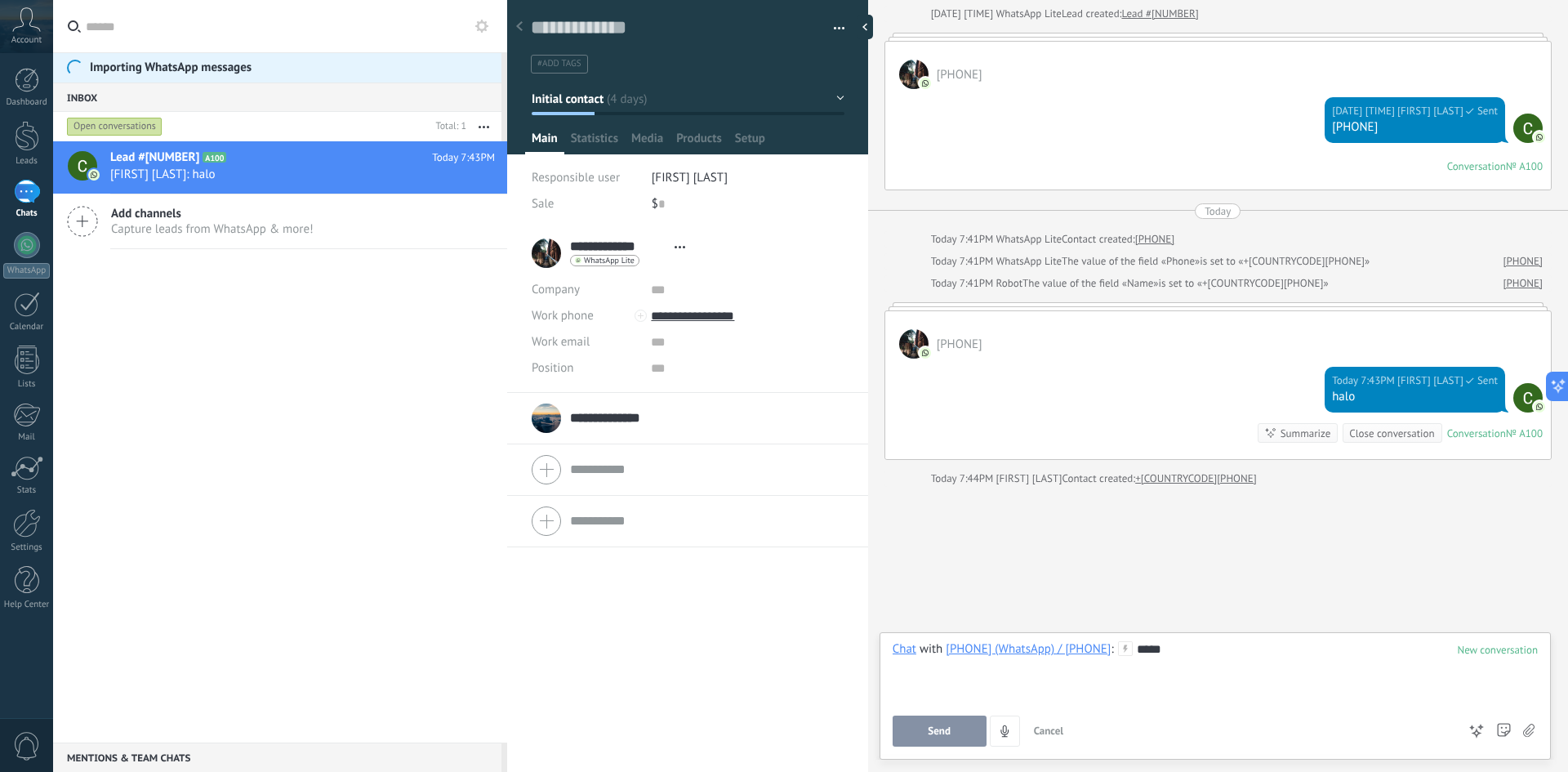 click on "Send" at bounding box center [939, 731] 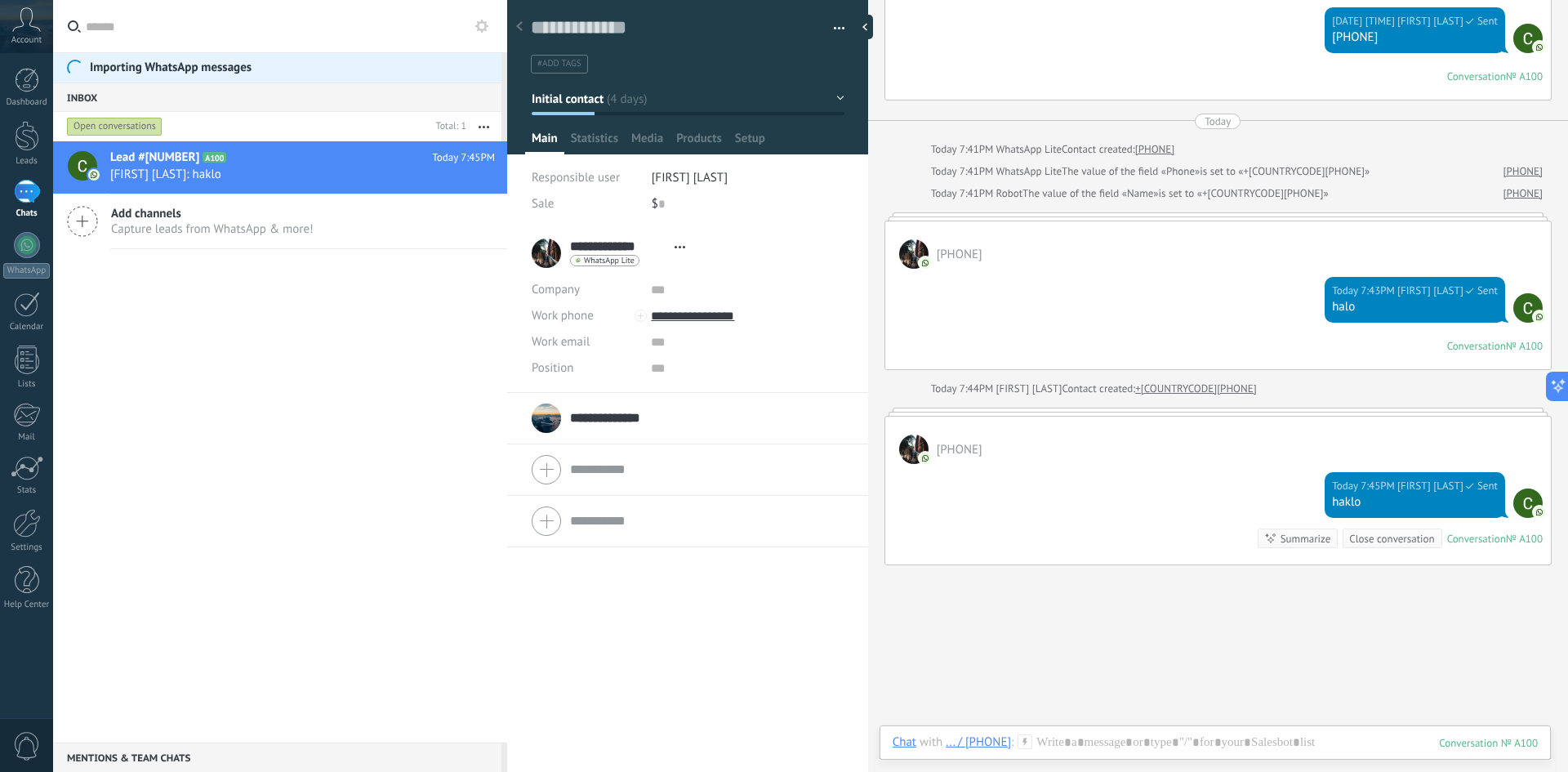 scroll, scrollTop: 251, scrollLeft: 0, axis: vertical 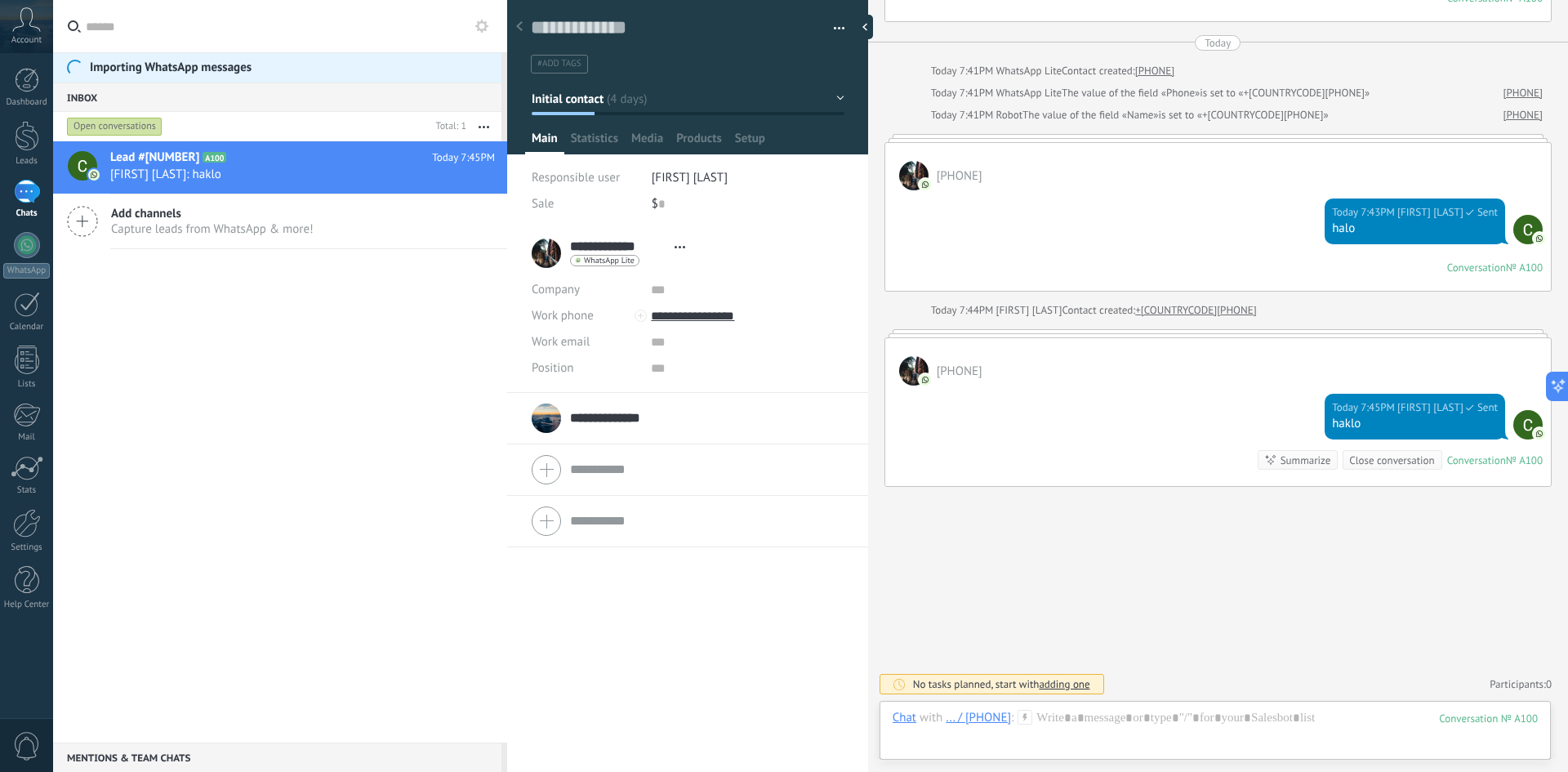 drag, startPoint x: 1227, startPoint y: 526, endPoint x: 1102, endPoint y: 551, distance: 127.47549 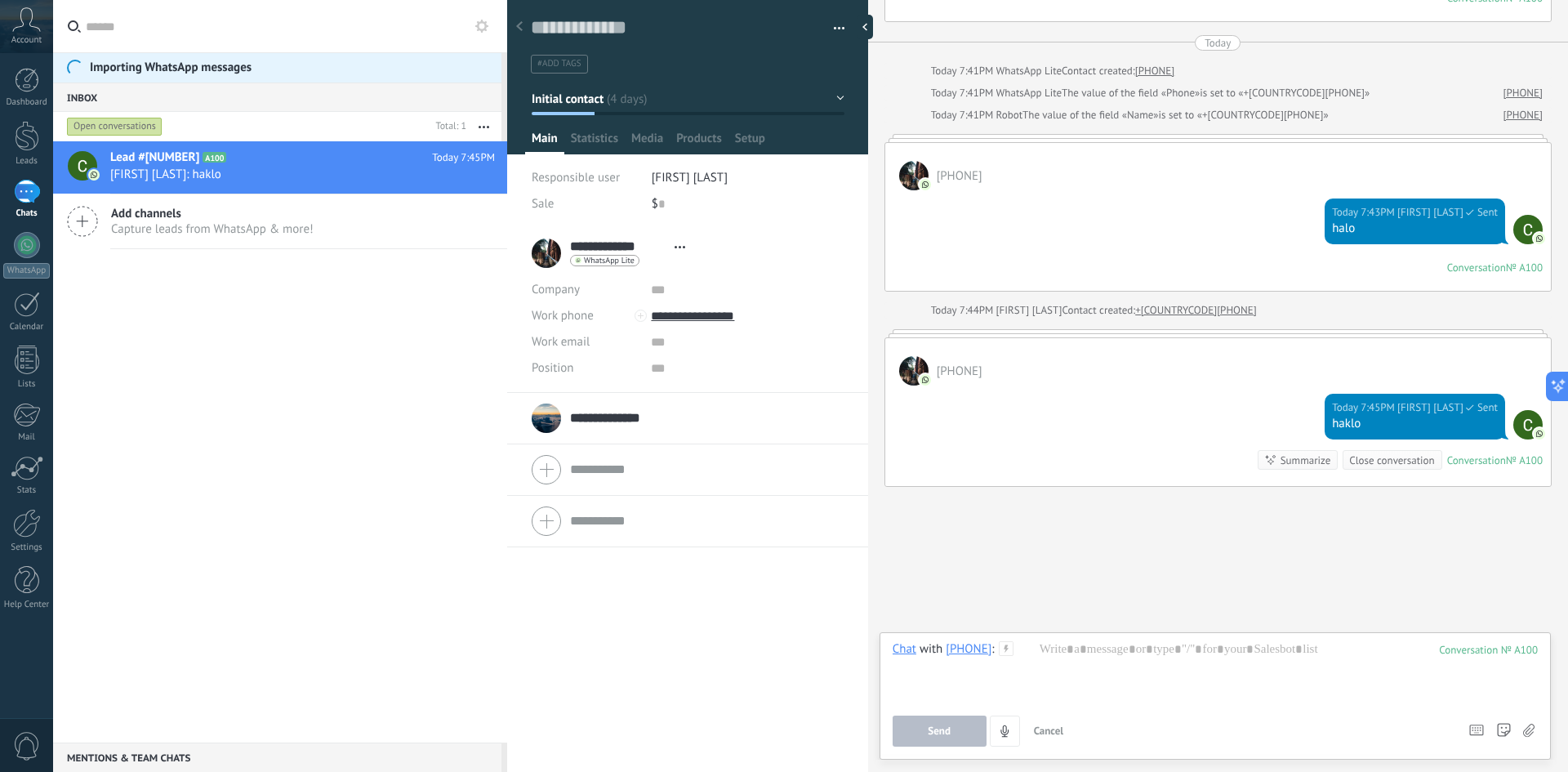 drag, startPoint x: 1065, startPoint y: 369, endPoint x: 991, endPoint y: 364, distance: 74.16873 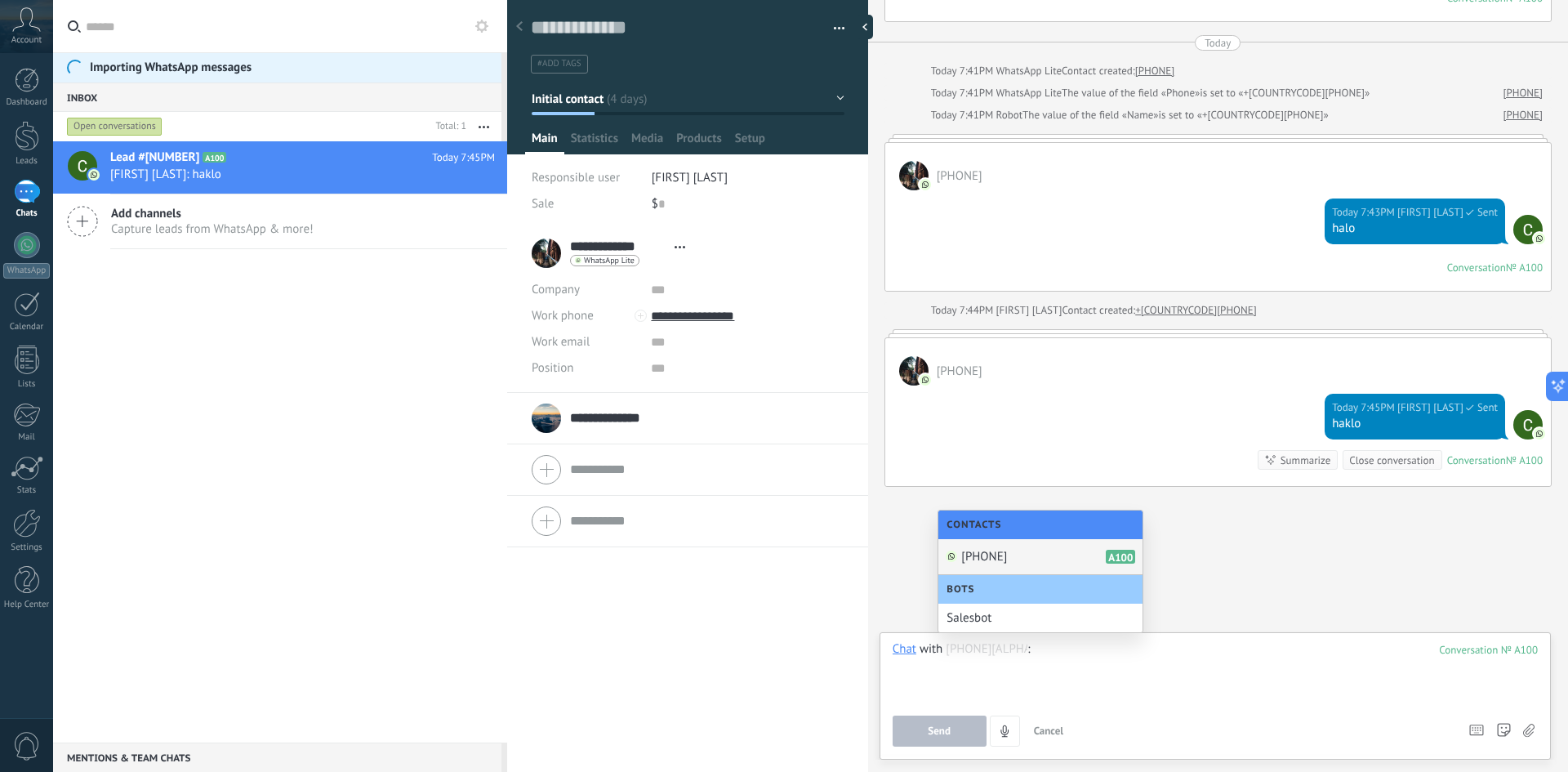 click at bounding box center (27, 191) 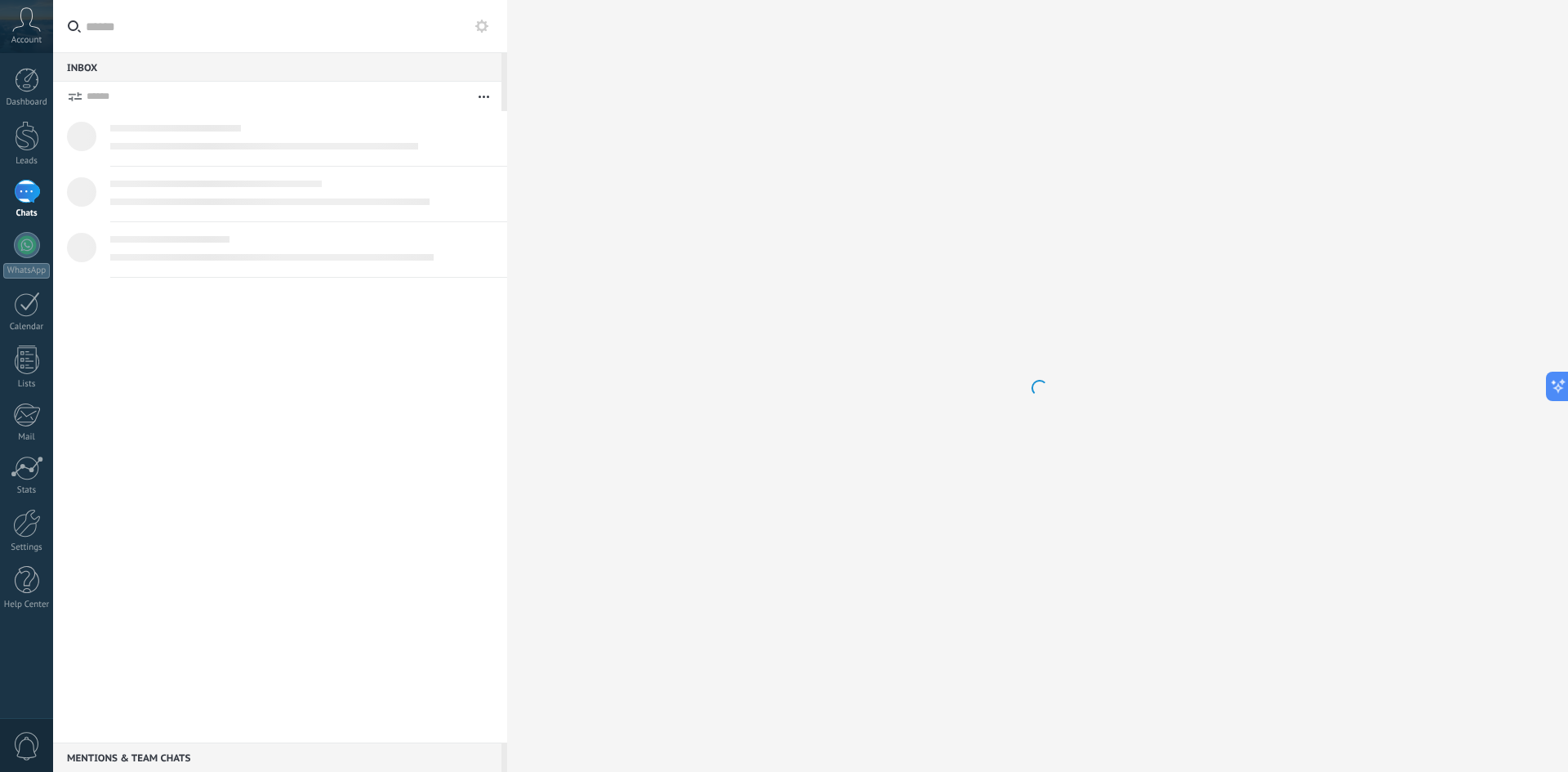 click at bounding box center [27, 191] 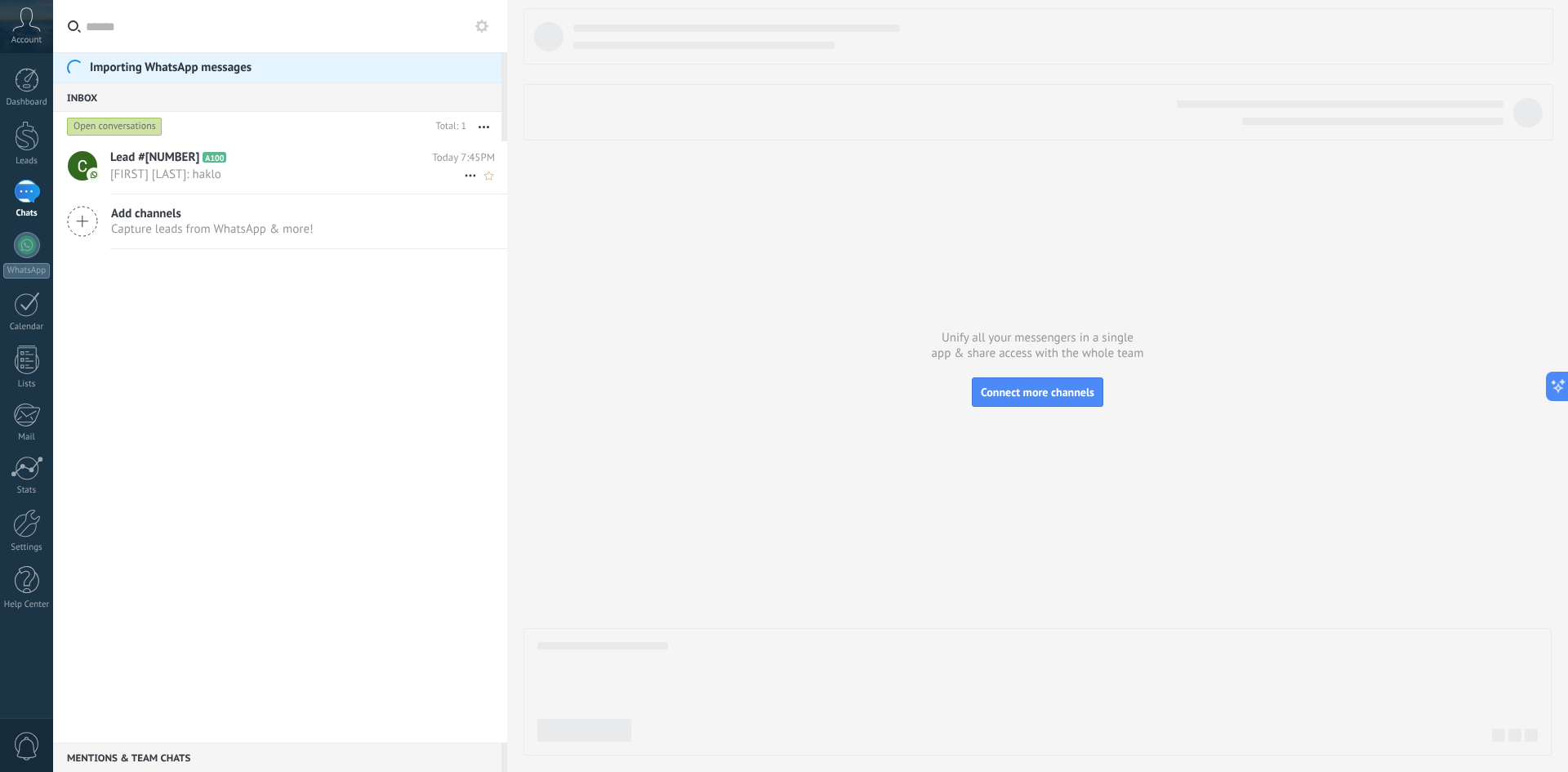 click on "A100" at bounding box center (214, 157) 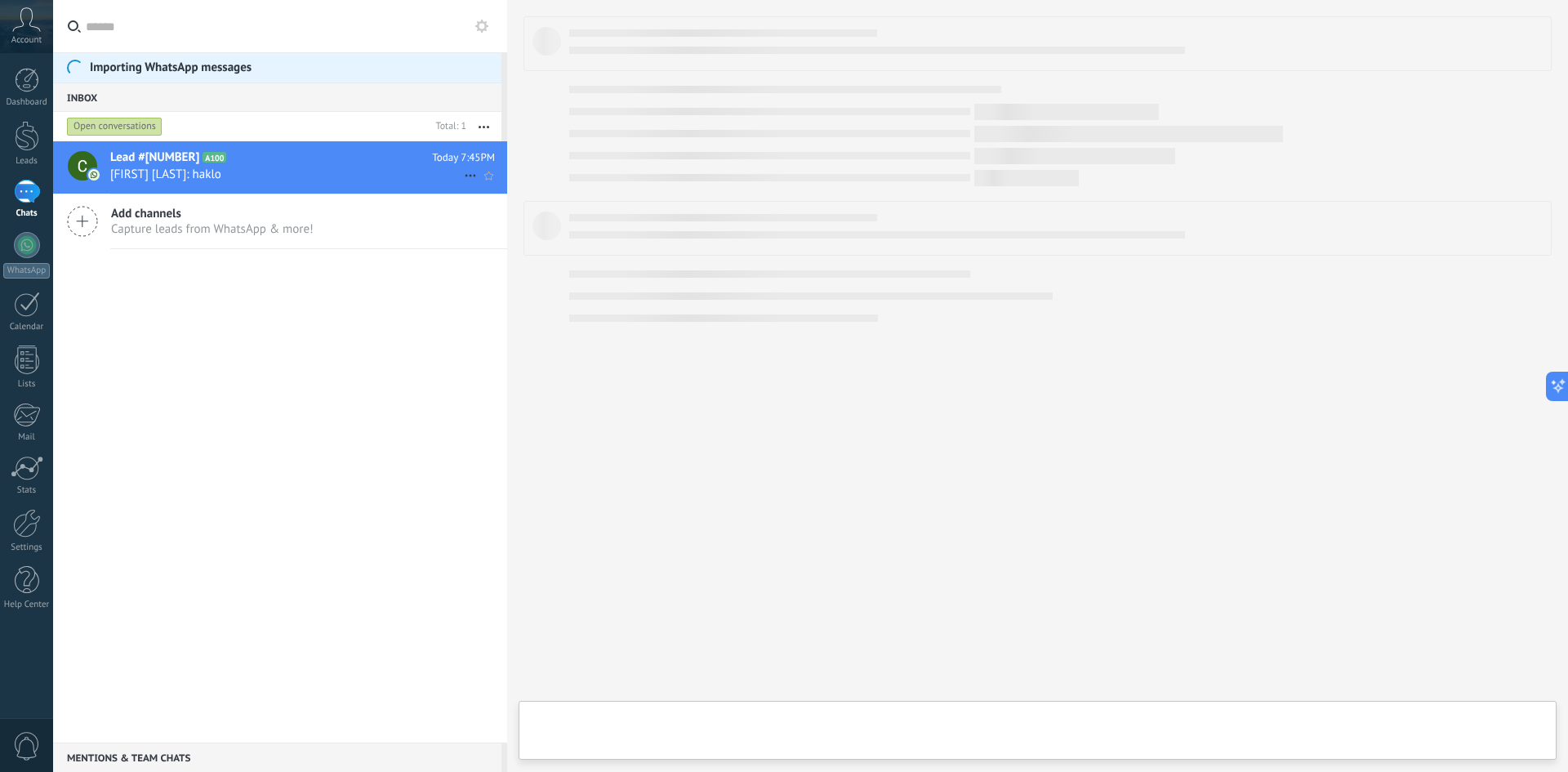 scroll, scrollTop: 25, scrollLeft: 0, axis: vertical 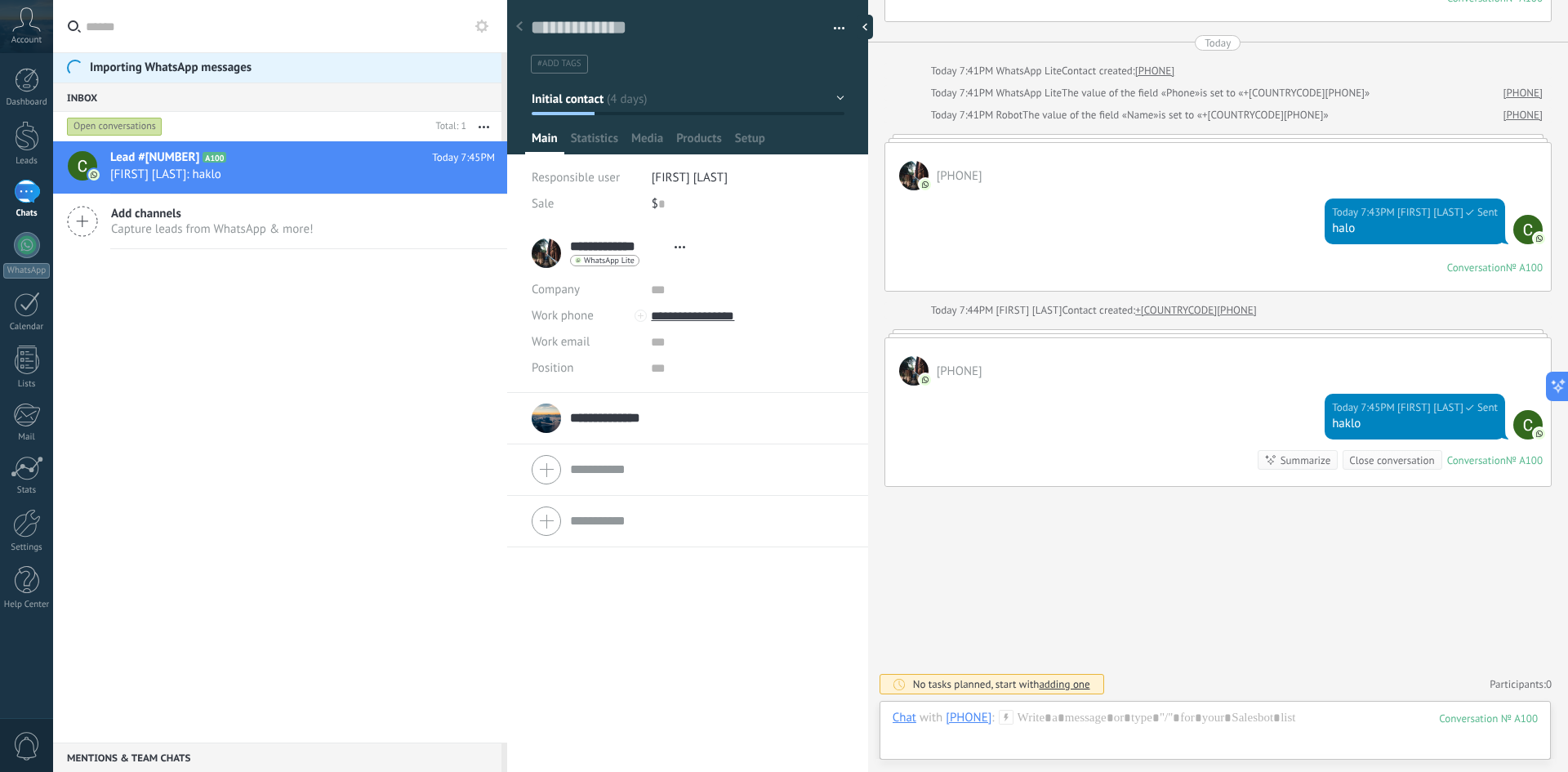 click 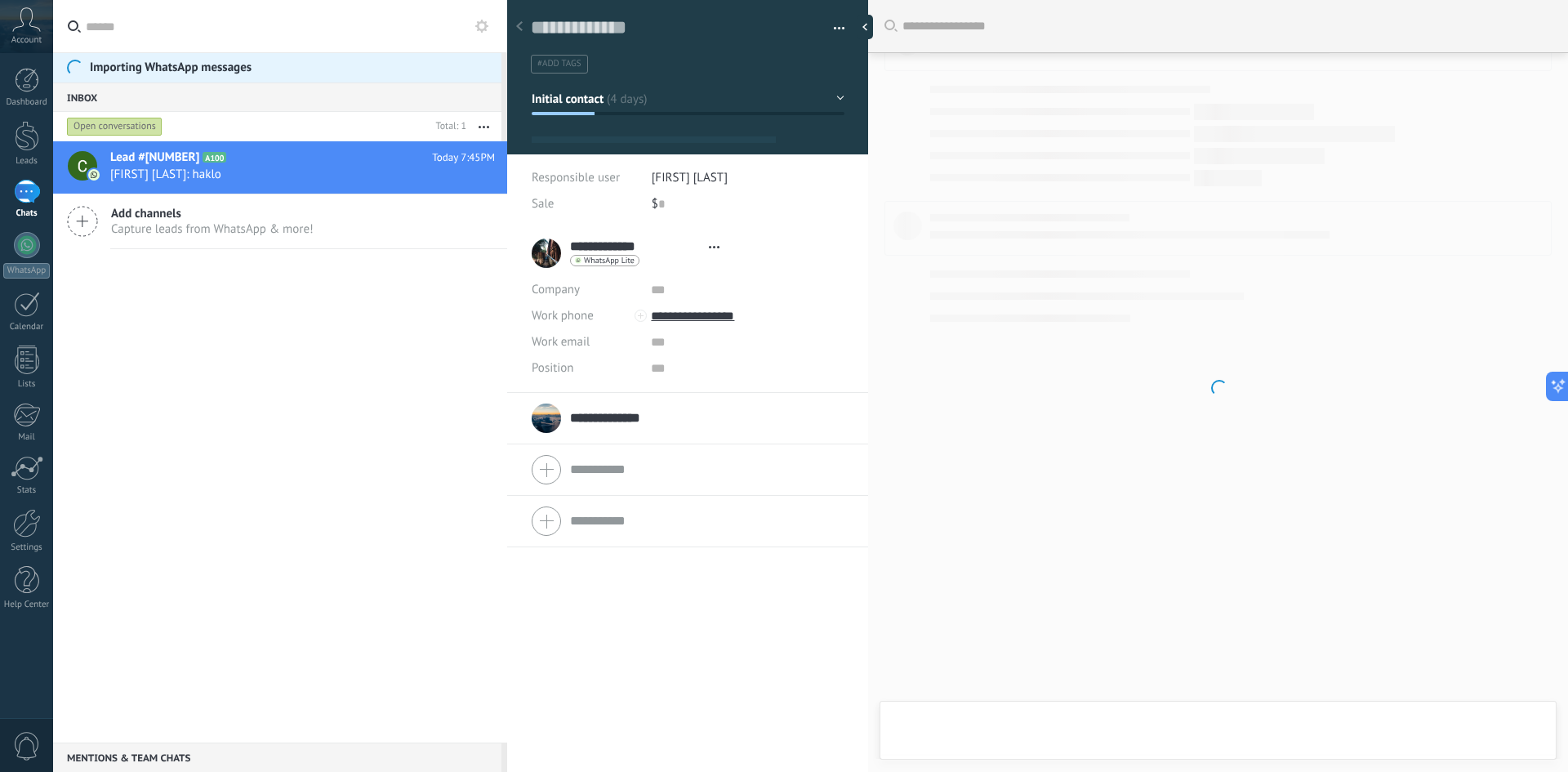 type on "**********" 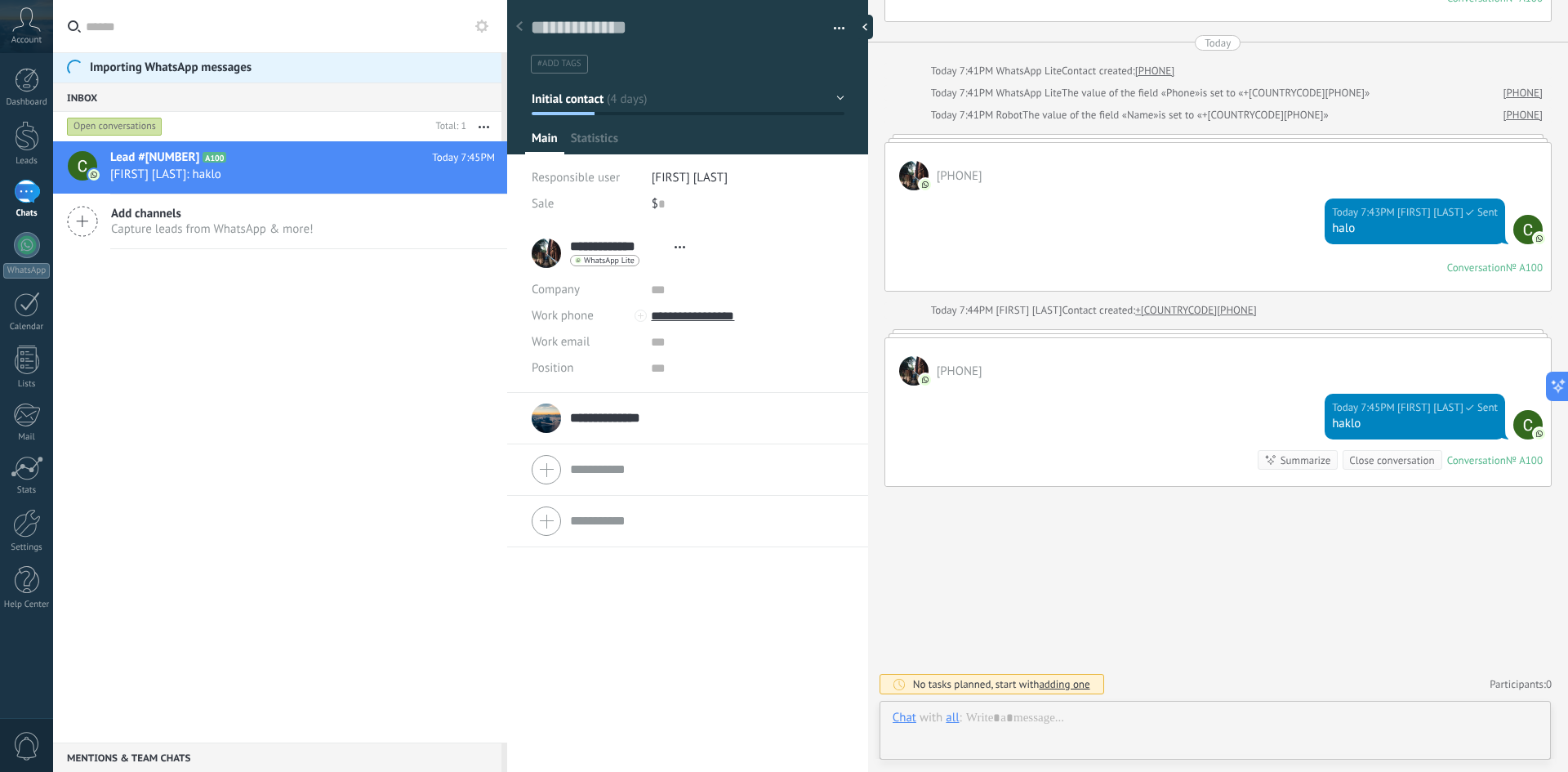 scroll, scrollTop: 25, scrollLeft: 0, axis: vertical 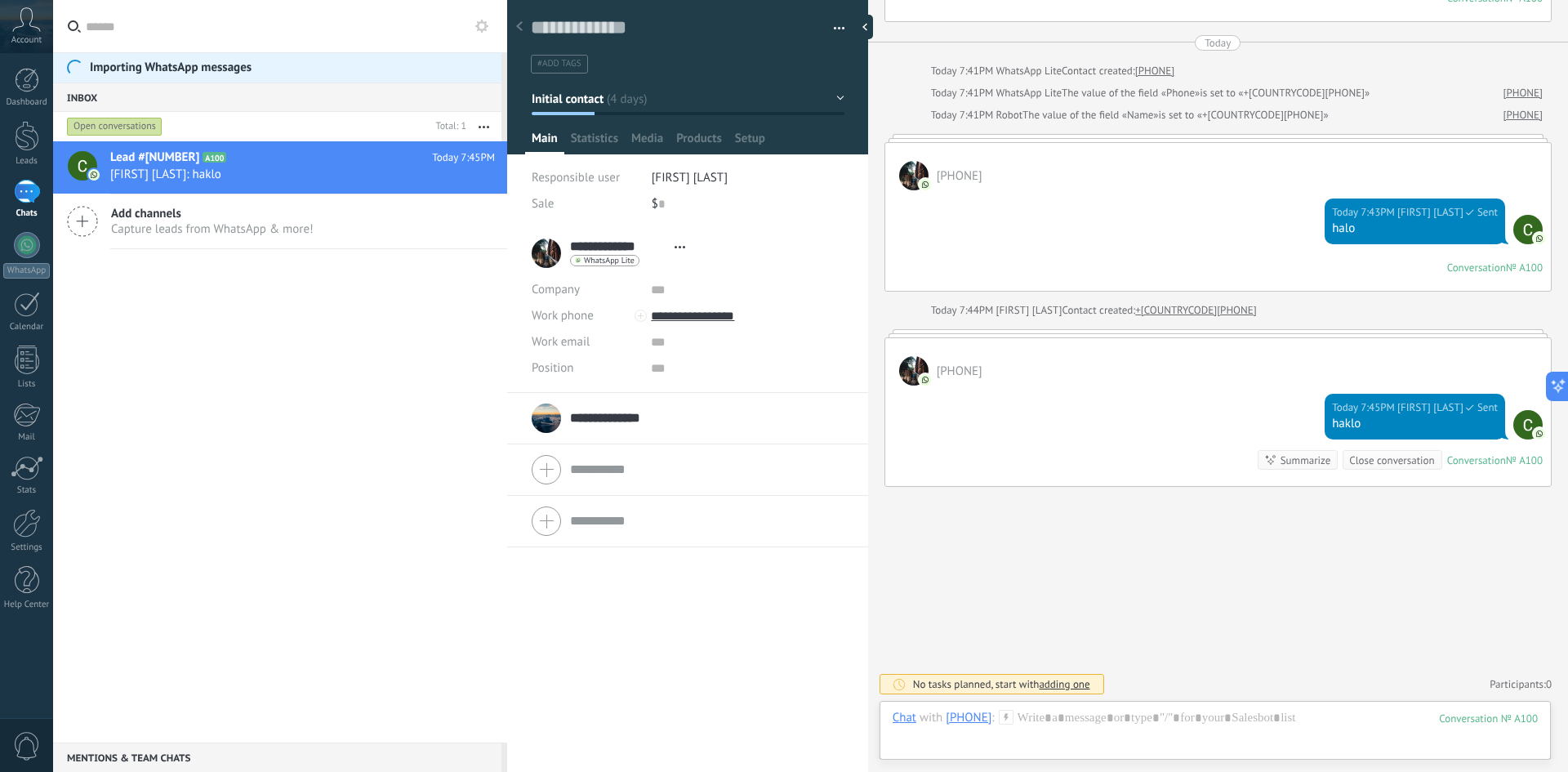 click on "**********" at bounding box center [621, 418] 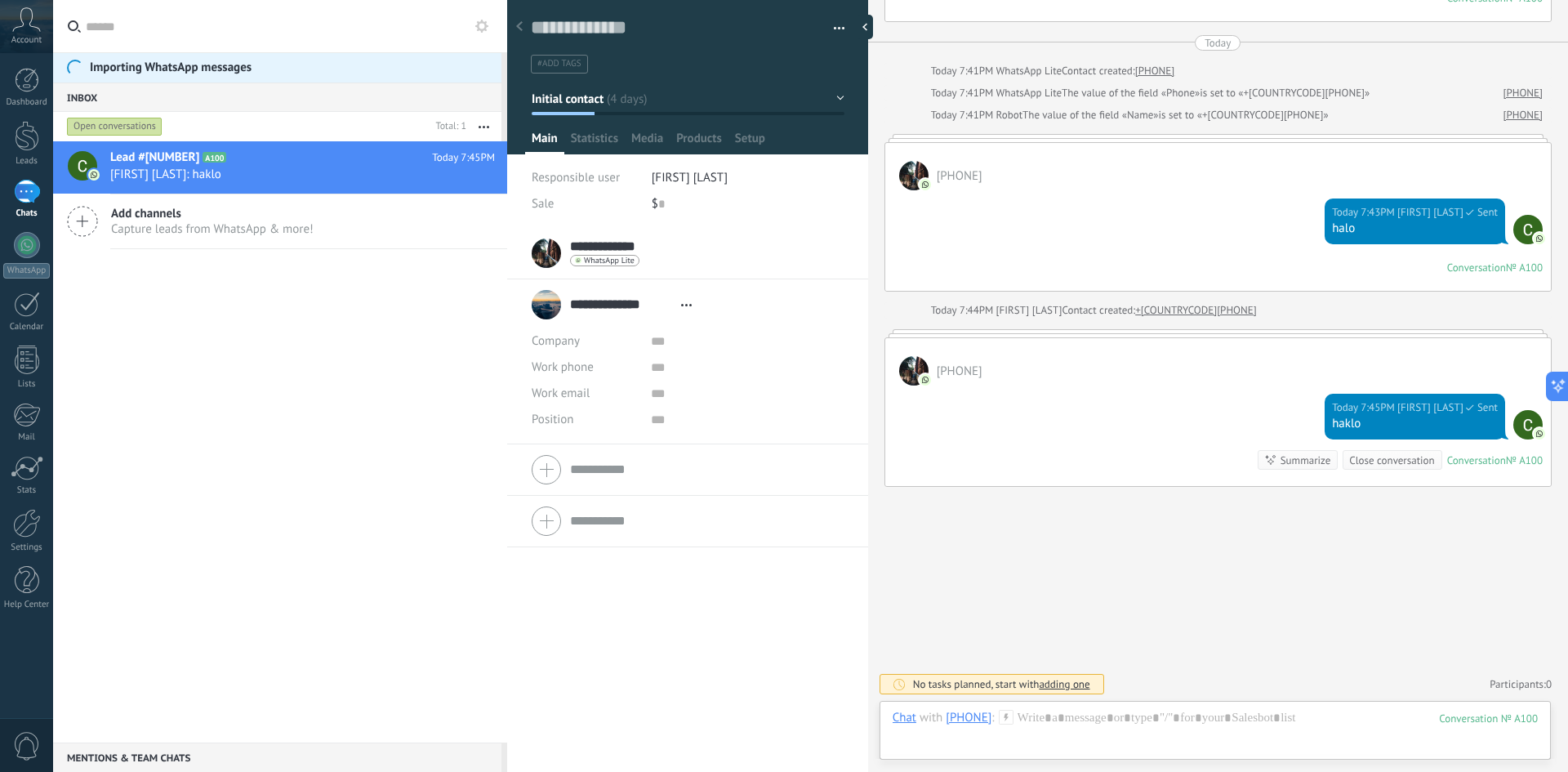 click on "[PHONE]" at bounding box center [1155, 71] 